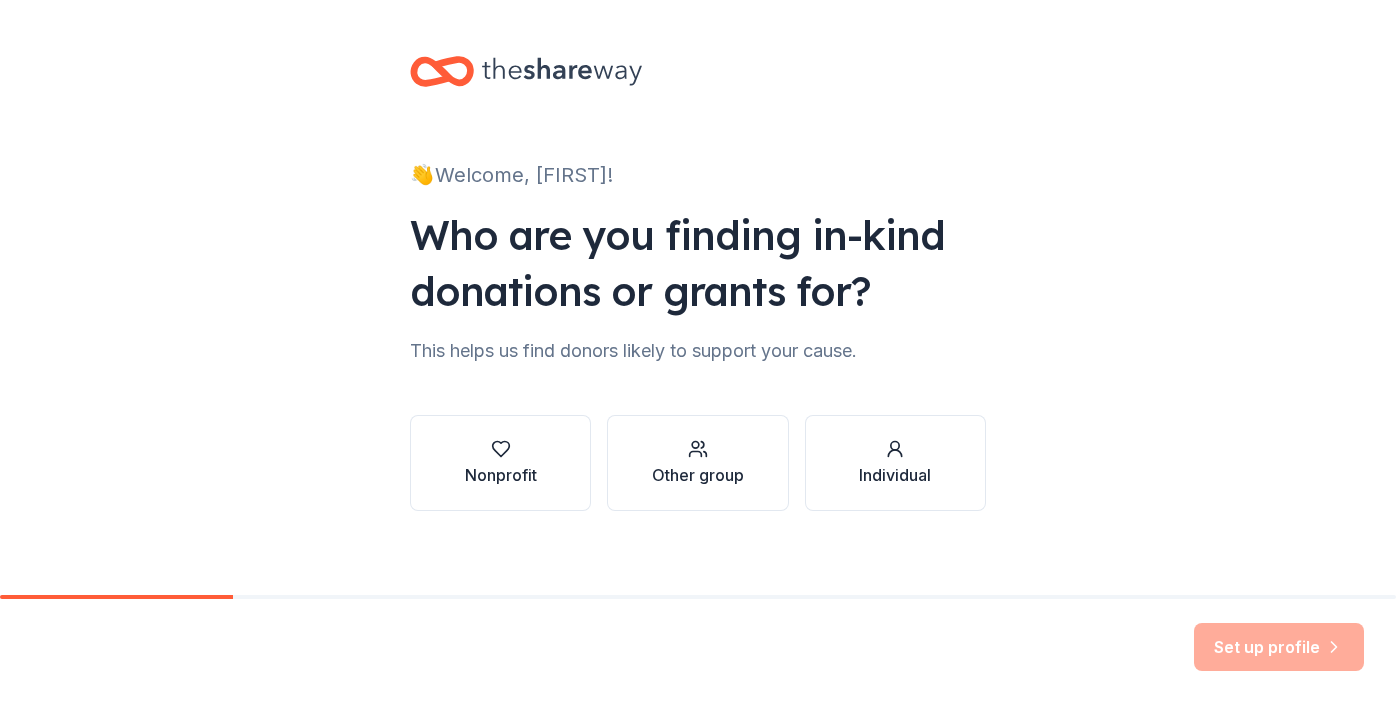 scroll, scrollTop: 0, scrollLeft: 0, axis: both 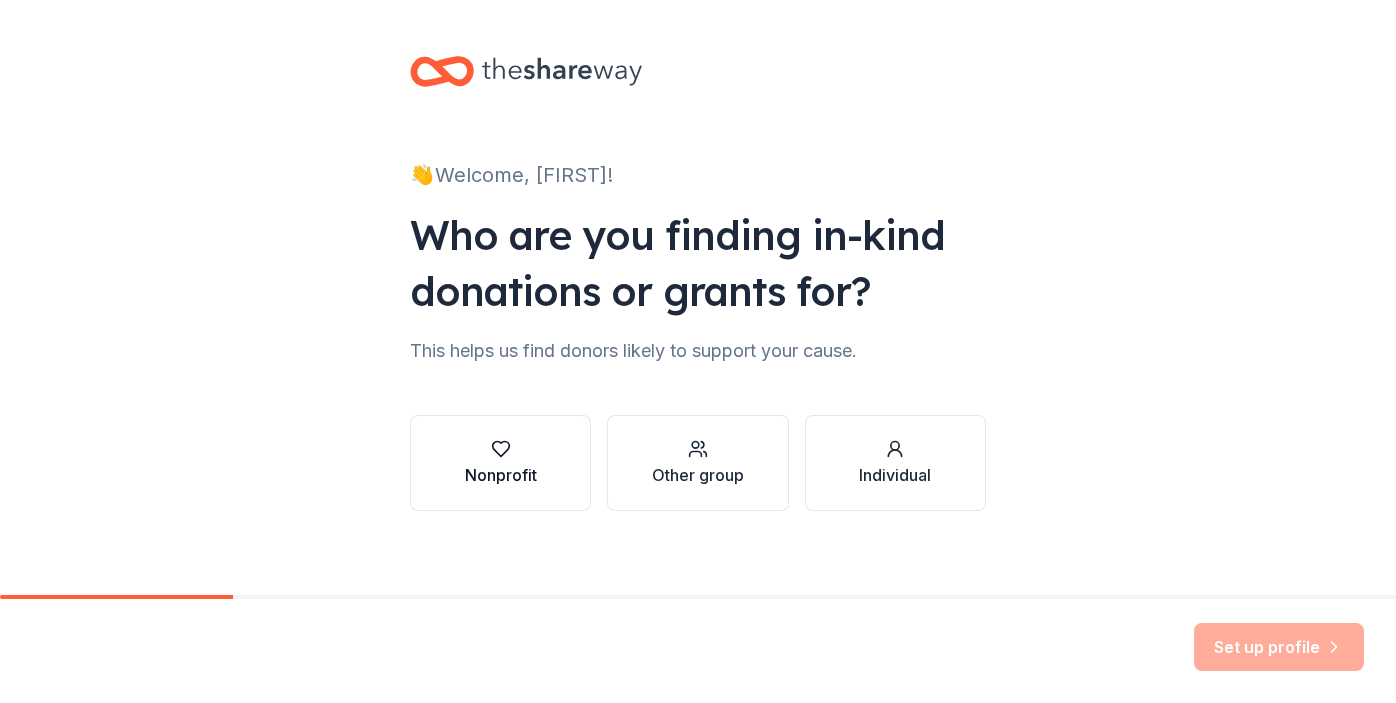 click on "Nonprofit" at bounding box center (501, 475) 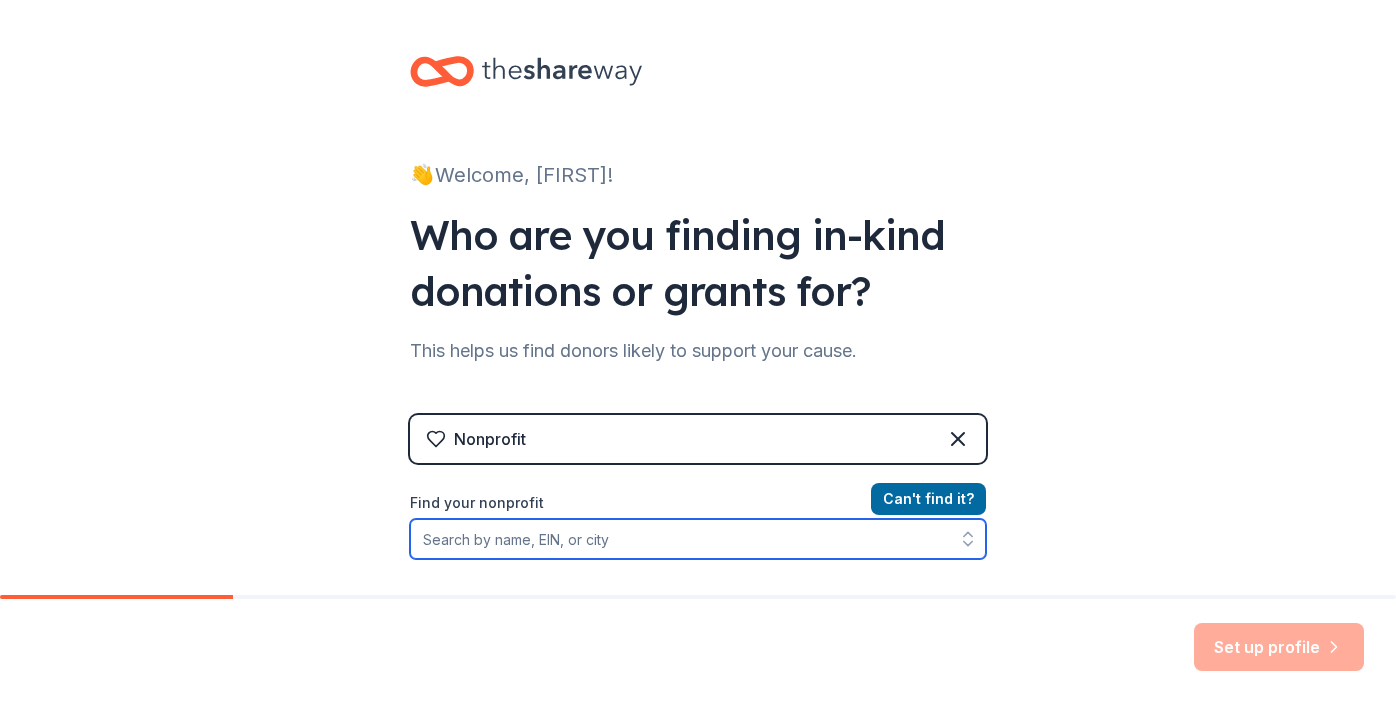 click on "Find your nonprofit" at bounding box center (698, 539) 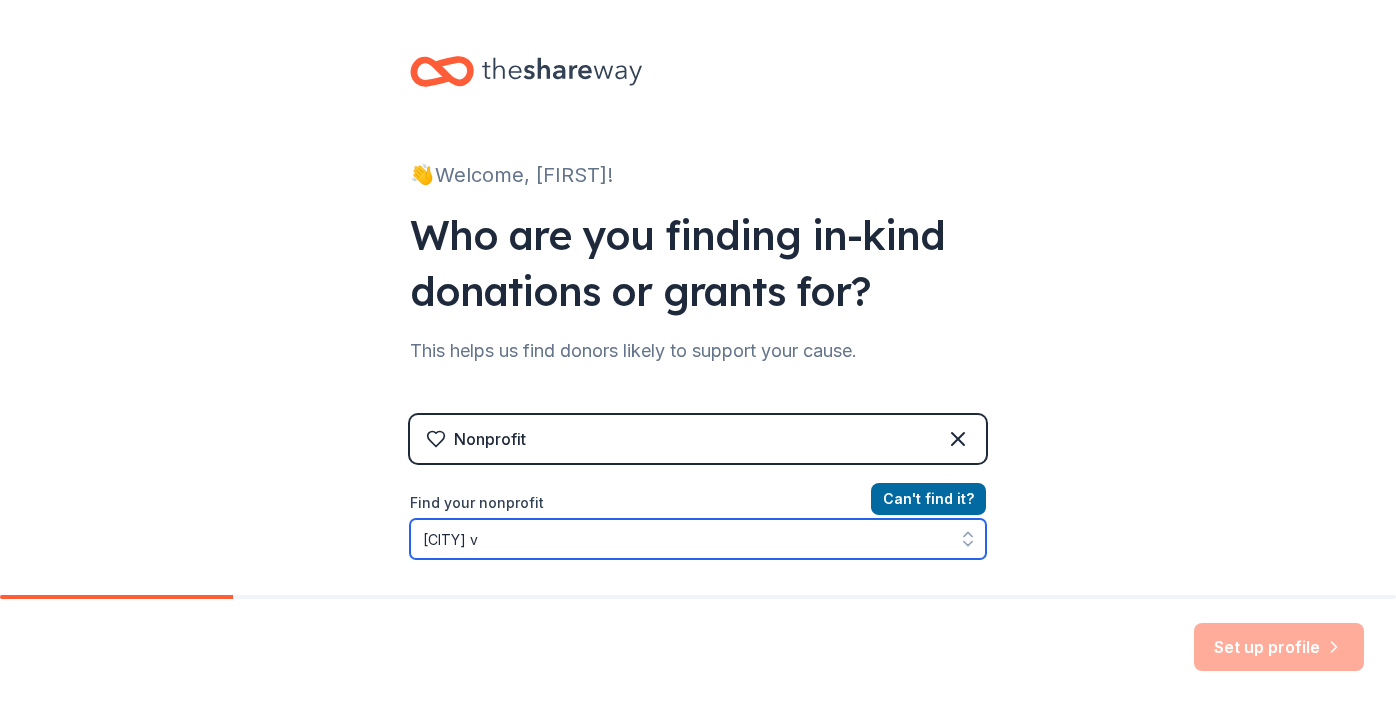 scroll, scrollTop: 64, scrollLeft: 0, axis: vertical 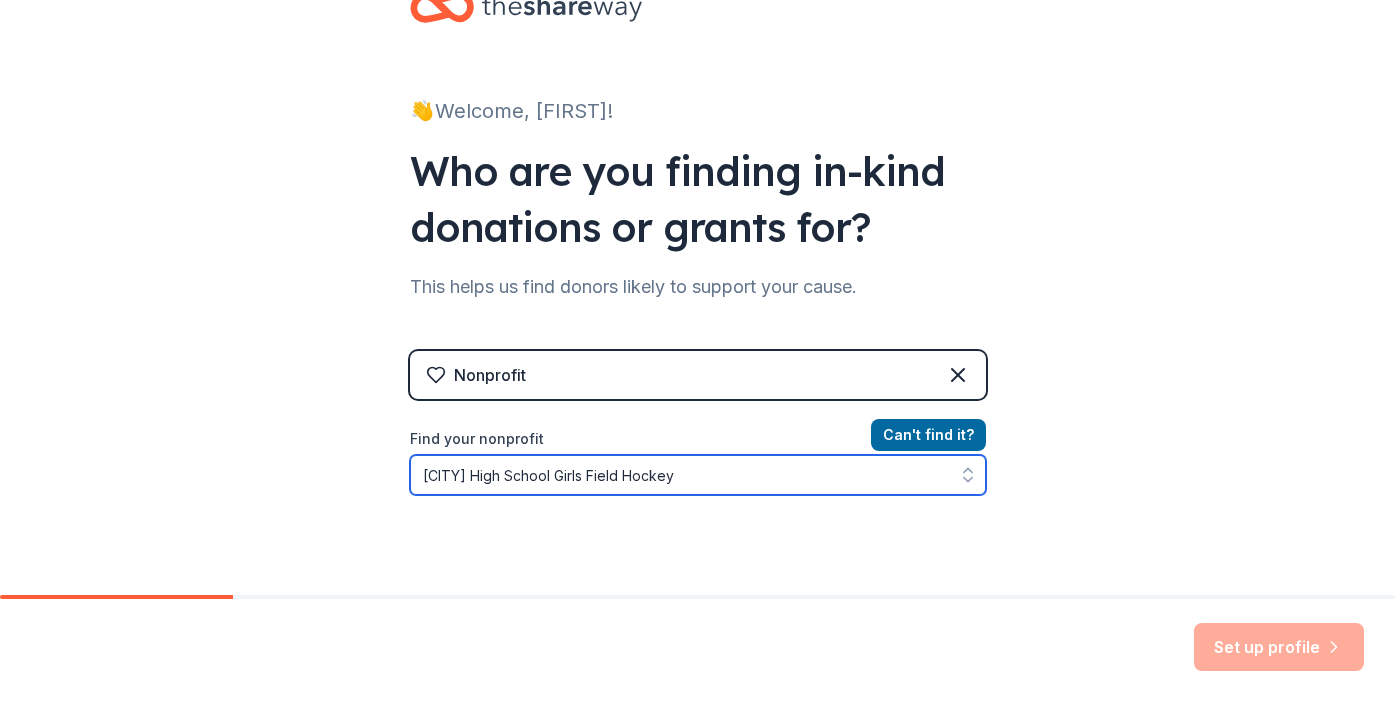 click on "[CITY] High School Girls Field Hockey" at bounding box center (698, 475) 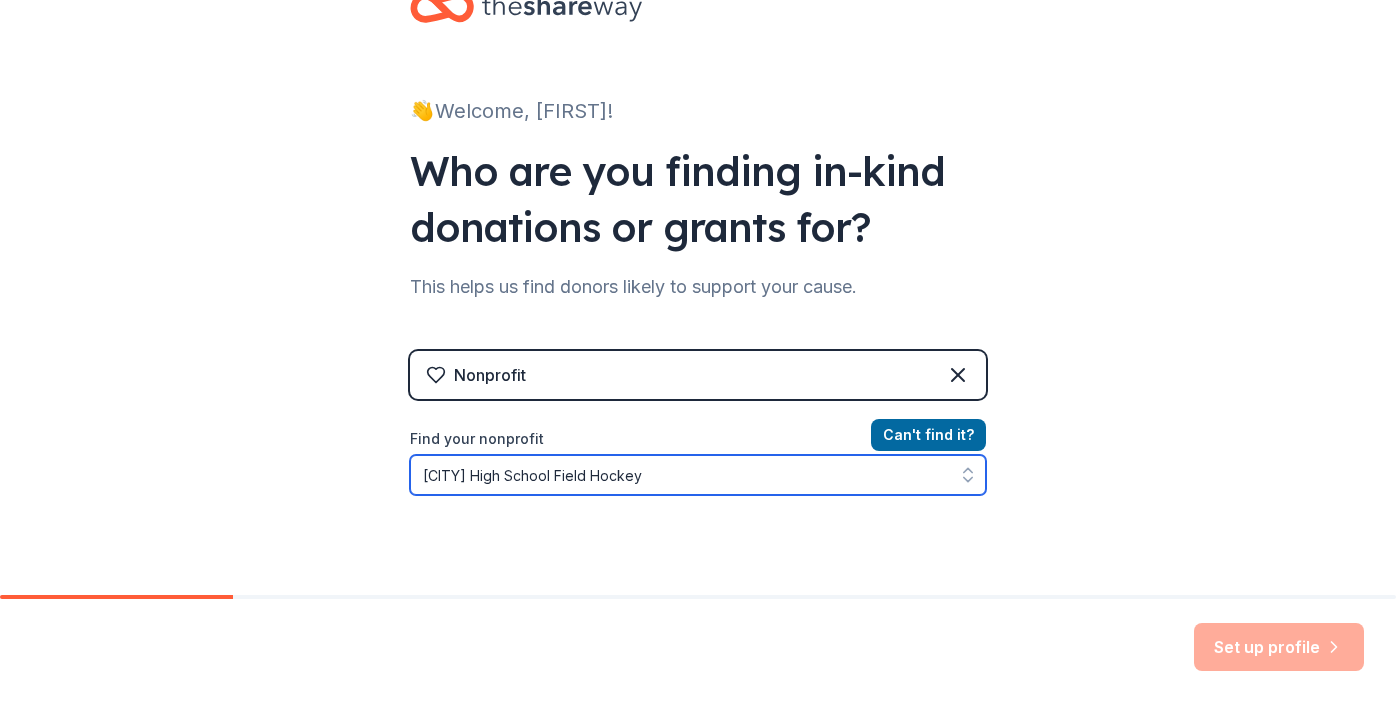 scroll, scrollTop: 260, scrollLeft: 0, axis: vertical 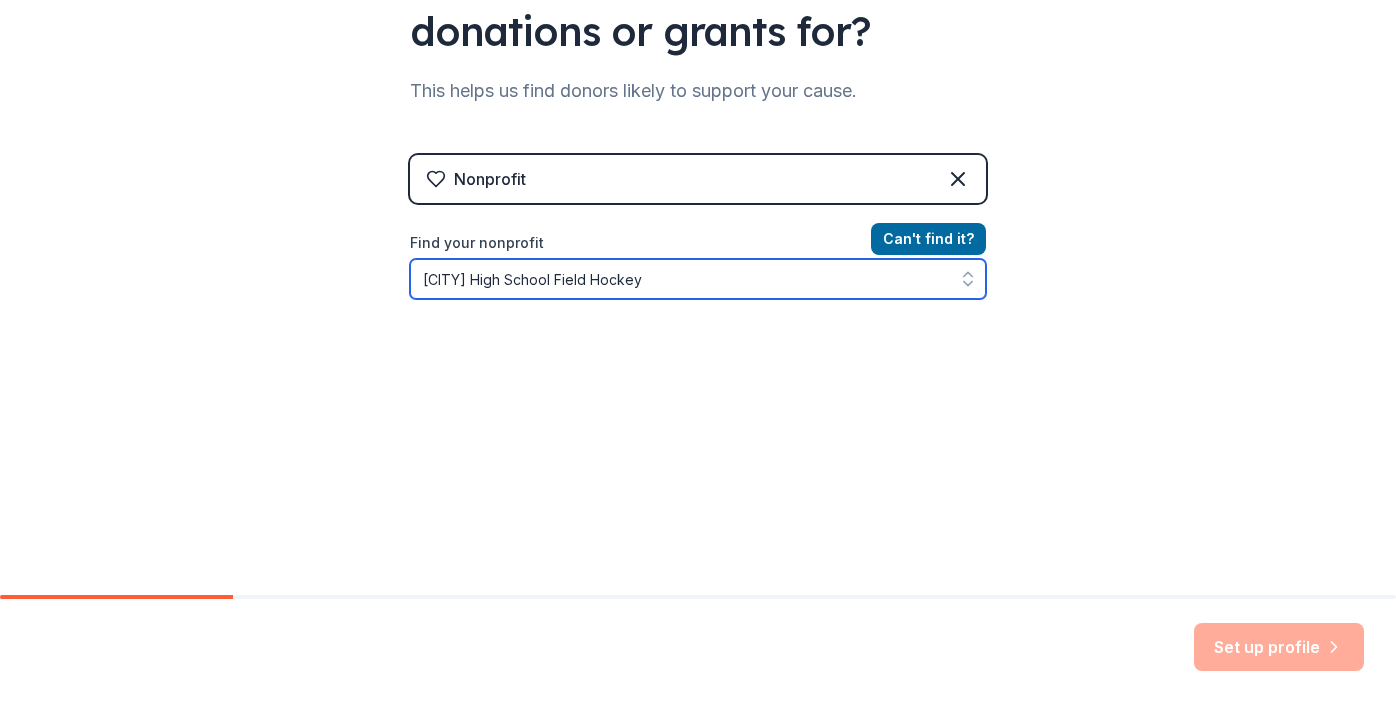 click 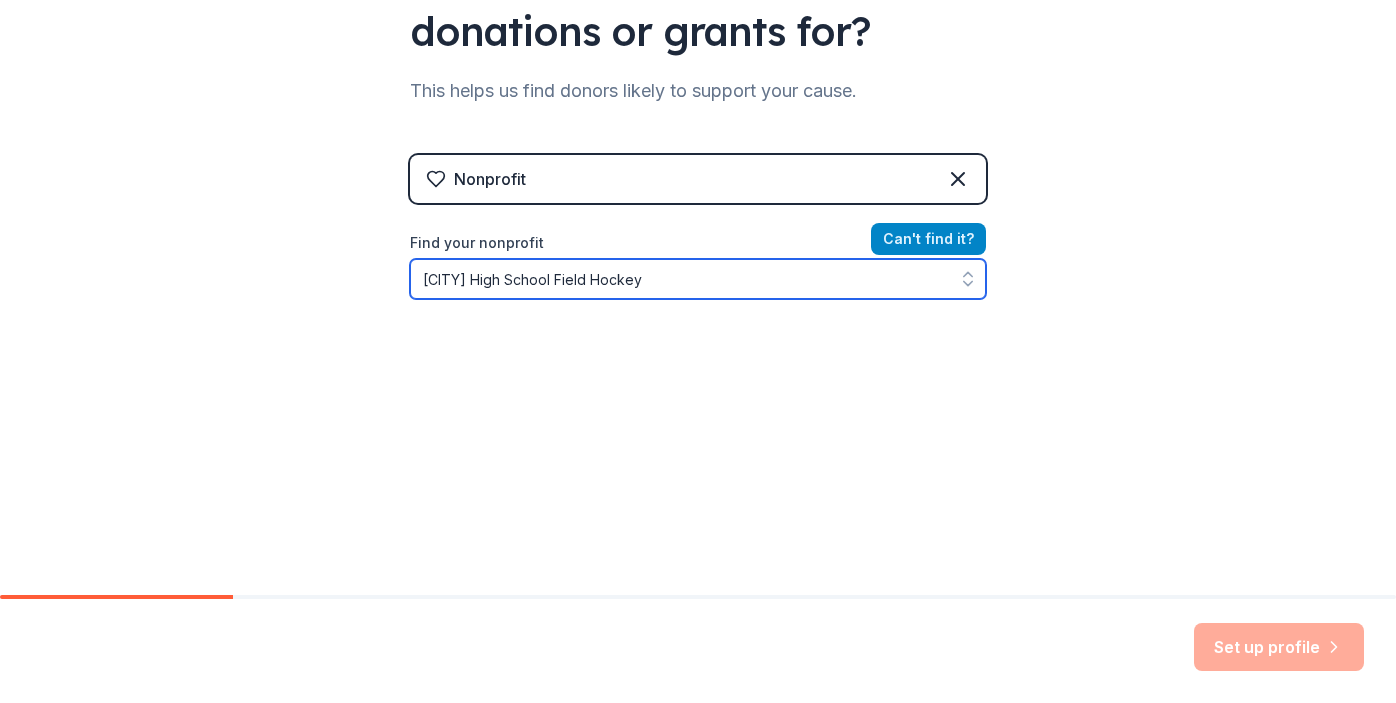 type on "[CITY] High School Field Hockey" 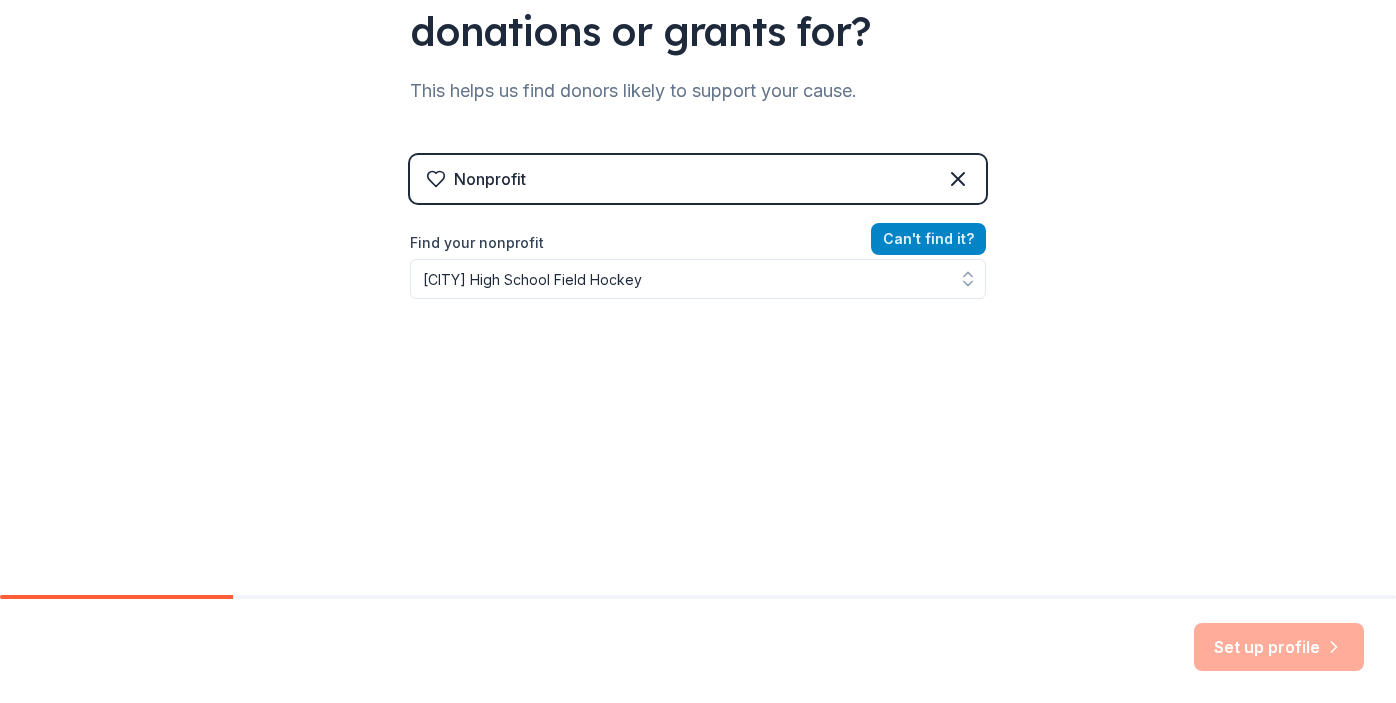 click on "Can ' t find it?" at bounding box center [928, 239] 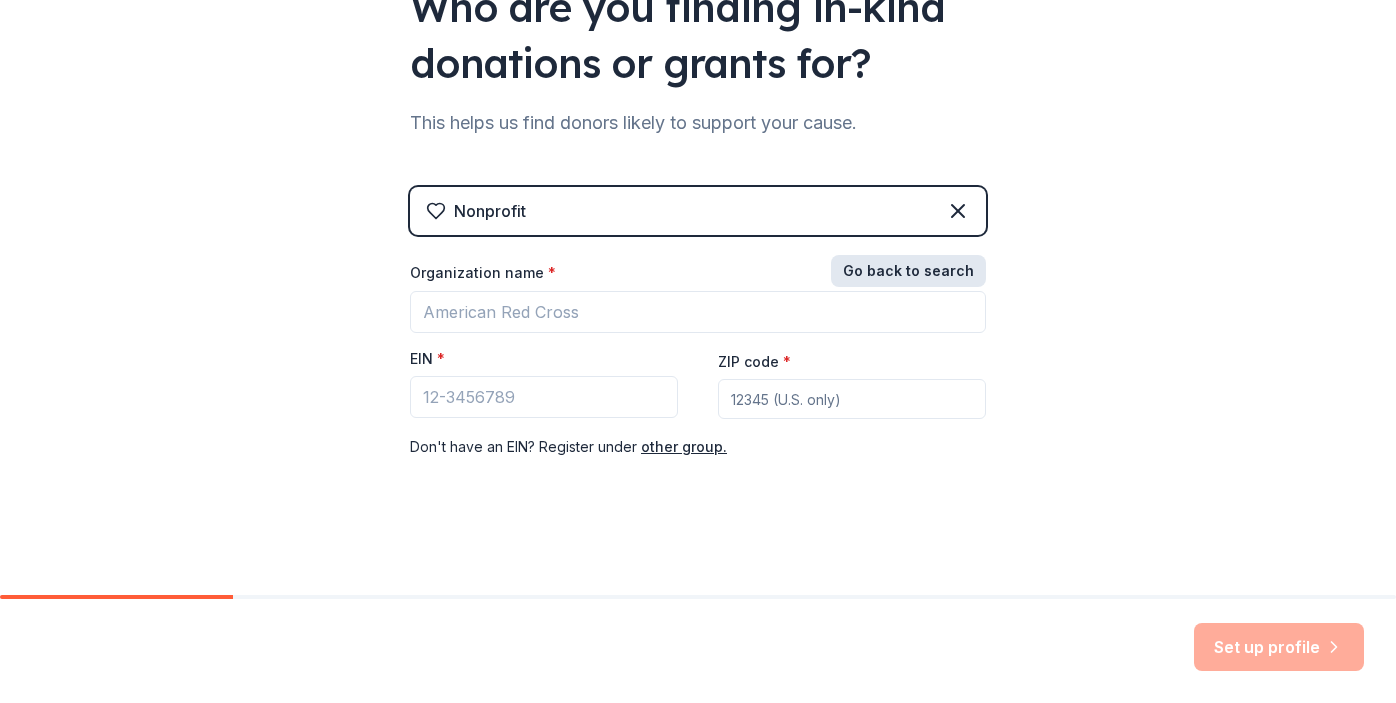 scroll, scrollTop: 228, scrollLeft: 0, axis: vertical 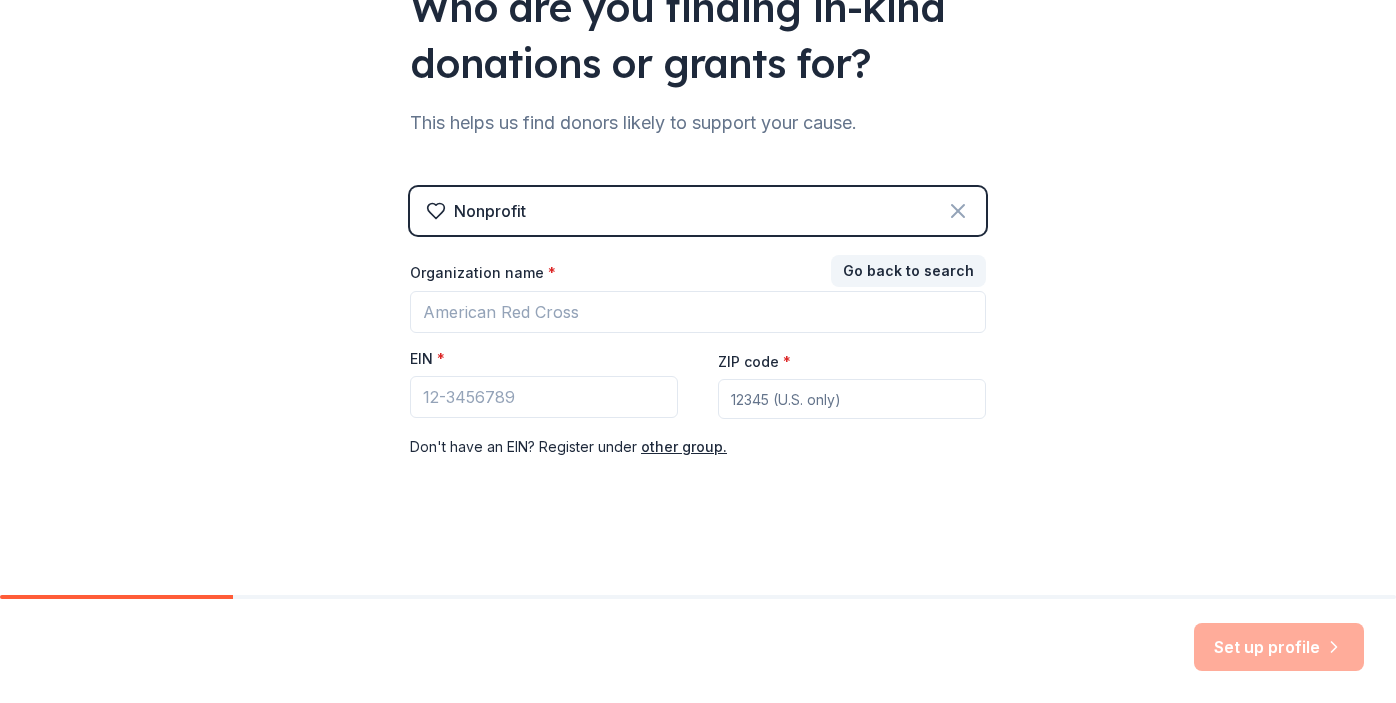 click 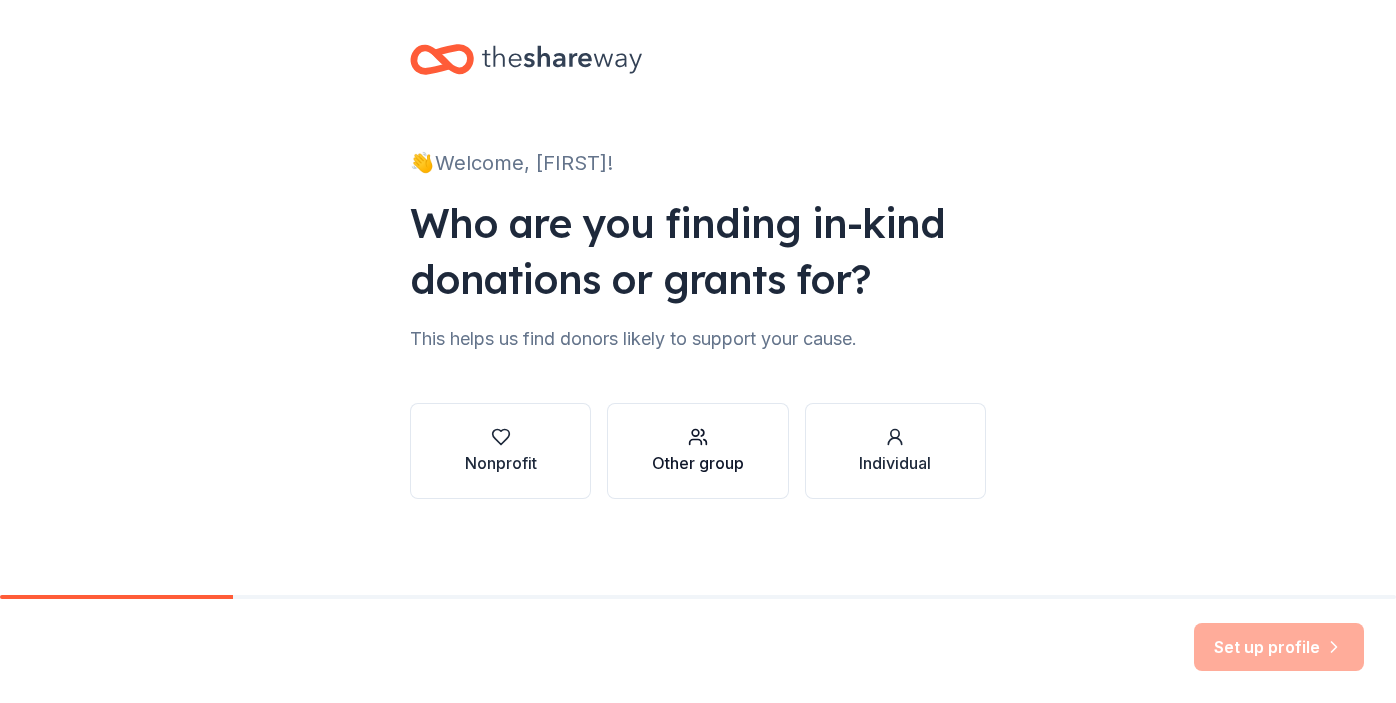 click on "Other group" at bounding box center (697, 451) 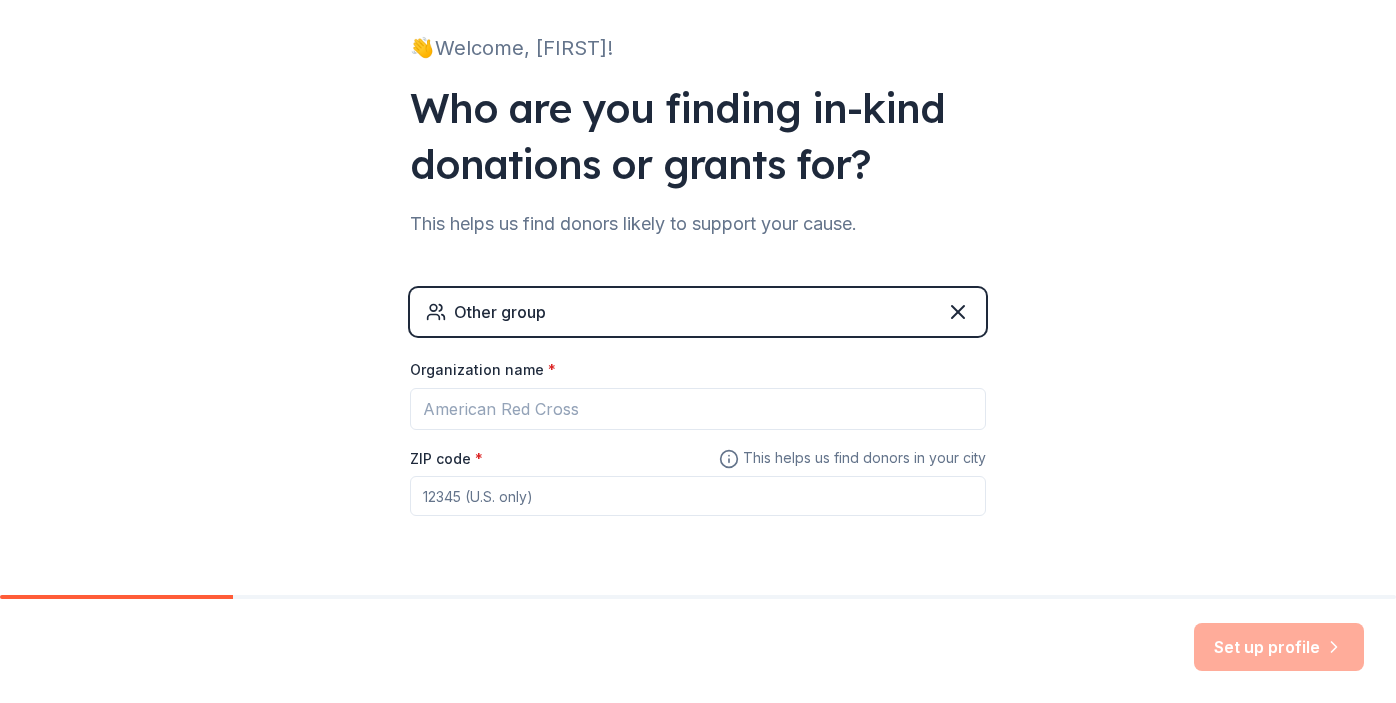 scroll, scrollTop: 184, scrollLeft: 0, axis: vertical 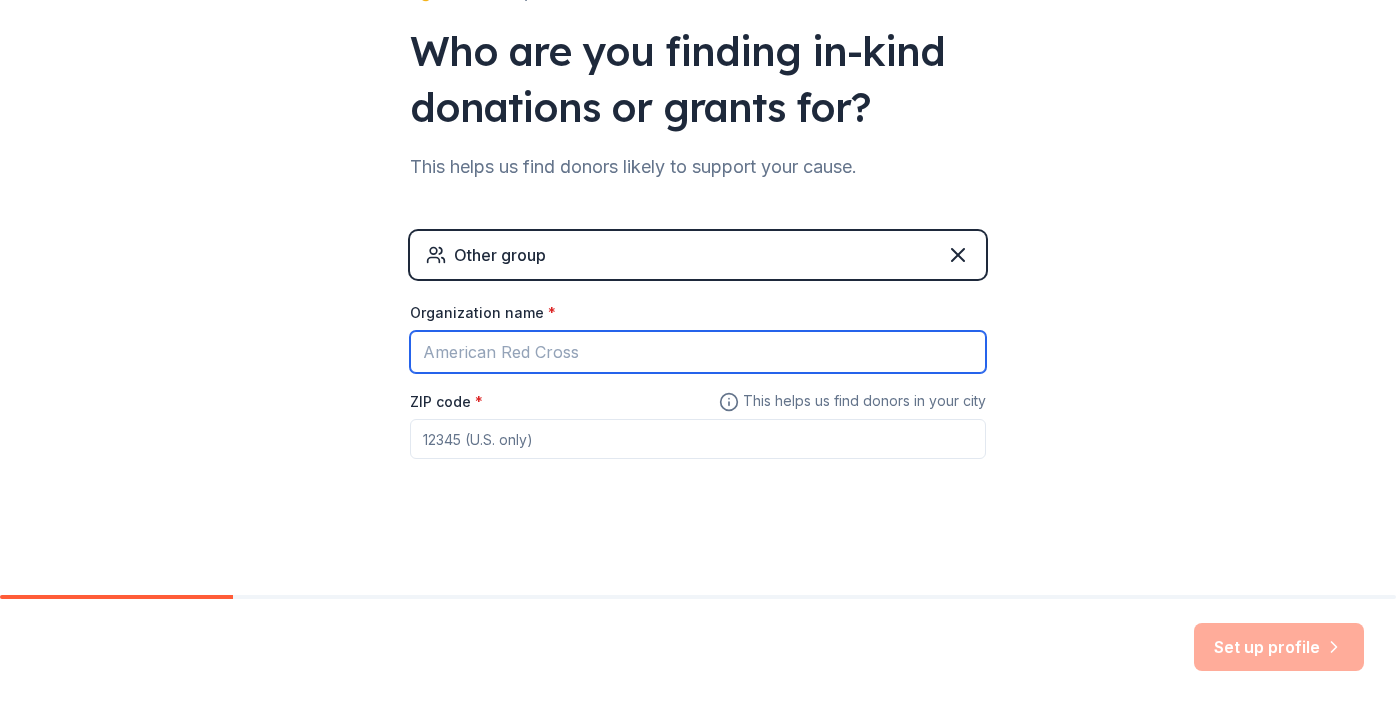 click on "Organization name *" at bounding box center (698, 352) 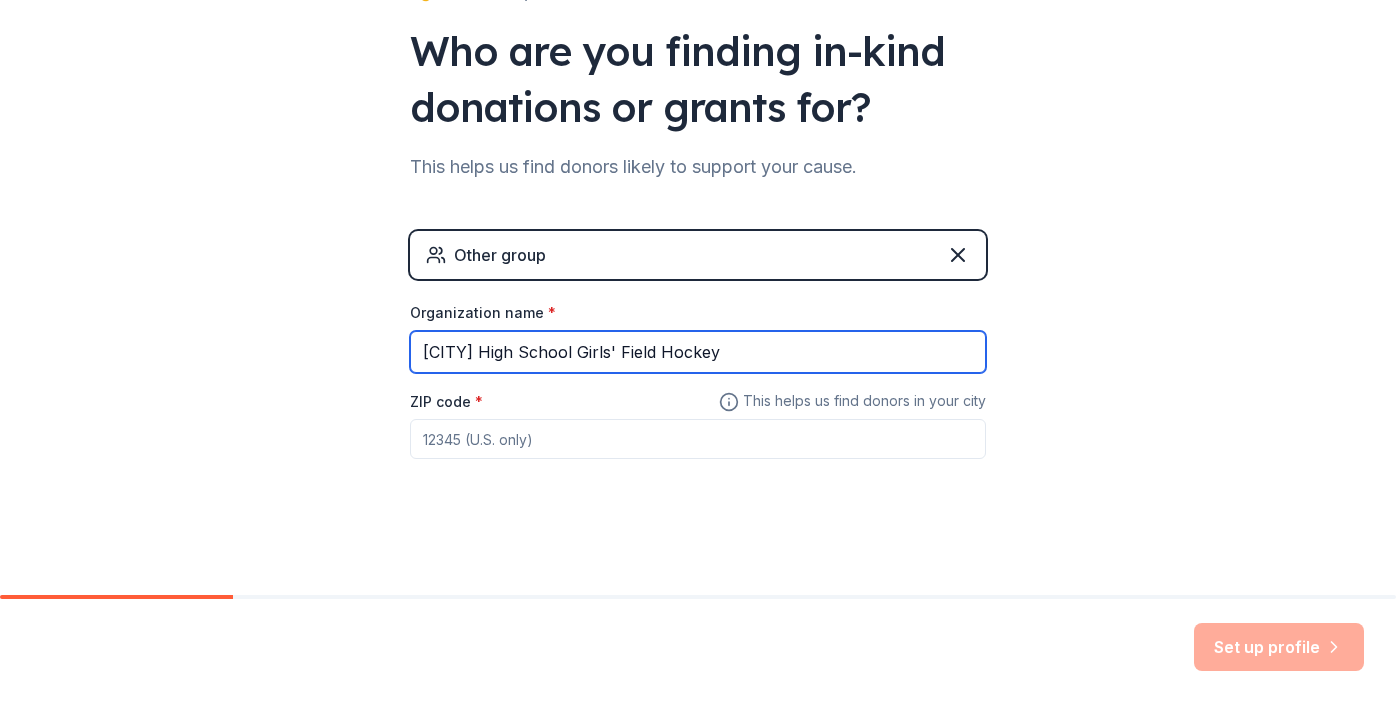 type on "[CITY] High School Girls' Field Hockey" 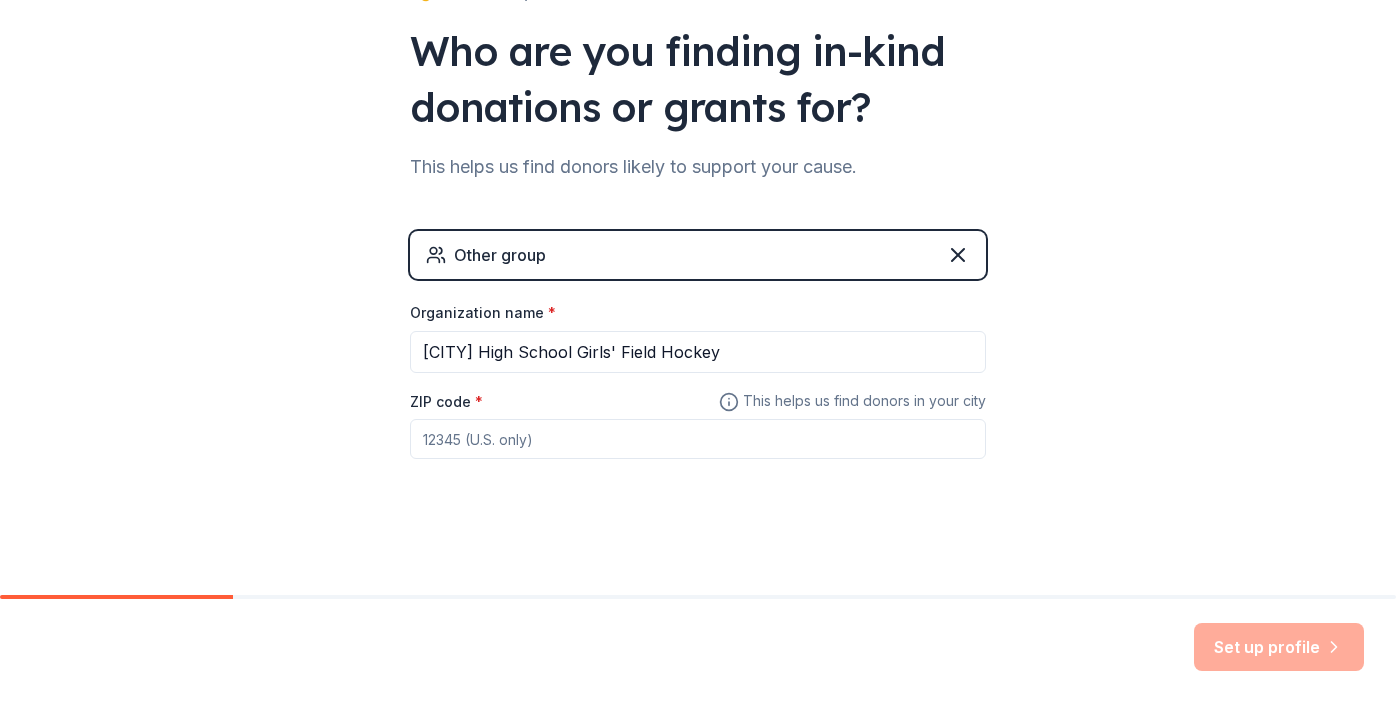 click on "ZIP code *" at bounding box center (698, 439) 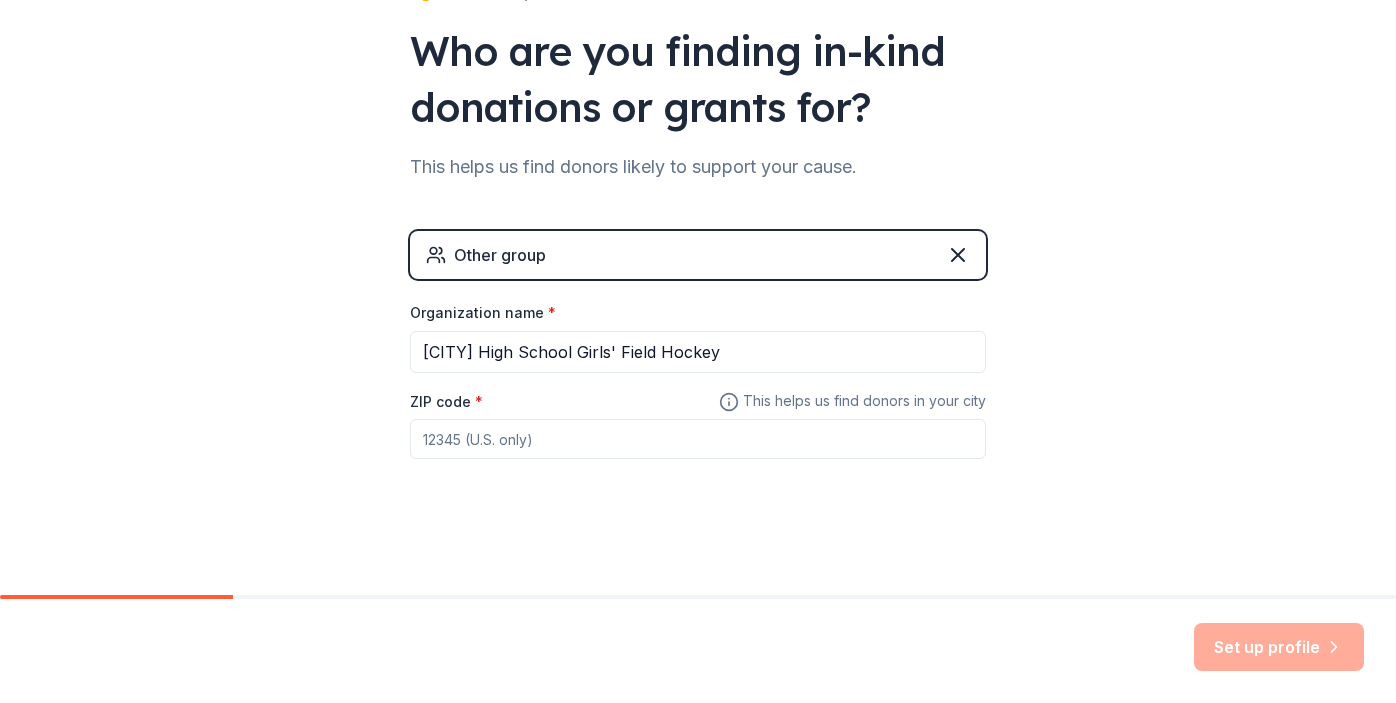 type on "92708" 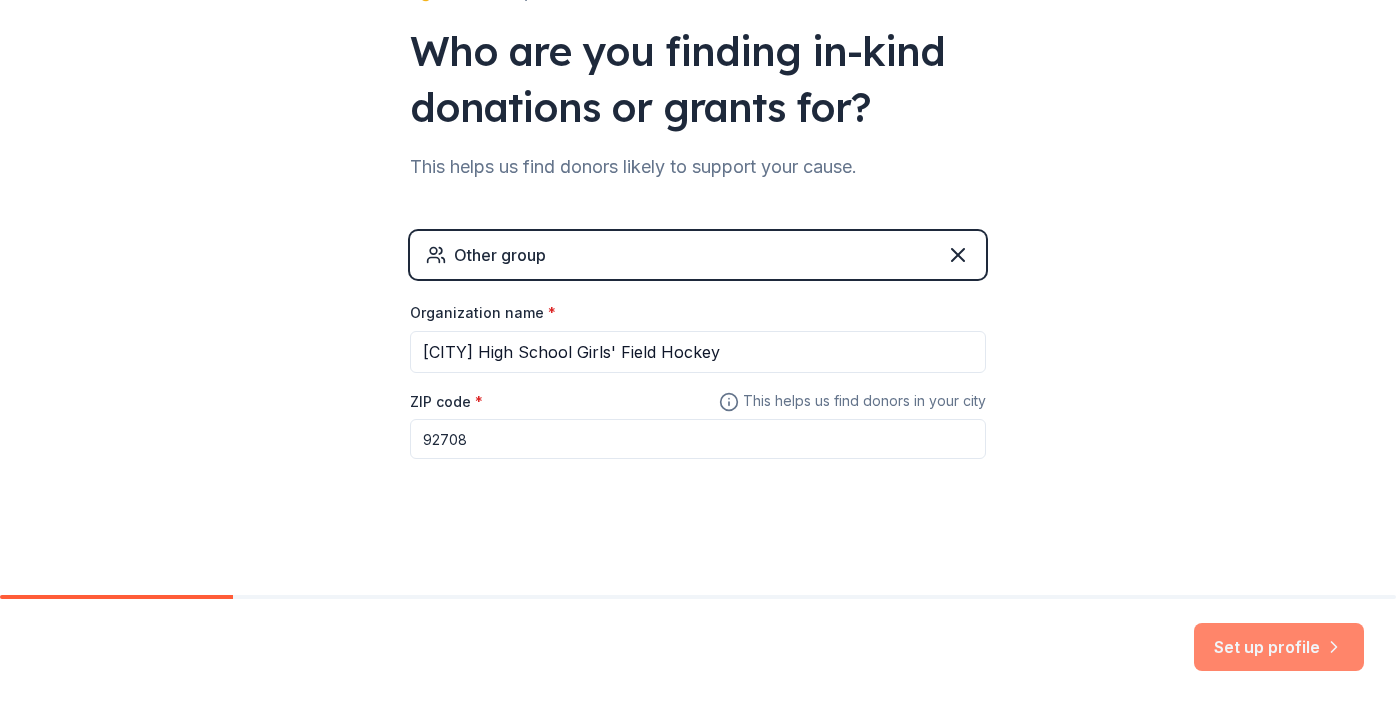 click on "Set up profile" at bounding box center [1279, 647] 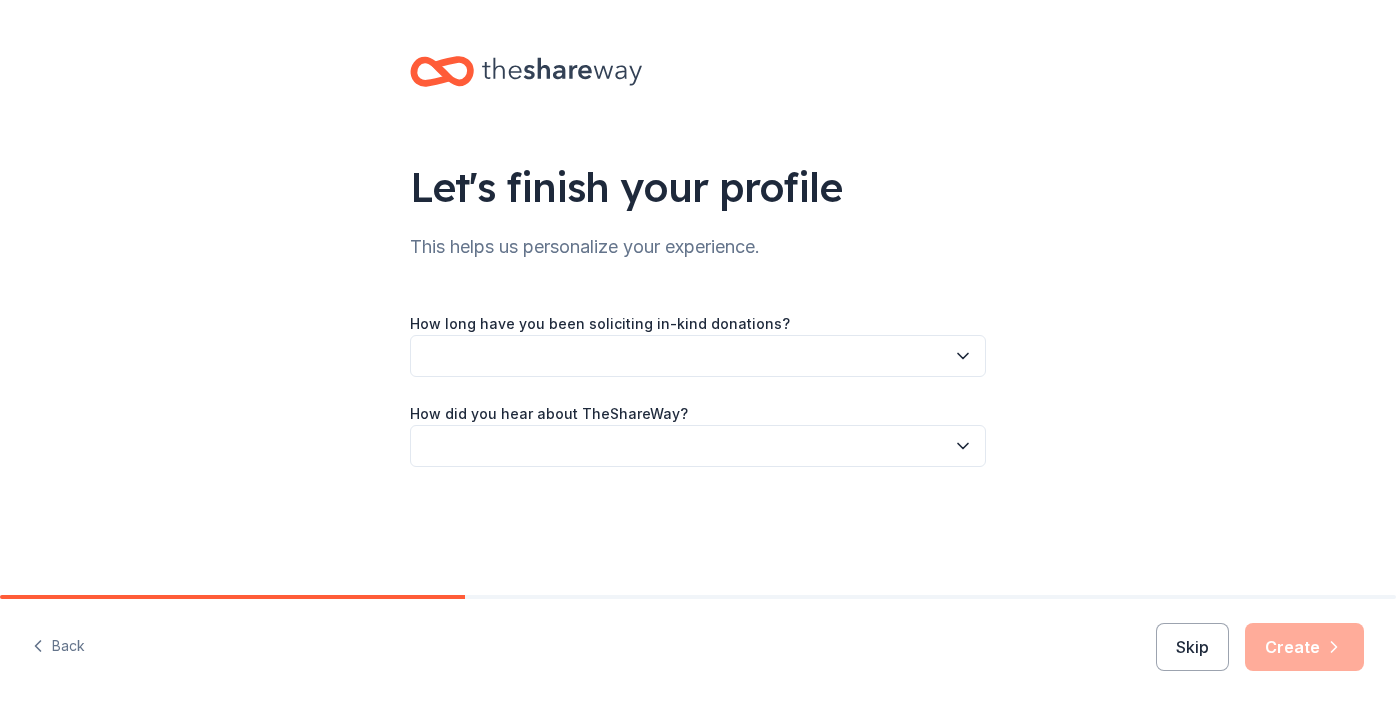 click 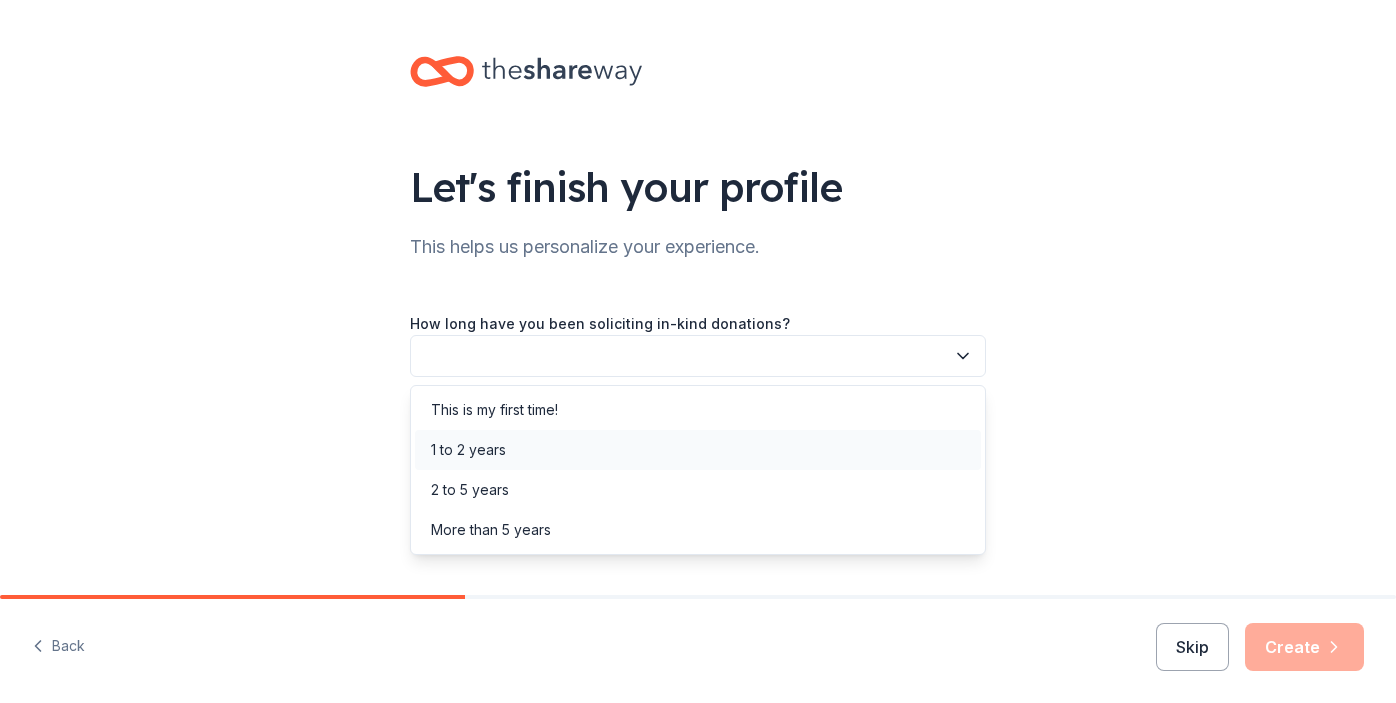 click on "1 to 2 years" at bounding box center (698, 450) 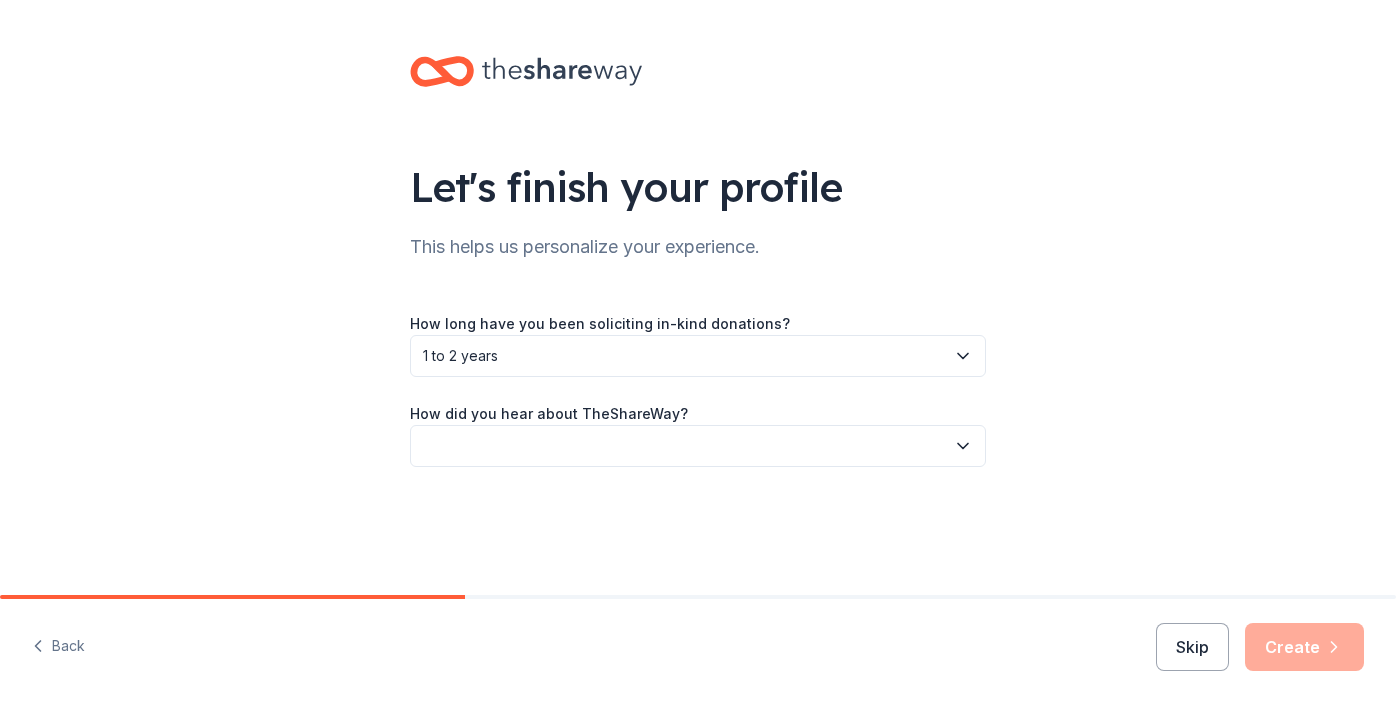click 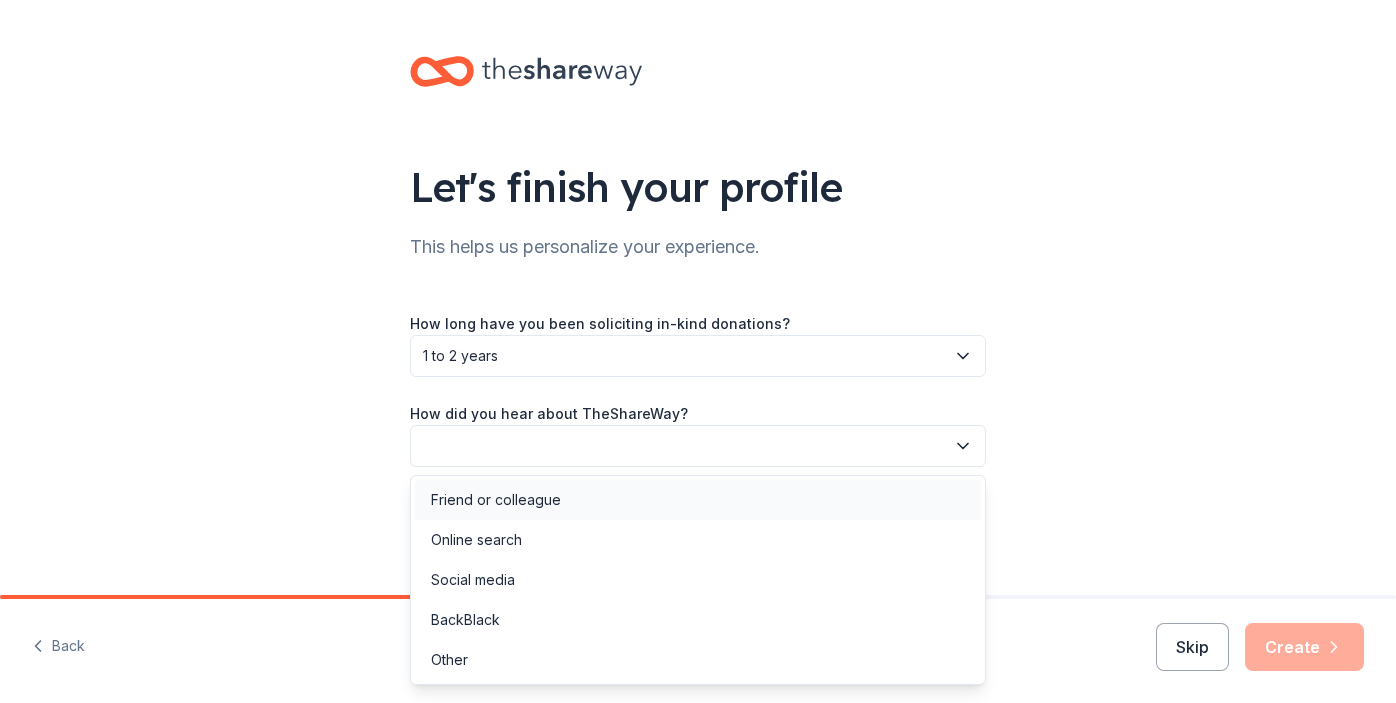 click on "Friend or colleague" at bounding box center (698, 500) 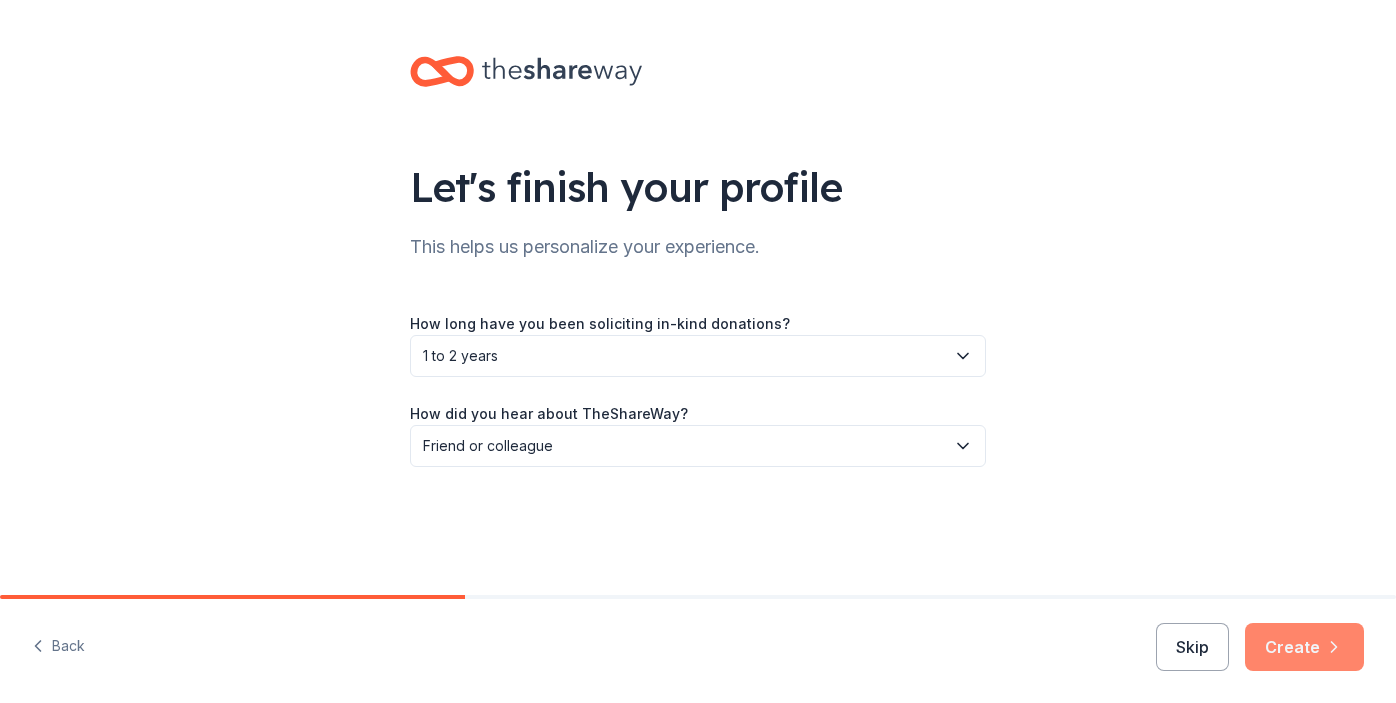 click on "Create" at bounding box center (1304, 647) 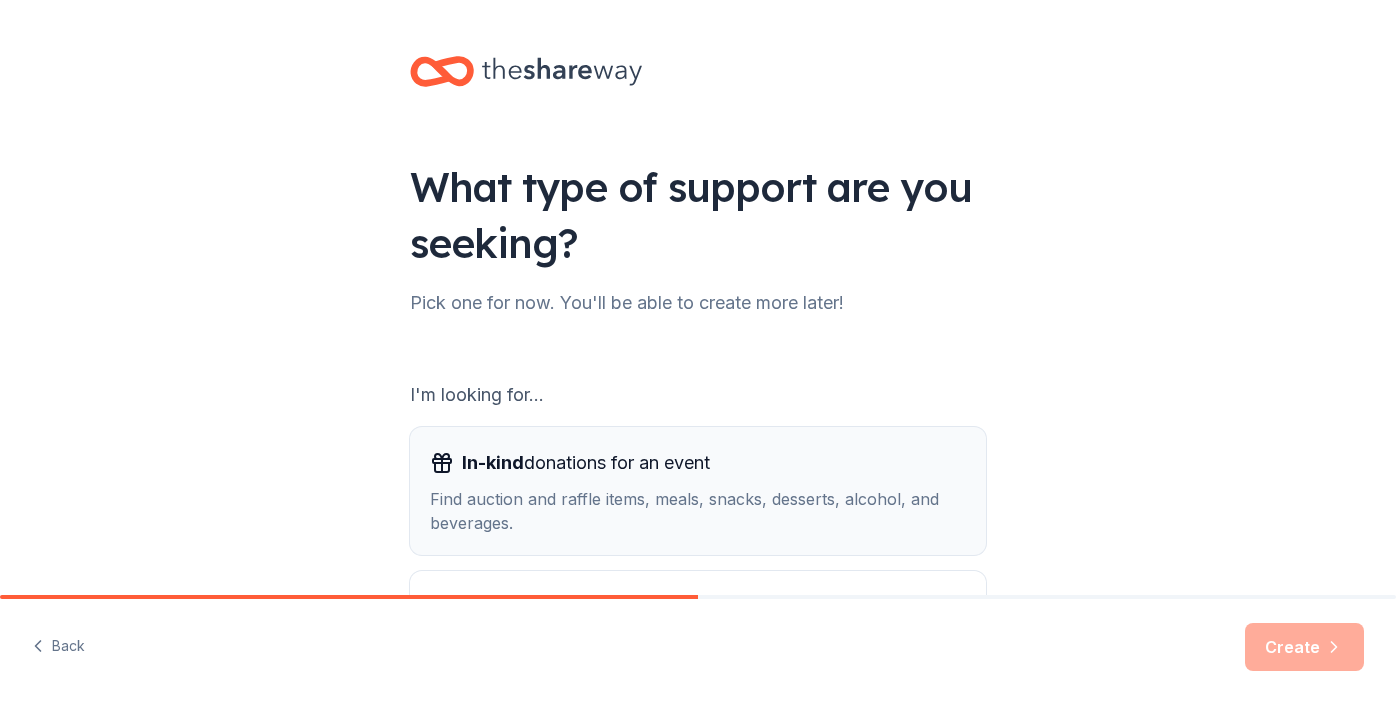 click on "Find auction and raffle items, meals, snacks, desserts, alcohol, and beverages." at bounding box center (698, 511) 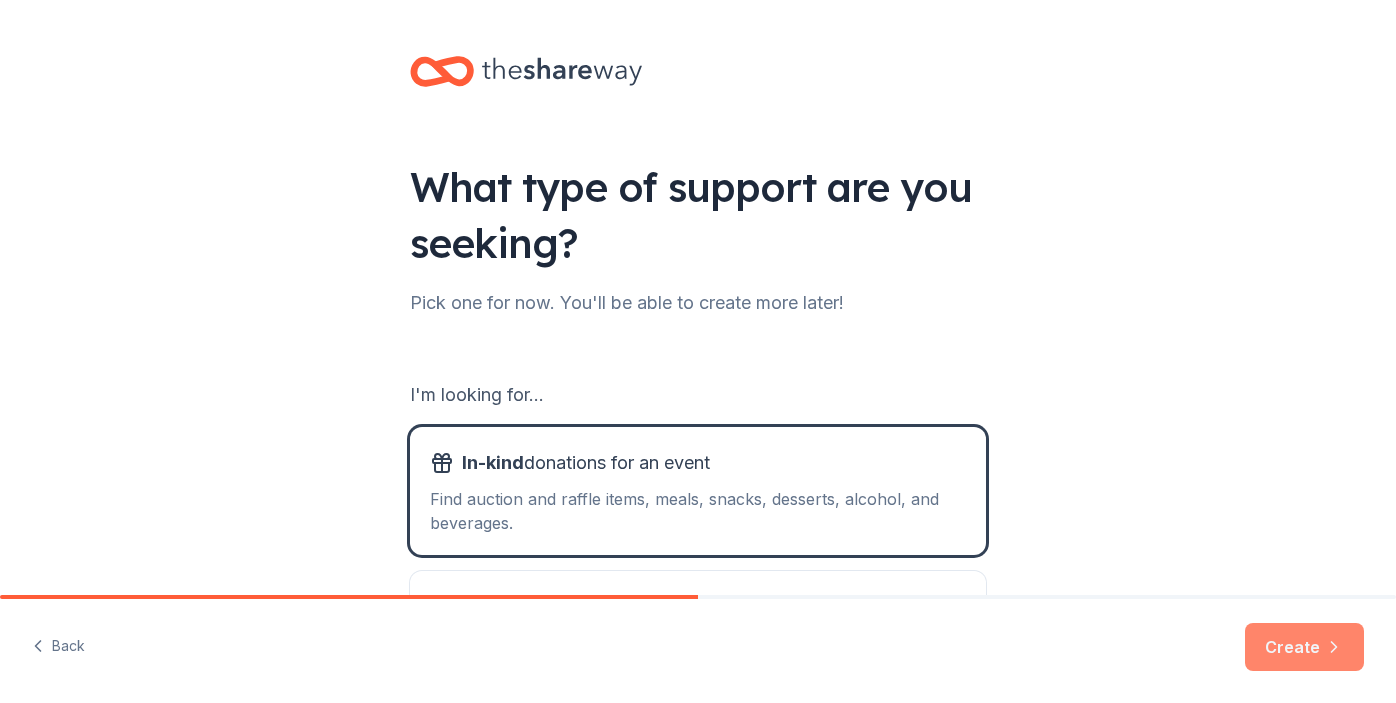 click on "Create" at bounding box center (1304, 647) 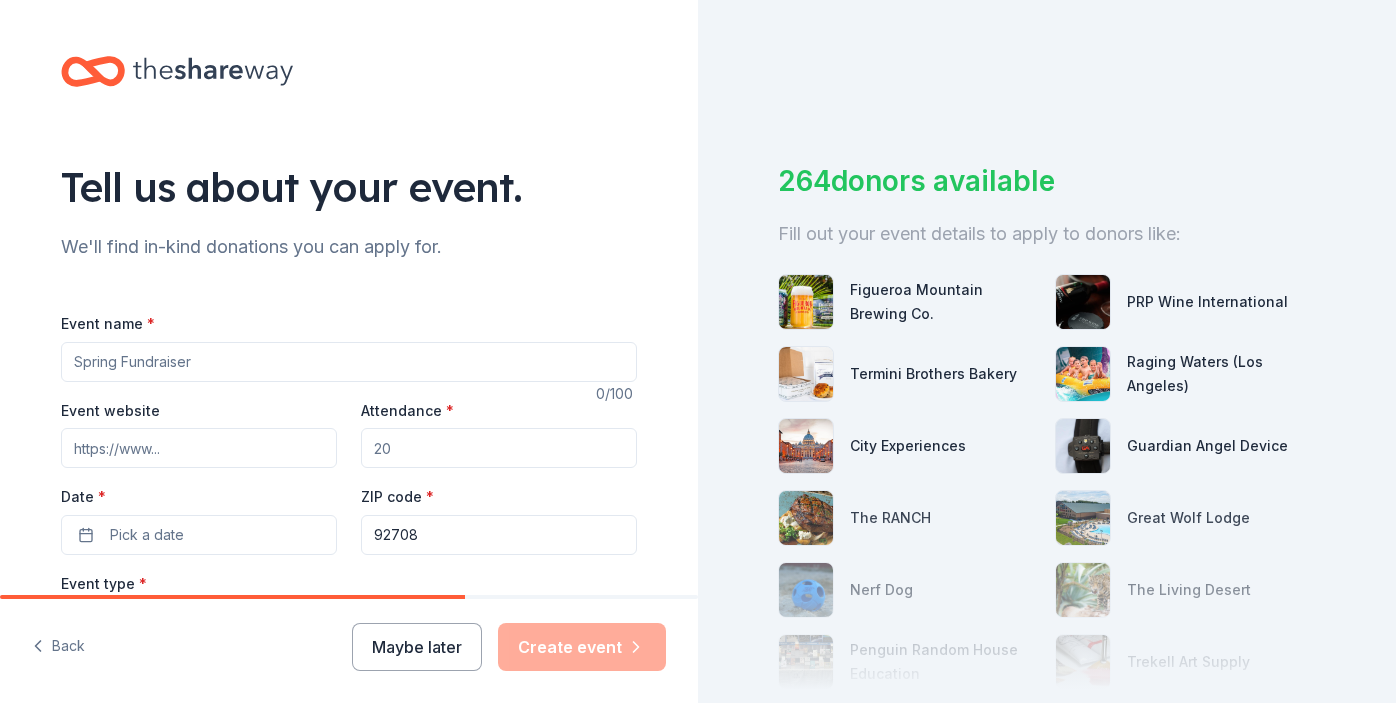 click on "Event name *" at bounding box center (349, 362) 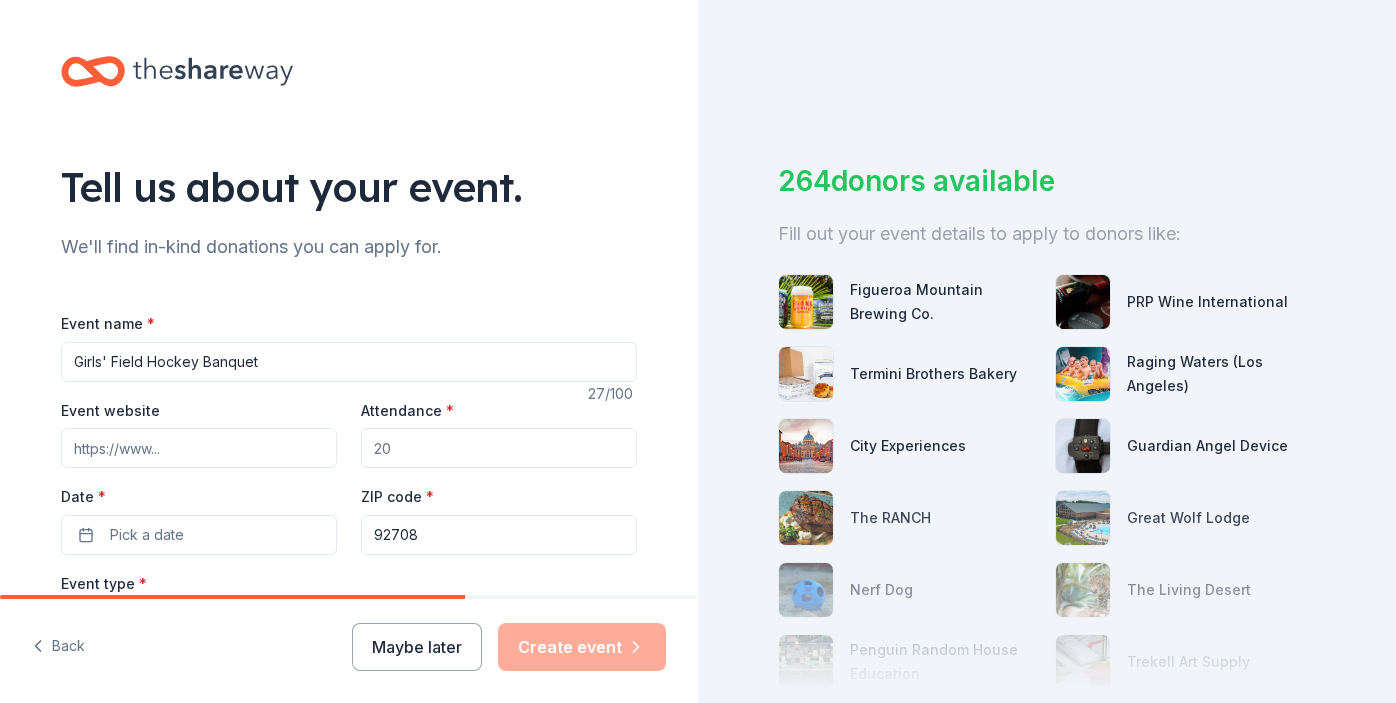 type on "Girls' Field Hockey Banquet" 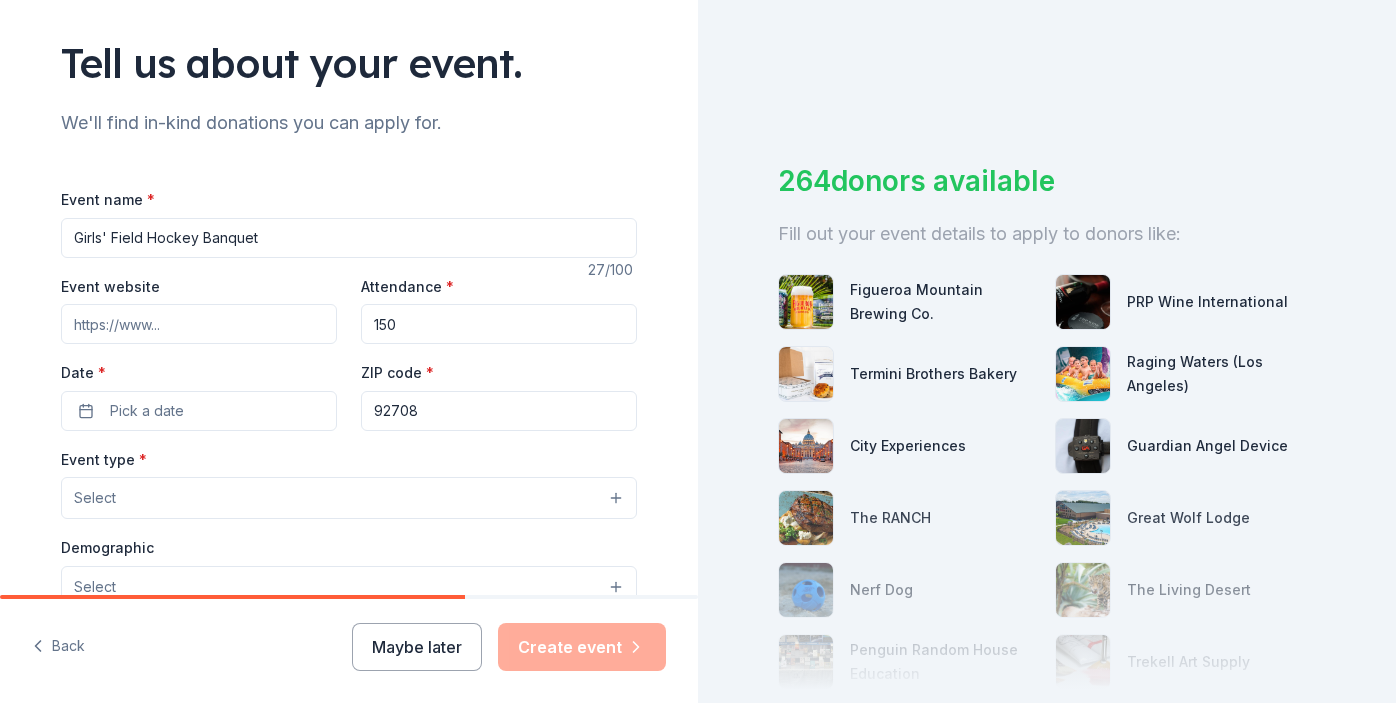 scroll, scrollTop: 137, scrollLeft: 0, axis: vertical 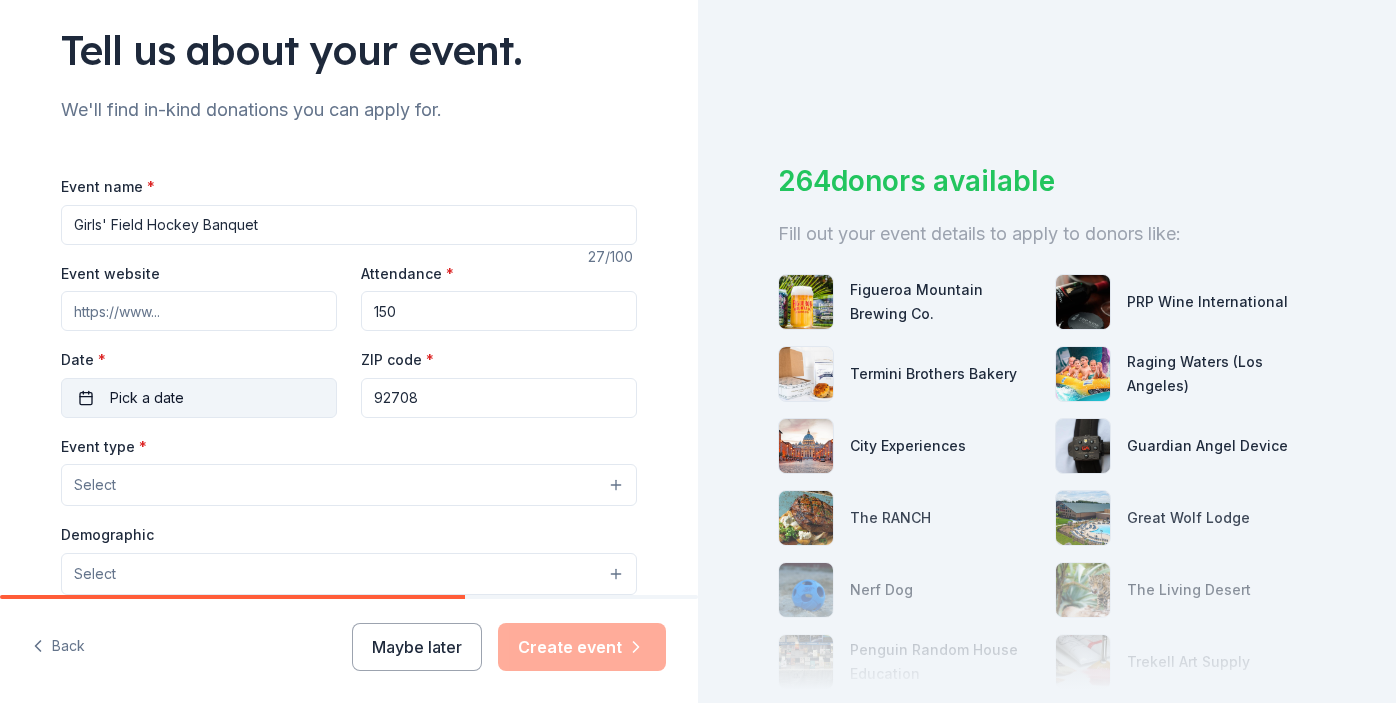 type on "150" 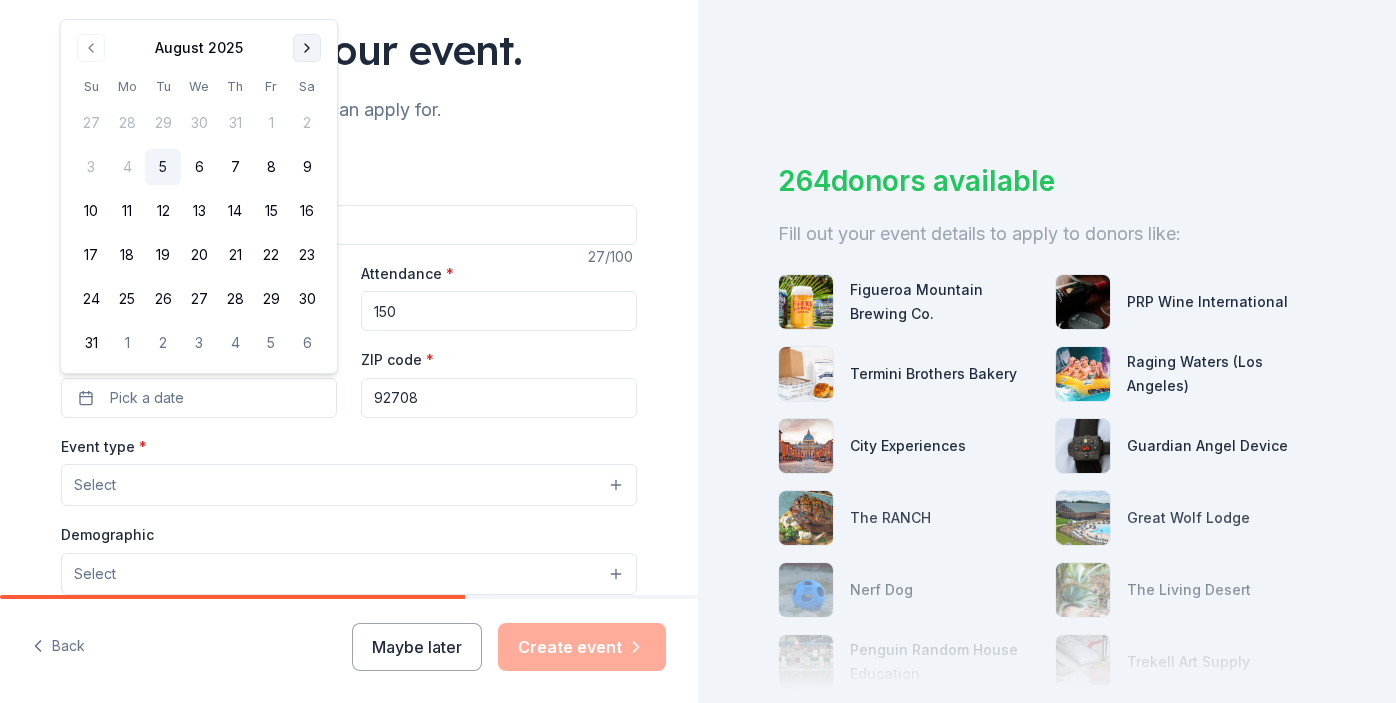 click at bounding box center (307, 48) 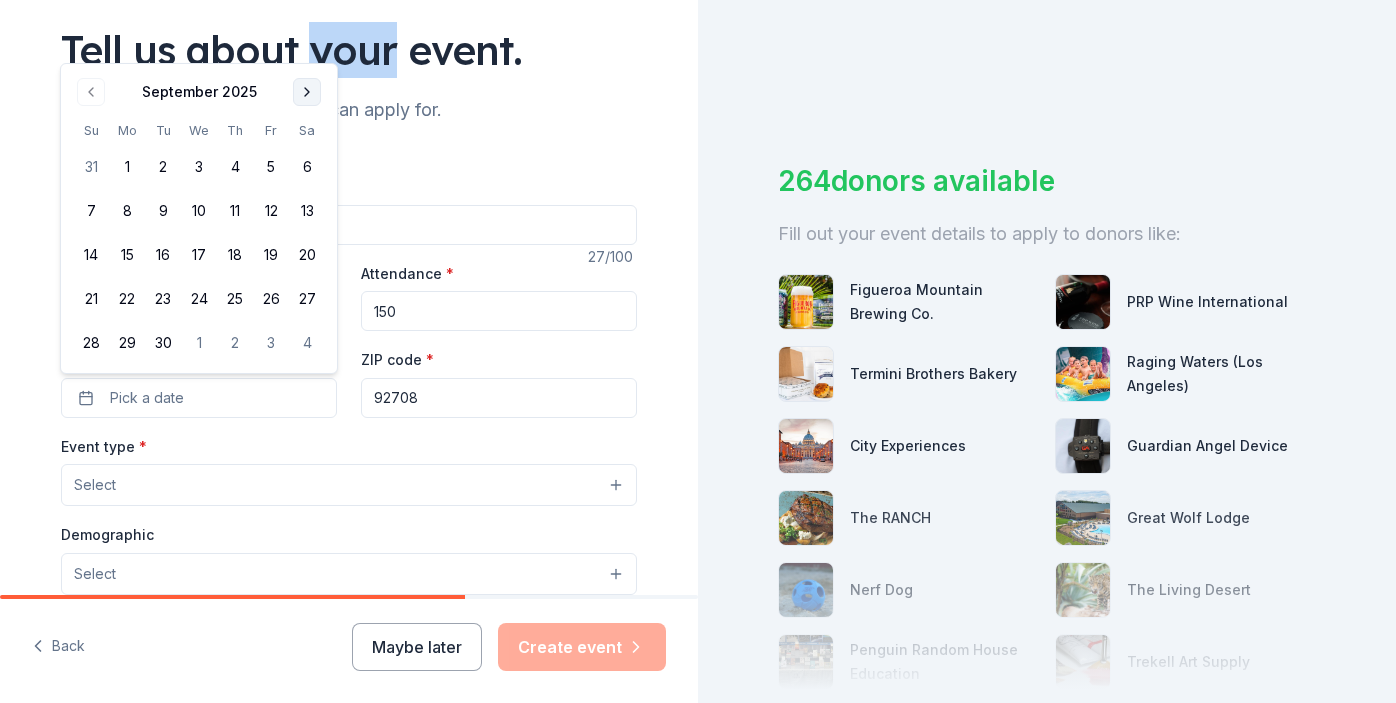 click on "Tell us about your event." at bounding box center (349, 50) 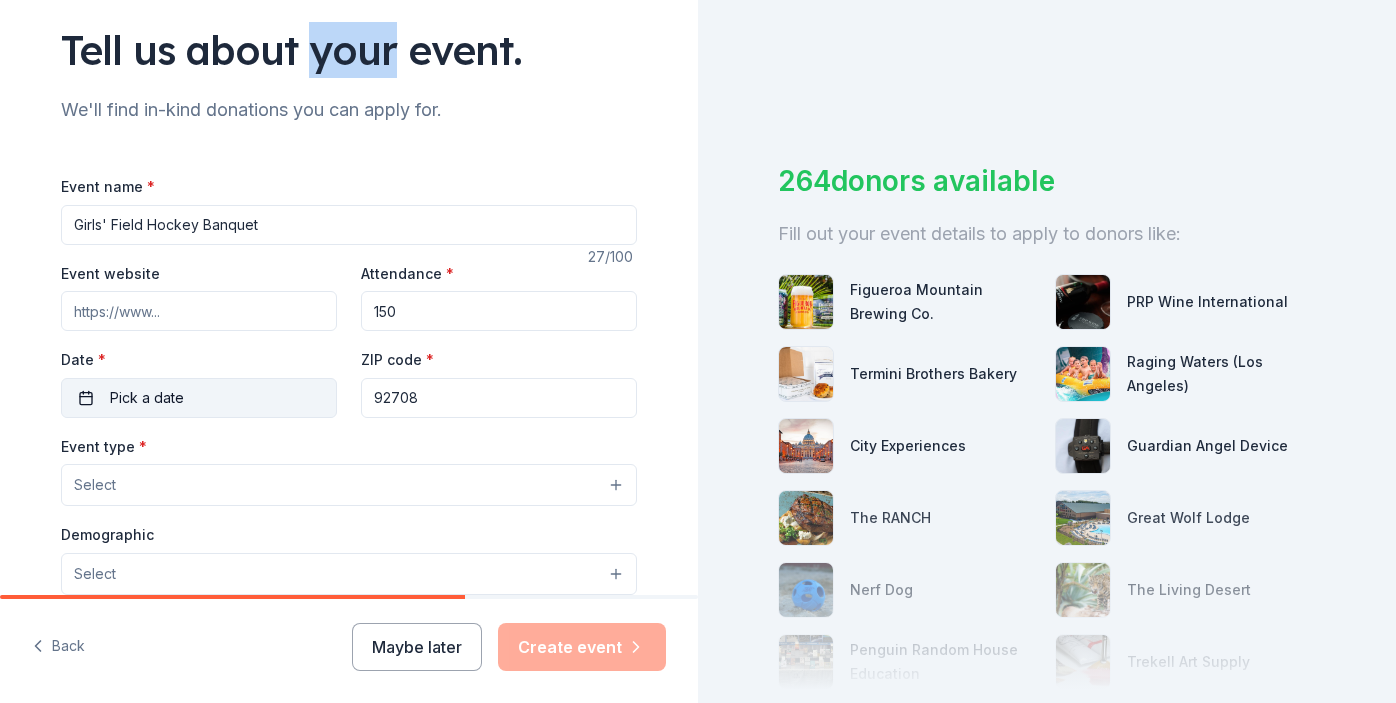 click on "Pick a date" at bounding box center [147, 398] 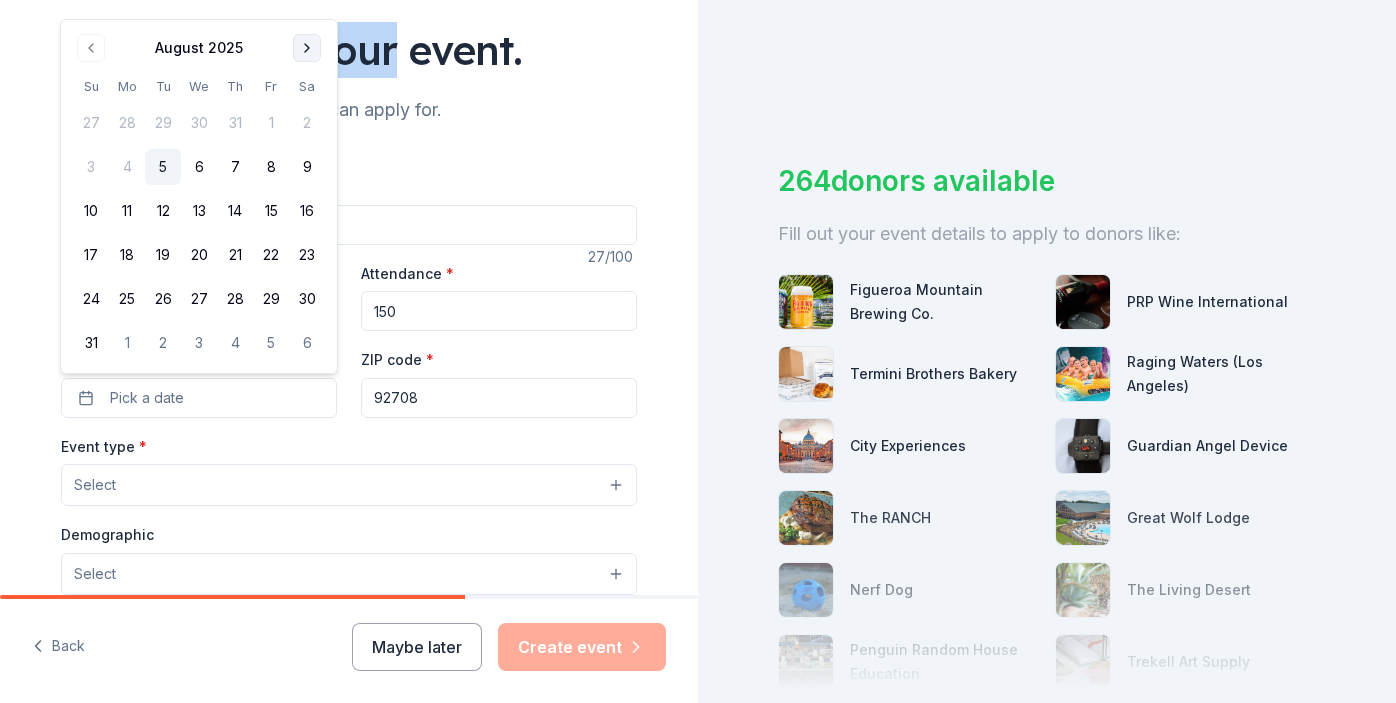 click at bounding box center [307, 48] 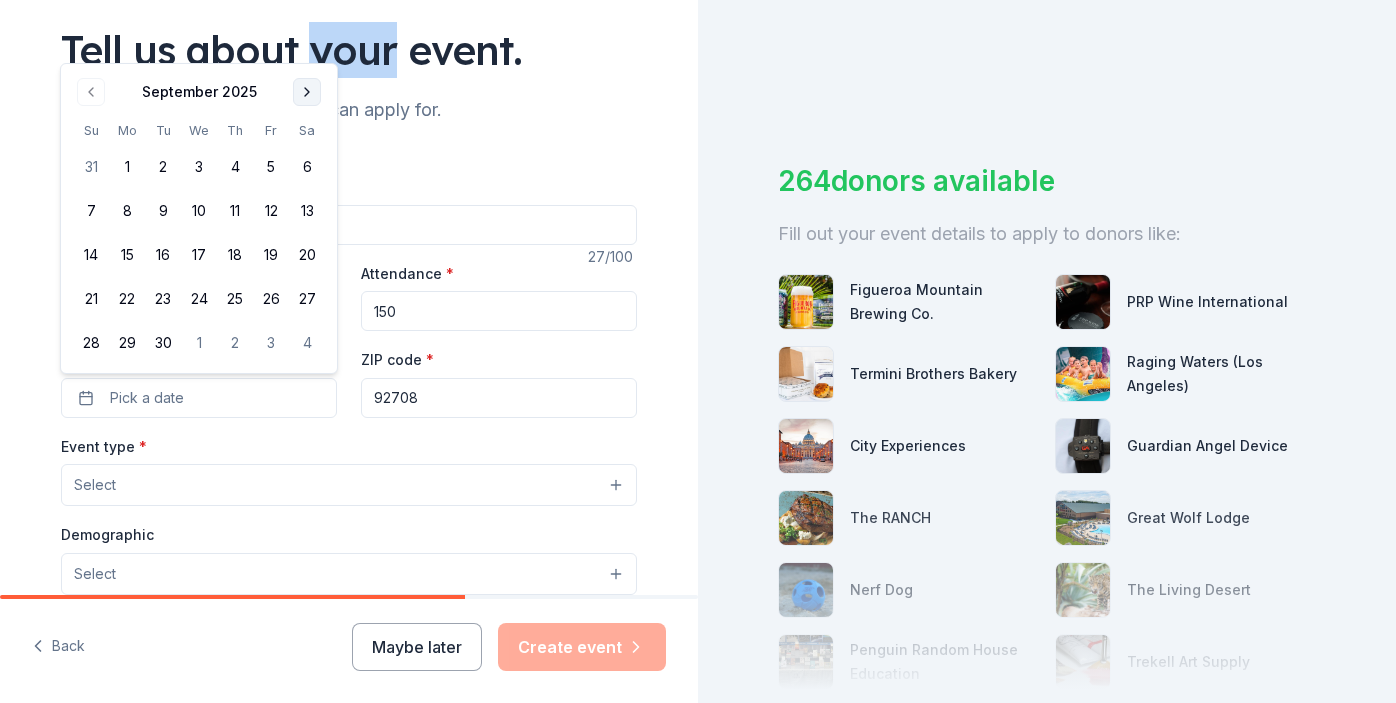 click at bounding box center [307, 92] 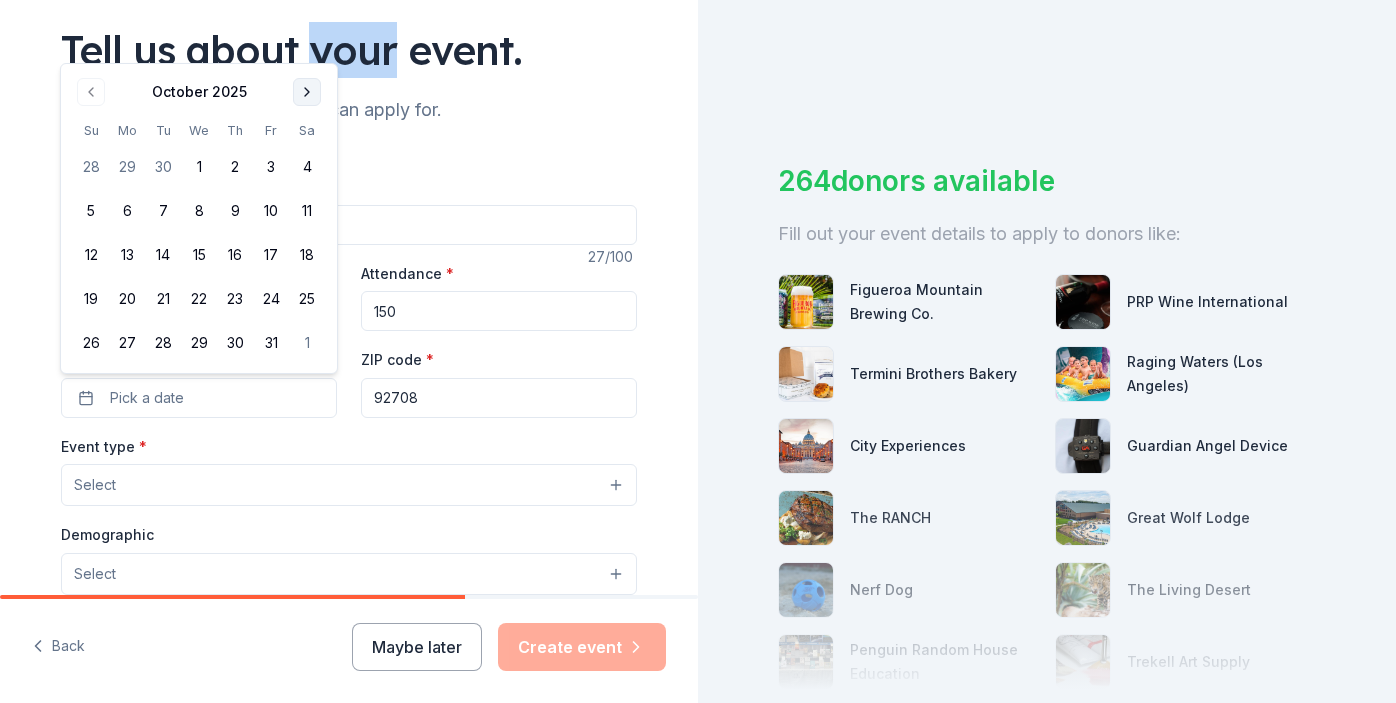 click at bounding box center [307, 92] 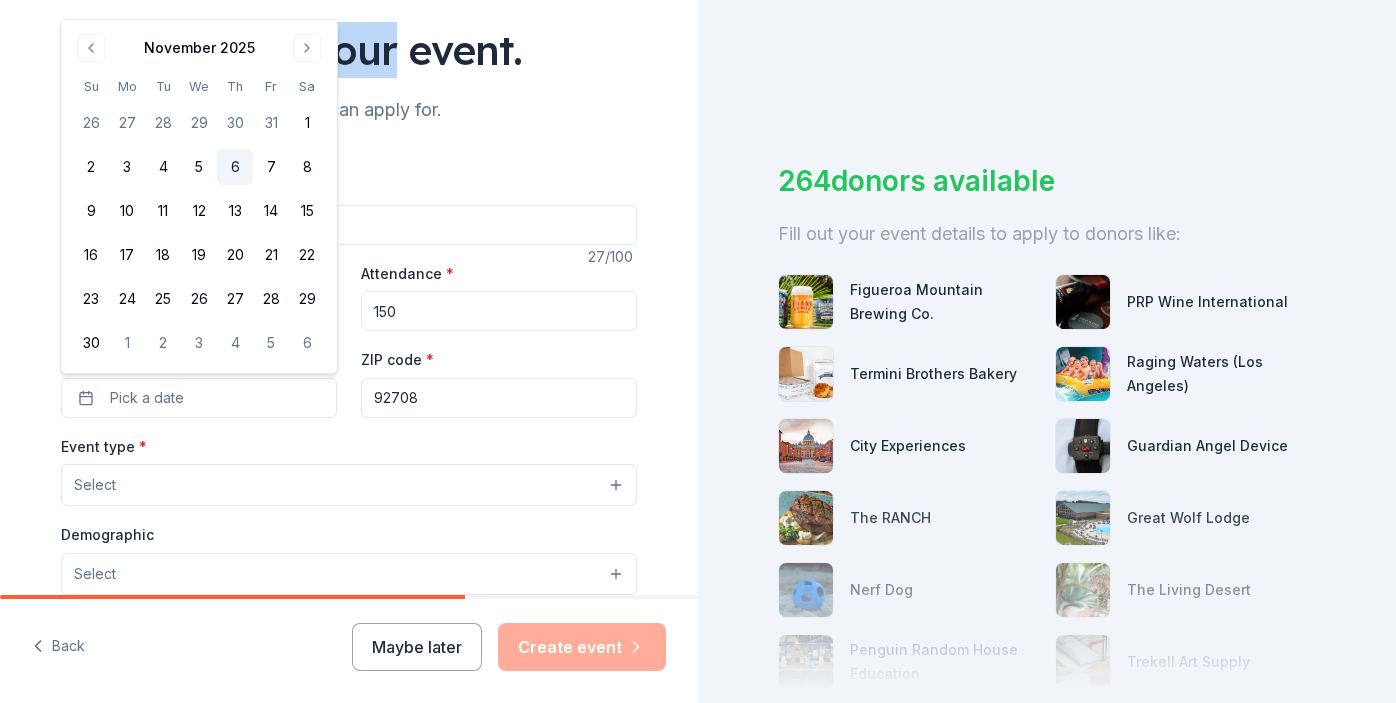 click on "6" at bounding box center [235, 167] 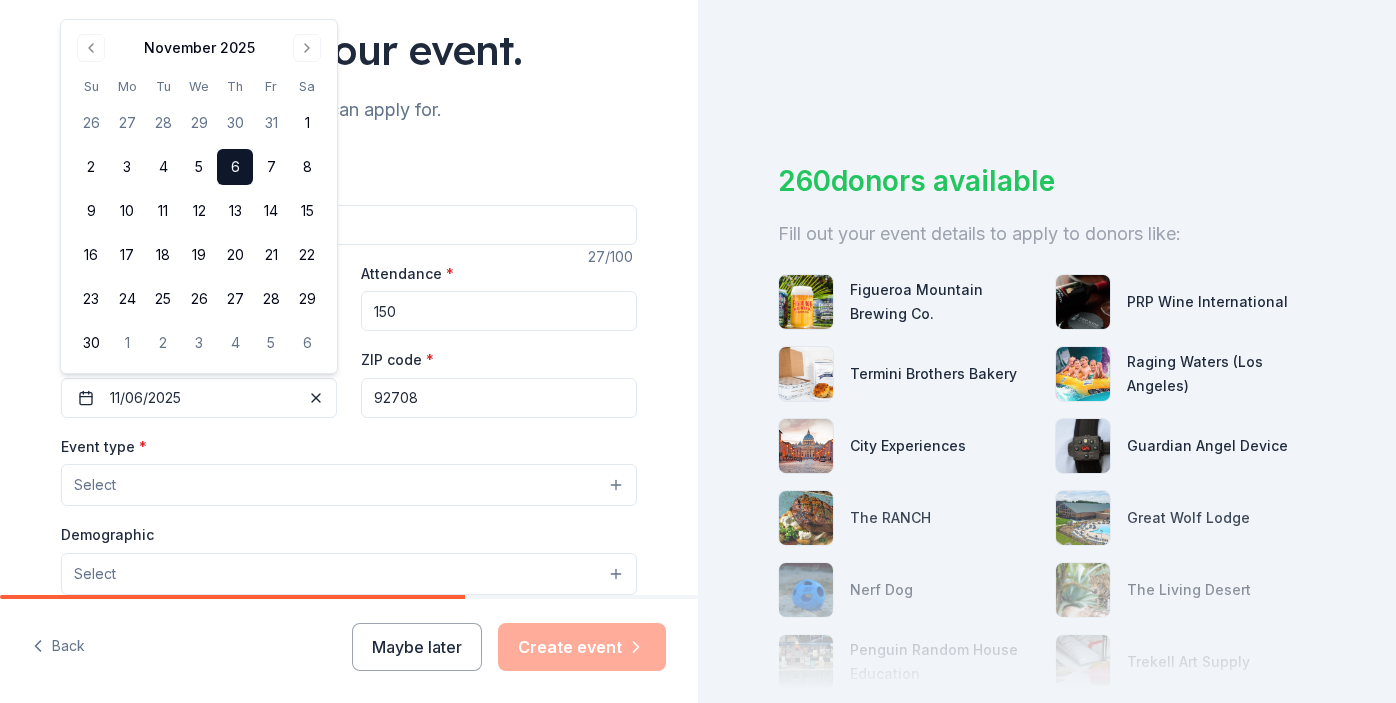 click on "Select" at bounding box center [349, 485] 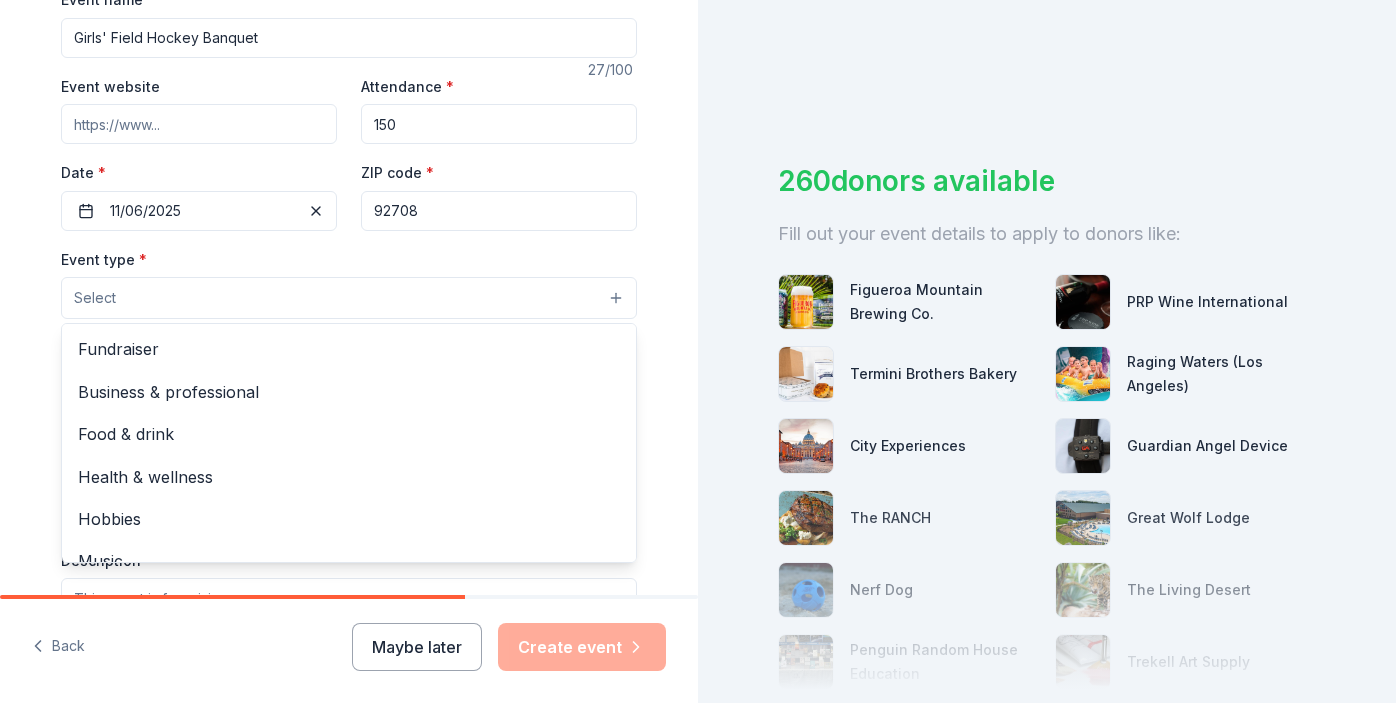 scroll, scrollTop: 344, scrollLeft: 0, axis: vertical 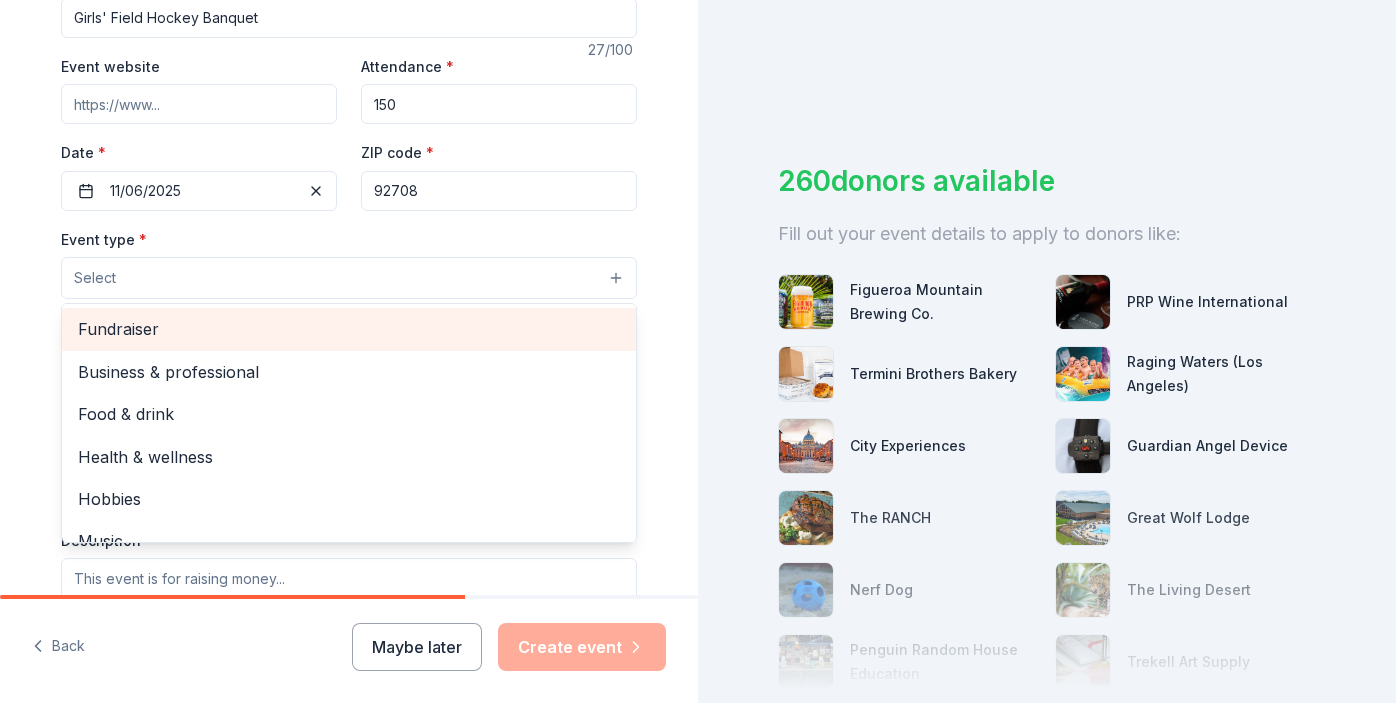 click on "Fundraiser" at bounding box center [349, 329] 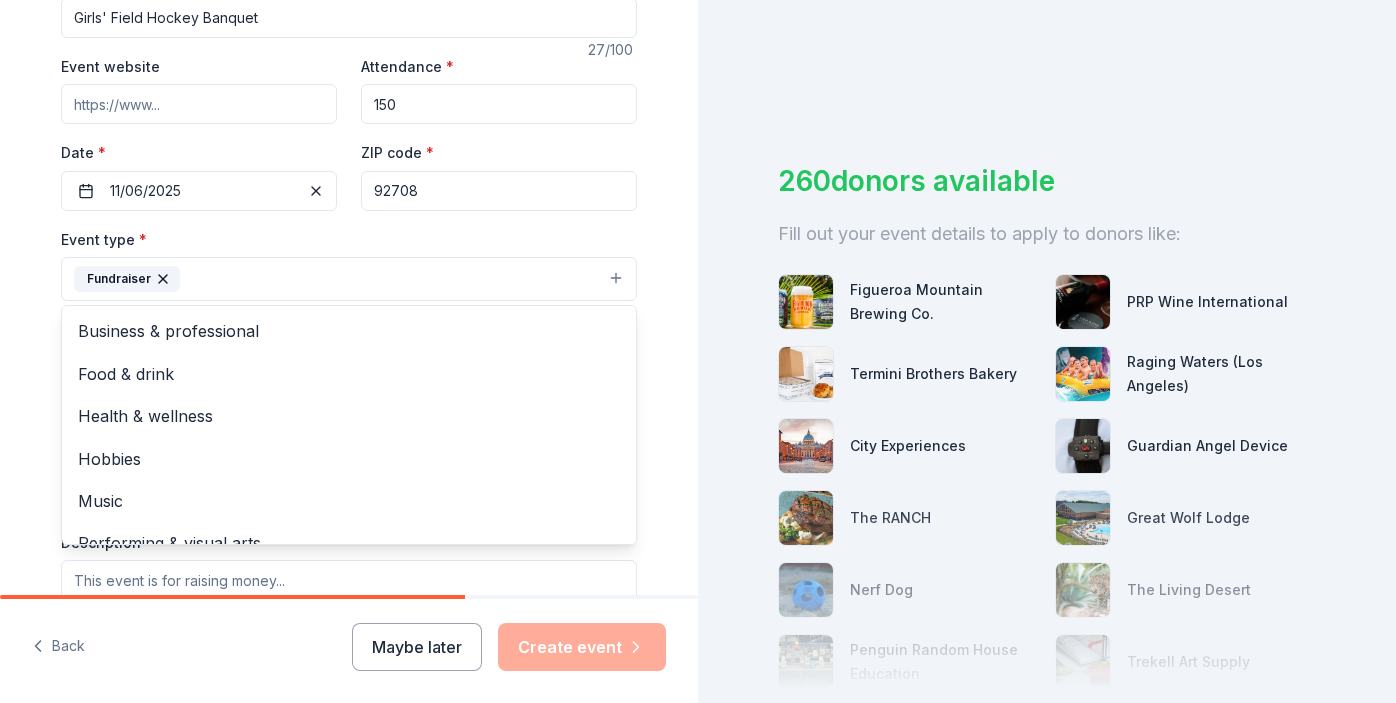 click on "Tell us about your event. We'll find in-kind donations you can apply for. Event name * Girls' Field Hockey Banquet 27 /100 Event website Attendance * 150 Date * 11/06/2025 ZIP code * [POSTAL_CODE] Event type * Fundraiser Business & professional Food & drink Health & wellness Hobbies Music Performing & visual arts Demographic Select We use this information to help brands find events with their target demographic to sponsor their products. Mailing address Apt/unit Description What are you looking for? * Auction & raffle Meals Snacks Desserts Alcohol Beverages Send me reminders Email me reminders of donor application deadlines Recurring event" at bounding box center (349, 322) 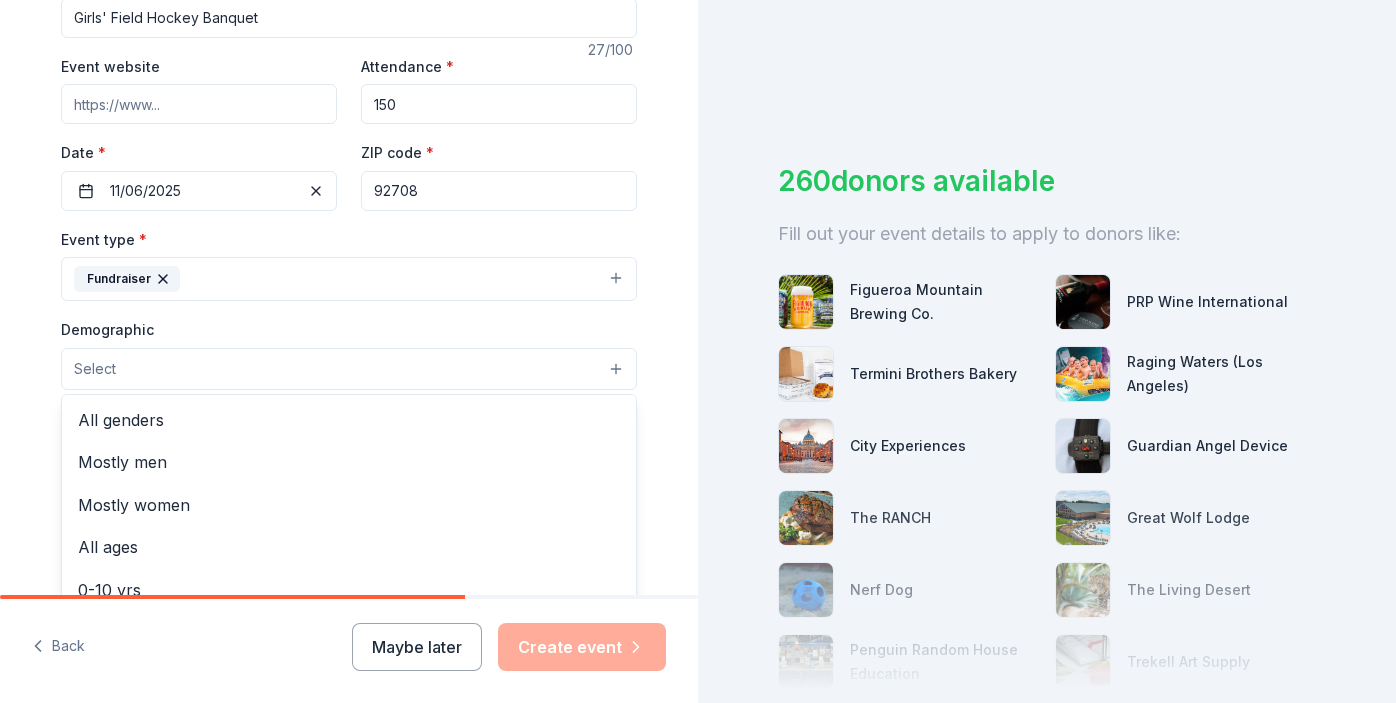 click on "Select" at bounding box center [349, 369] 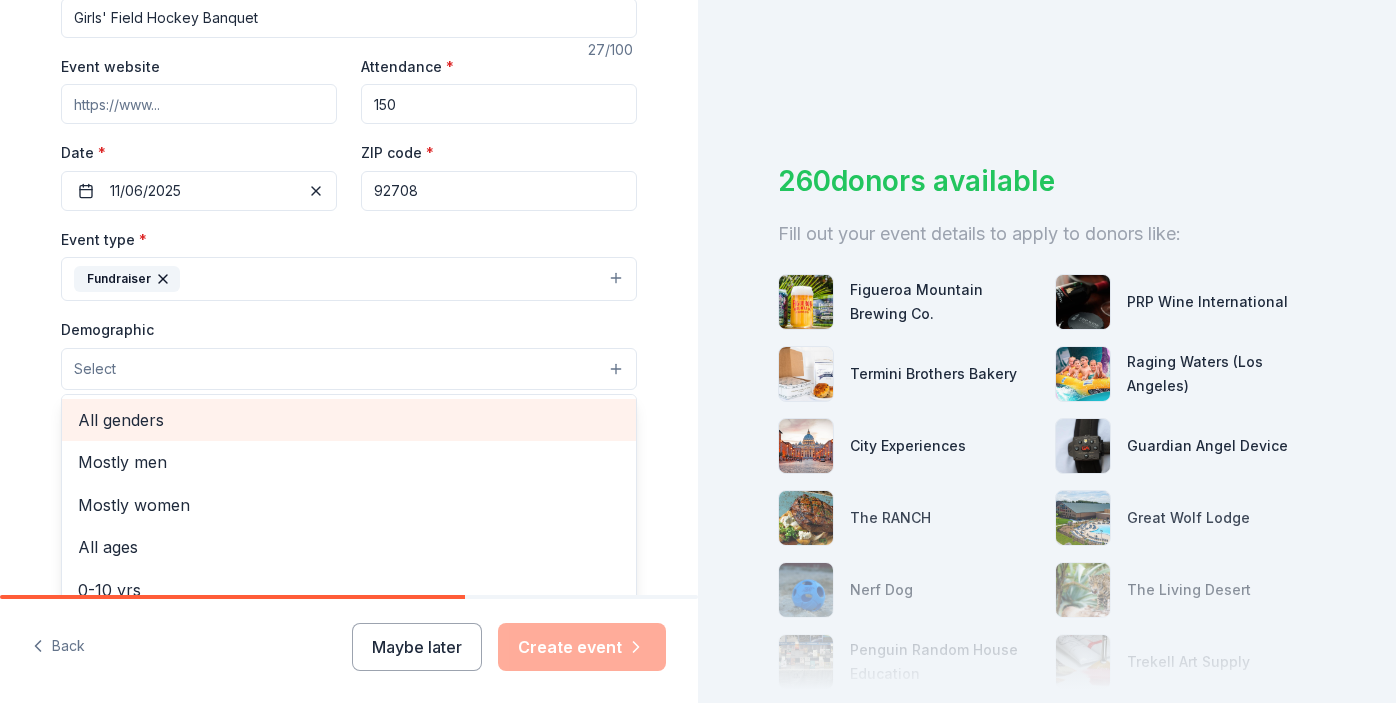 scroll, scrollTop: 2, scrollLeft: 0, axis: vertical 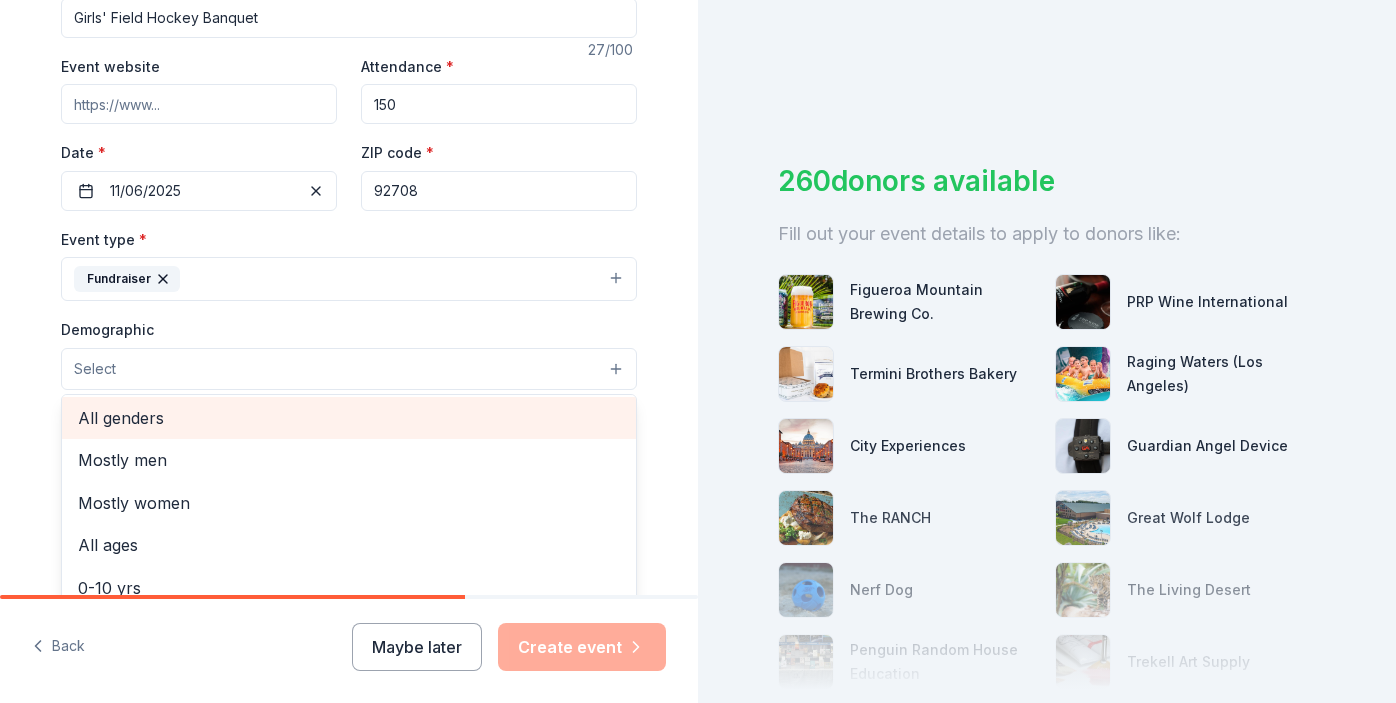 click on "All genders" at bounding box center [349, 418] 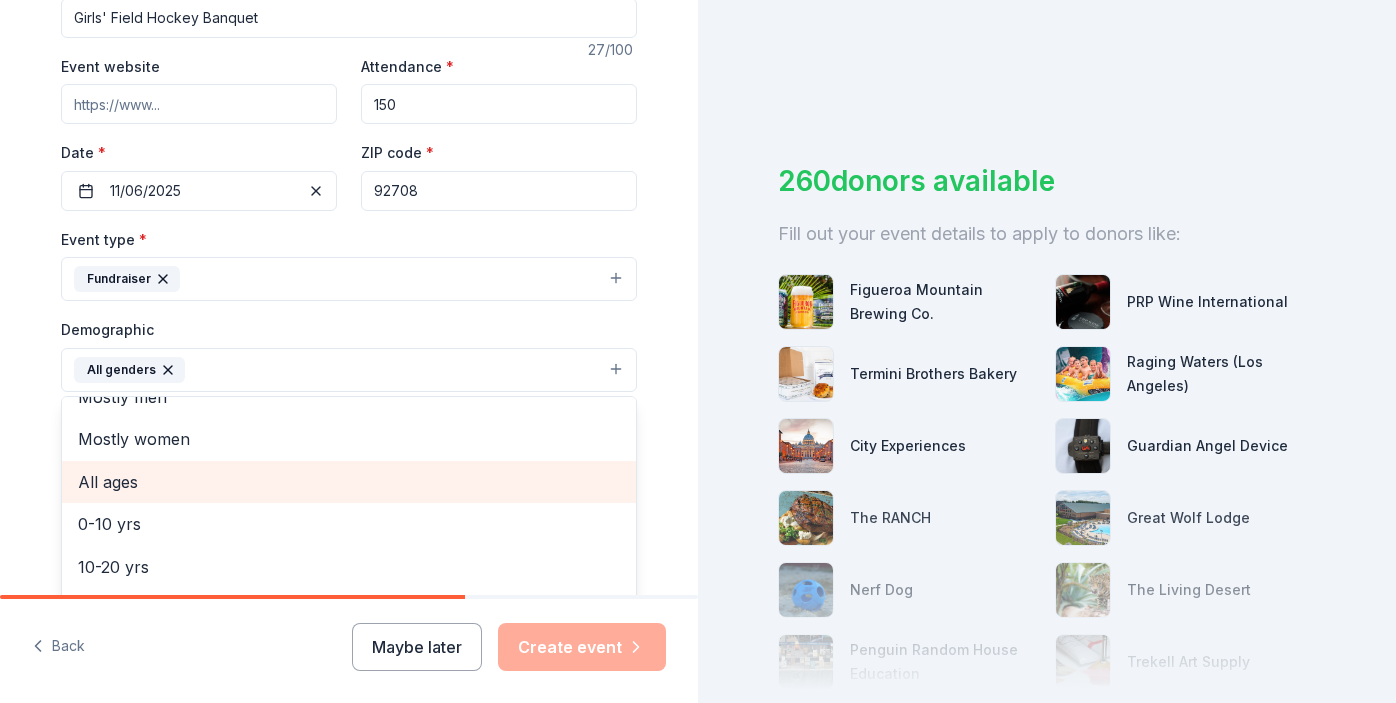 scroll, scrollTop: 33, scrollLeft: 0, axis: vertical 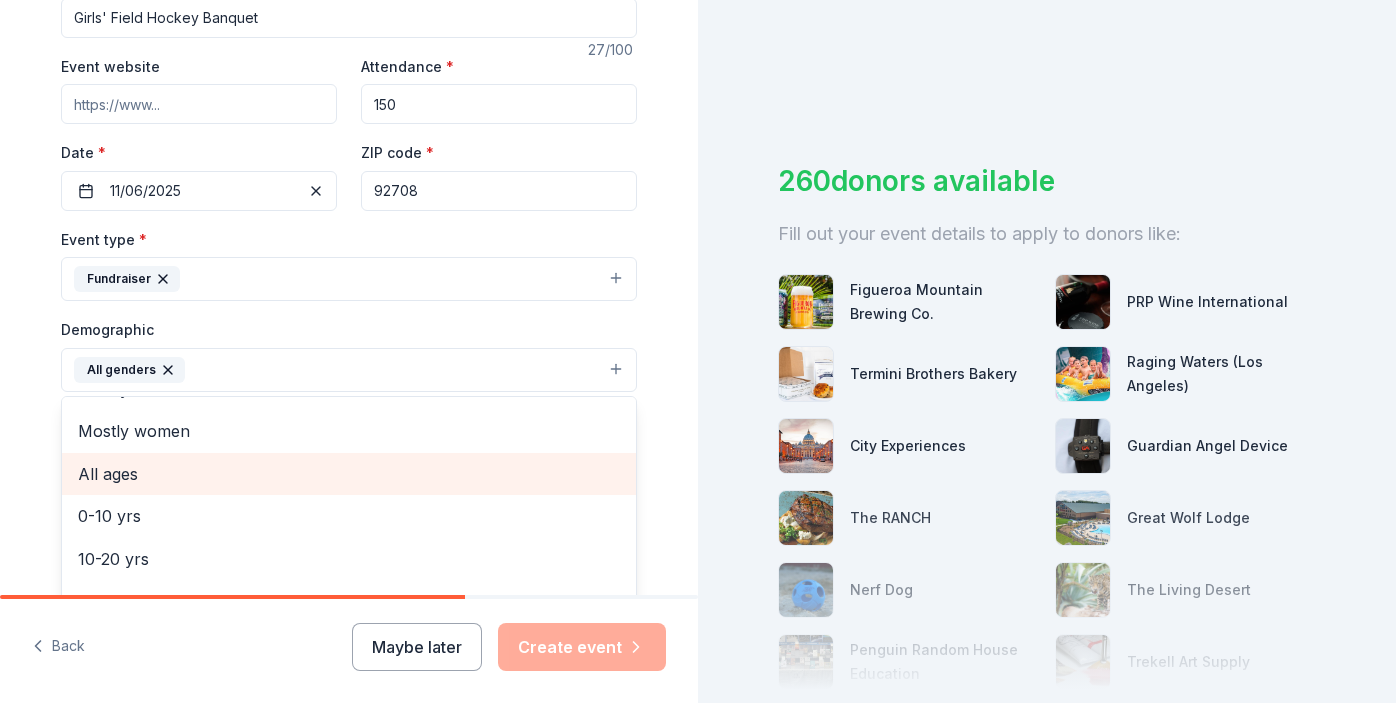click on "All ages" at bounding box center (349, 474) 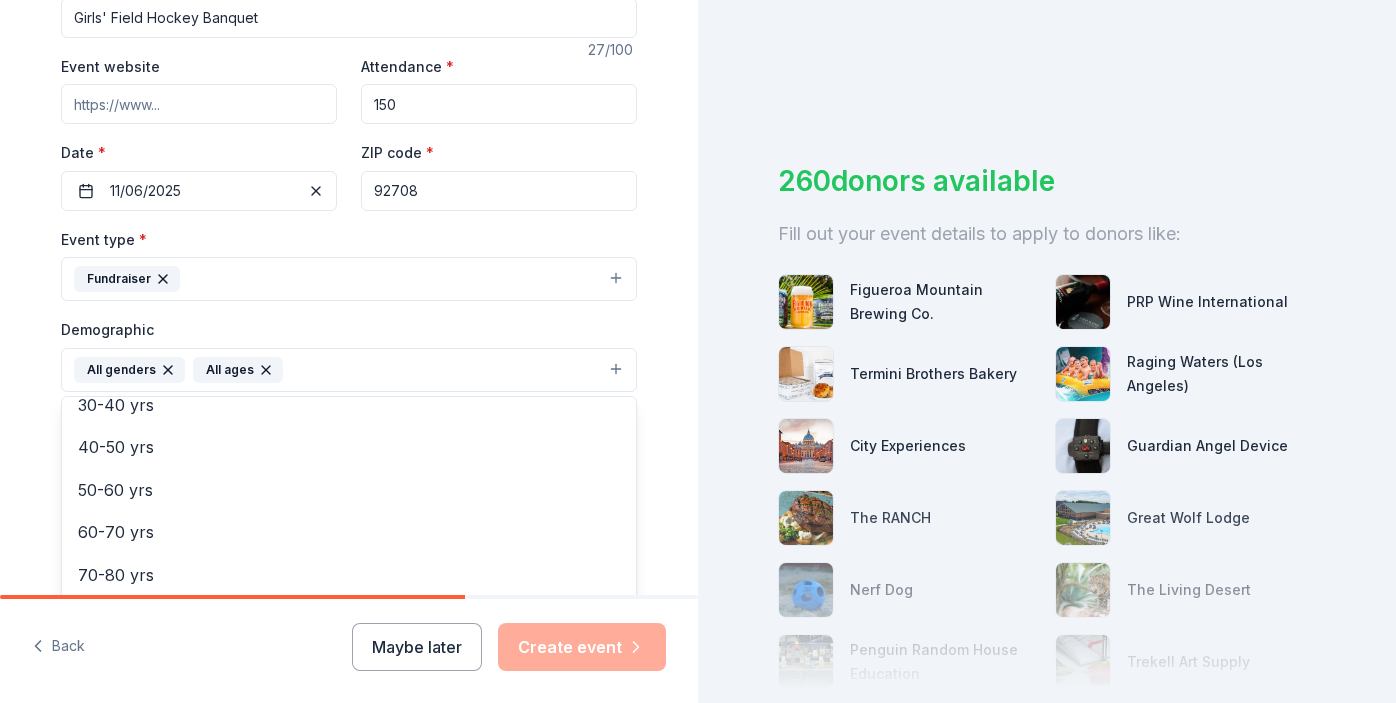 scroll, scrollTop: 236, scrollLeft: 0, axis: vertical 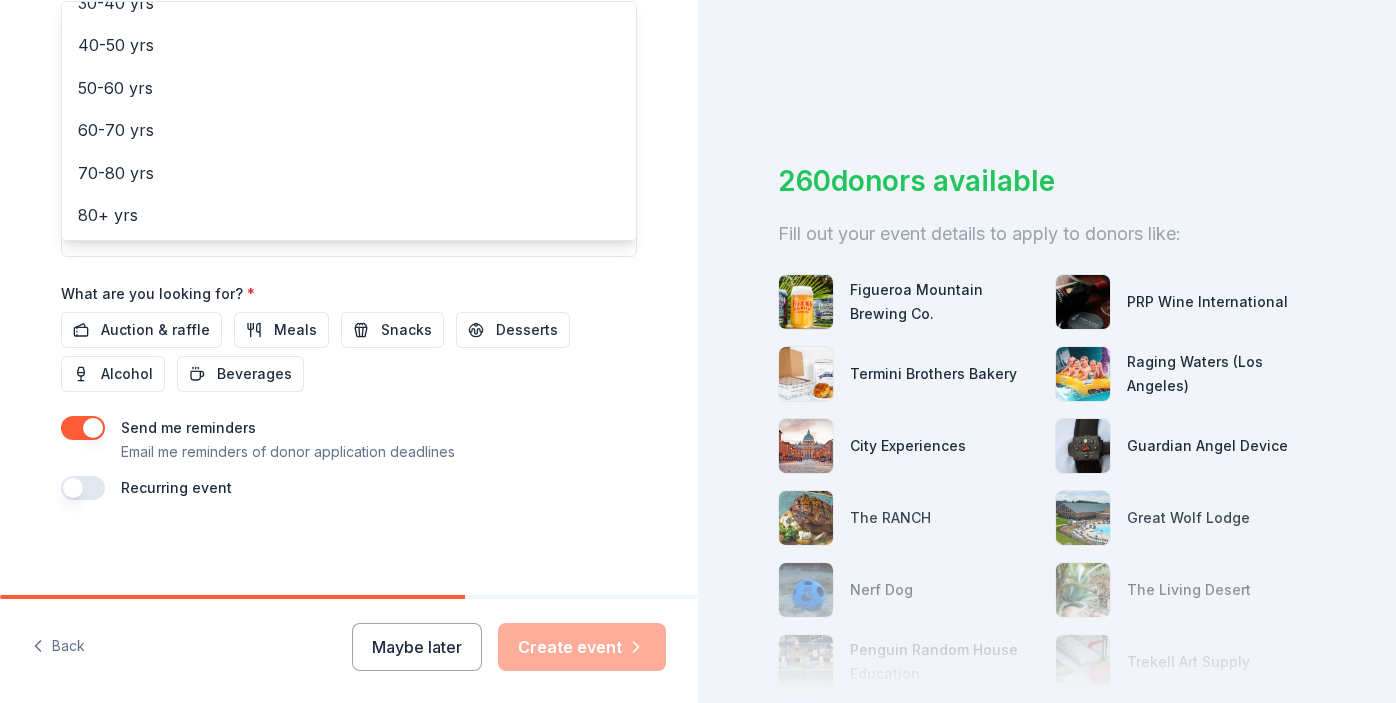 click on "Tell us about your event. We'll find in-kind donations you can apply for. Event name * Girls' Field Hockey Banquet 27 /100 Event website Attendance * 150 Date * 11/06/2025 ZIP code * [ZIP] Event type * Fundraiser Demographic All genders All ages Mostly men Mostly women 0-10 yrs 10-20 yrs 20-30 yrs 30-40 yrs 40-50 yrs 50-60 yrs 60-70 yrs 70-80 yrs 80+ yrs We use this information to help brands find events with their target demographic to sponsor their products. Mailing address Apt/unit Description What are you looking for? * Auction & raffle Meals Snacks Desserts Alcohol Beverages Send me reminders Email me reminders of donor application deadlines Recurring event" at bounding box center (349, -72) 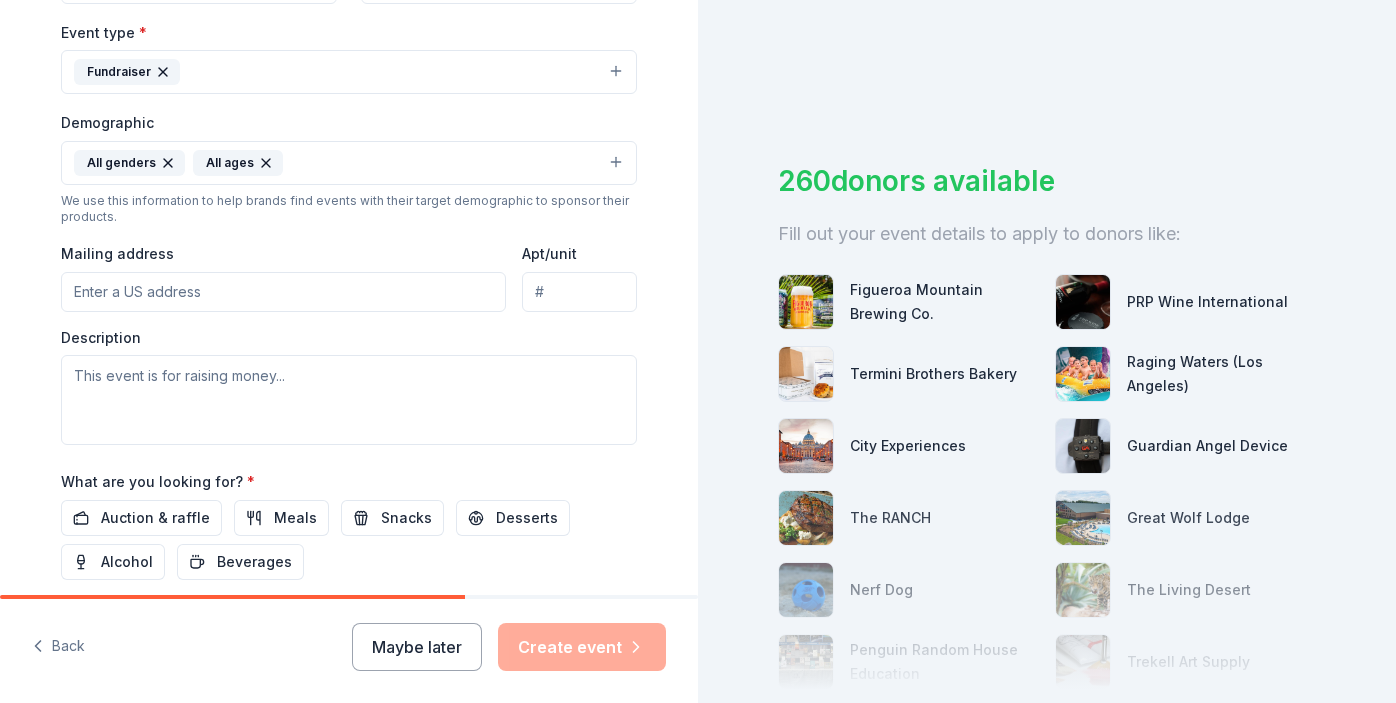 scroll, scrollTop: 550, scrollLeft: 0, axis: vertical 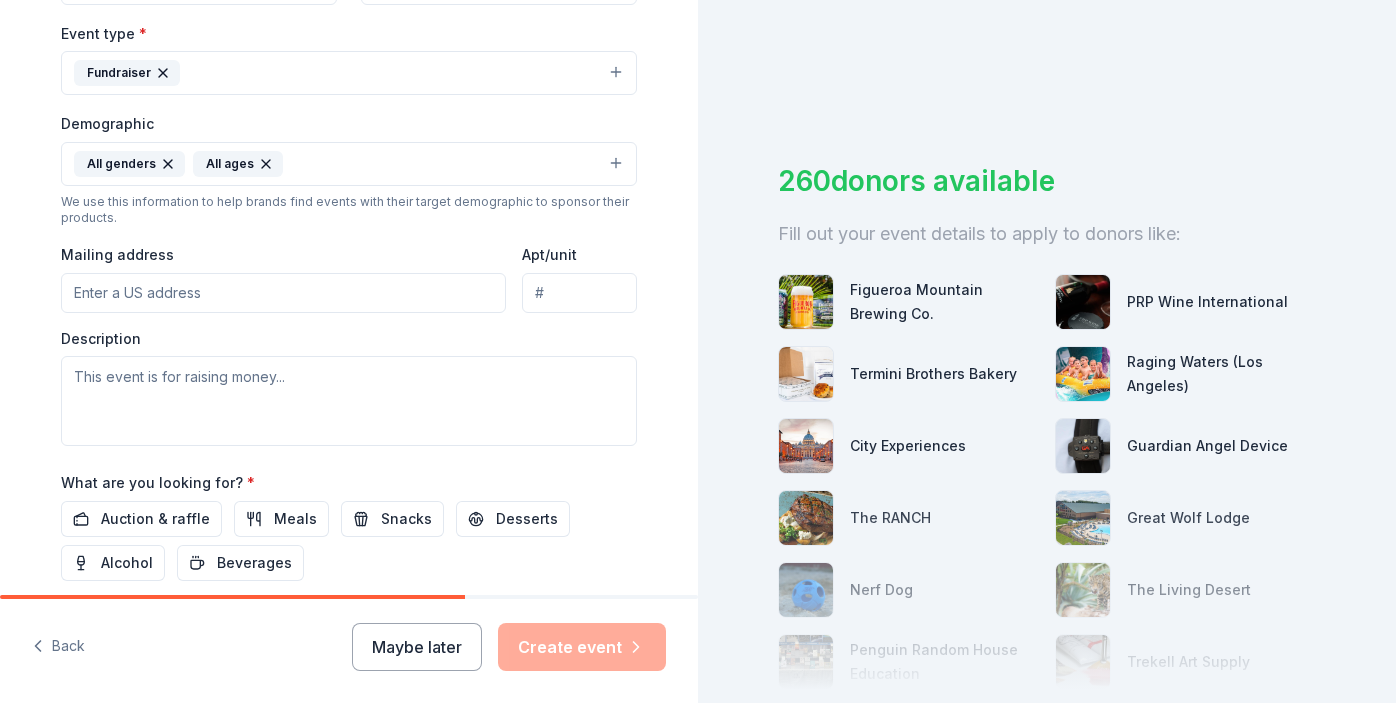 click on "Mailing address" at bounding box center (283, 293) 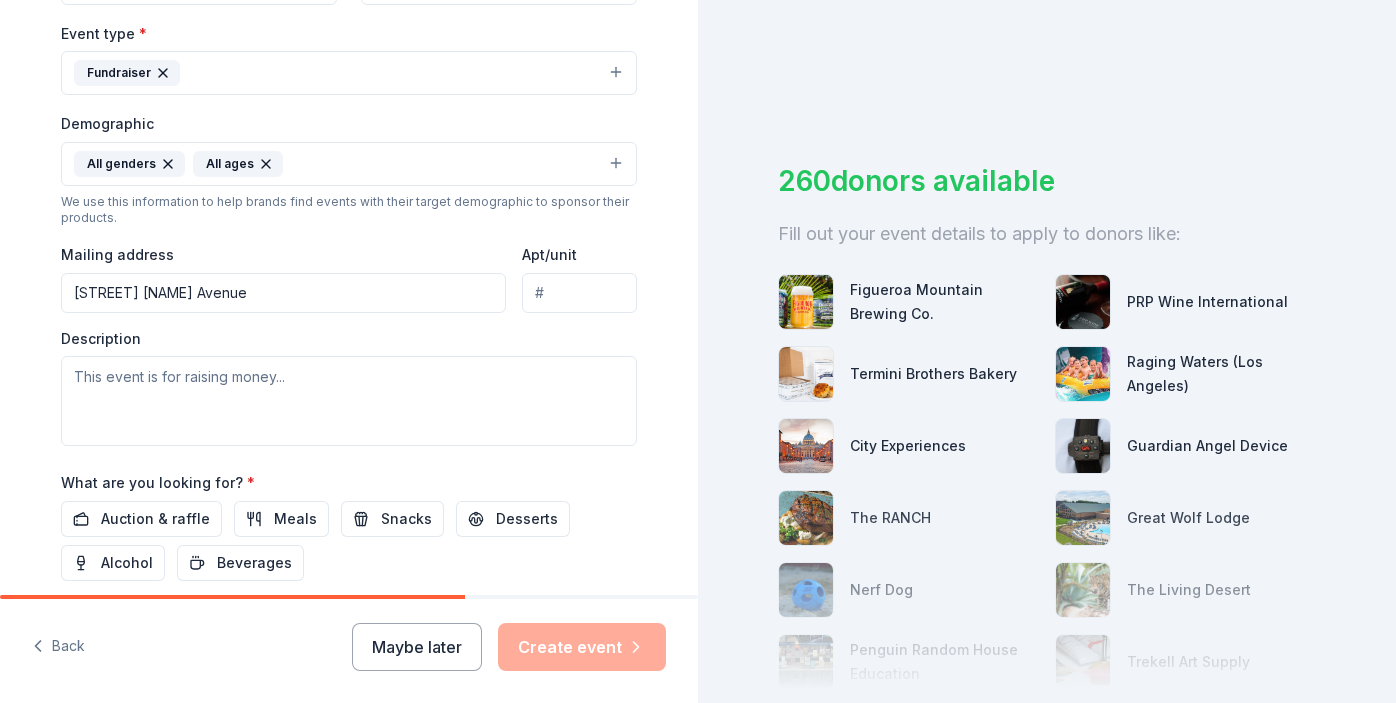 type on "Make sure to go to Estrella not Stella." 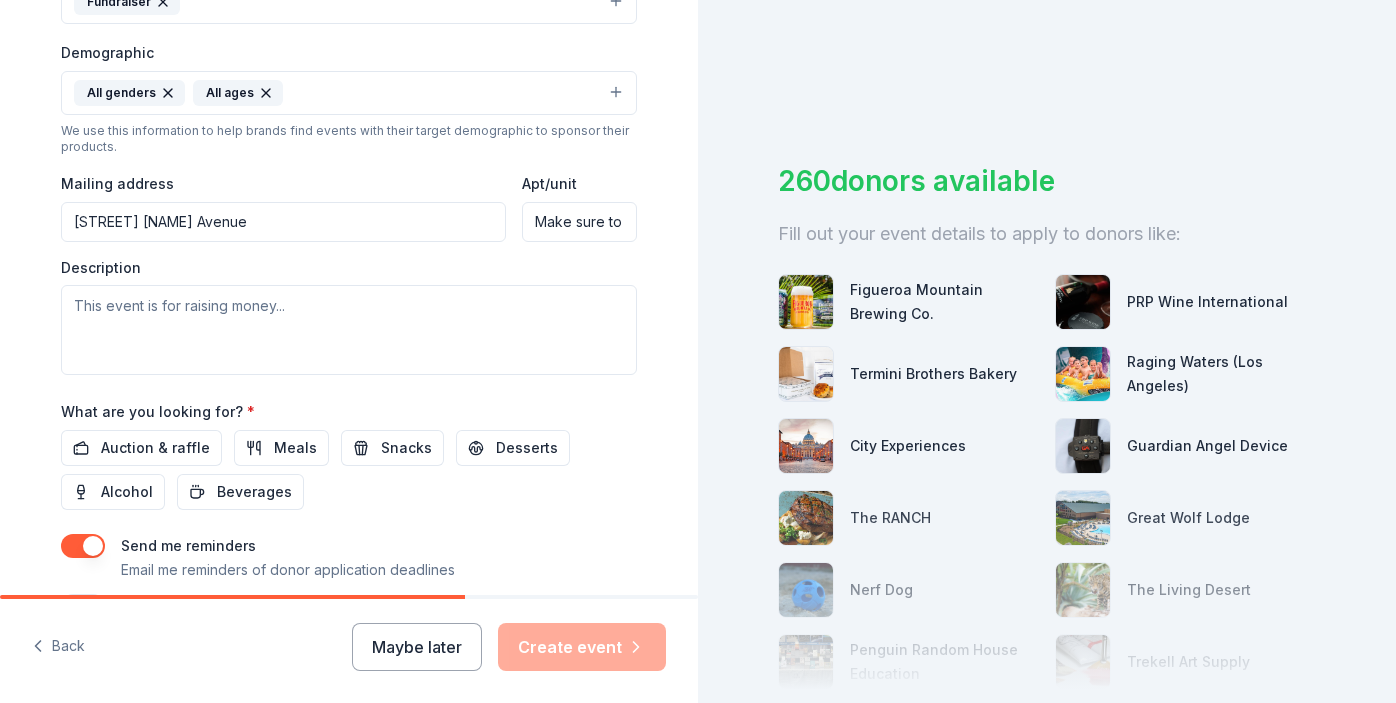 scroll, scrollTop: 622, scrollLeft: 0, axis: vertical 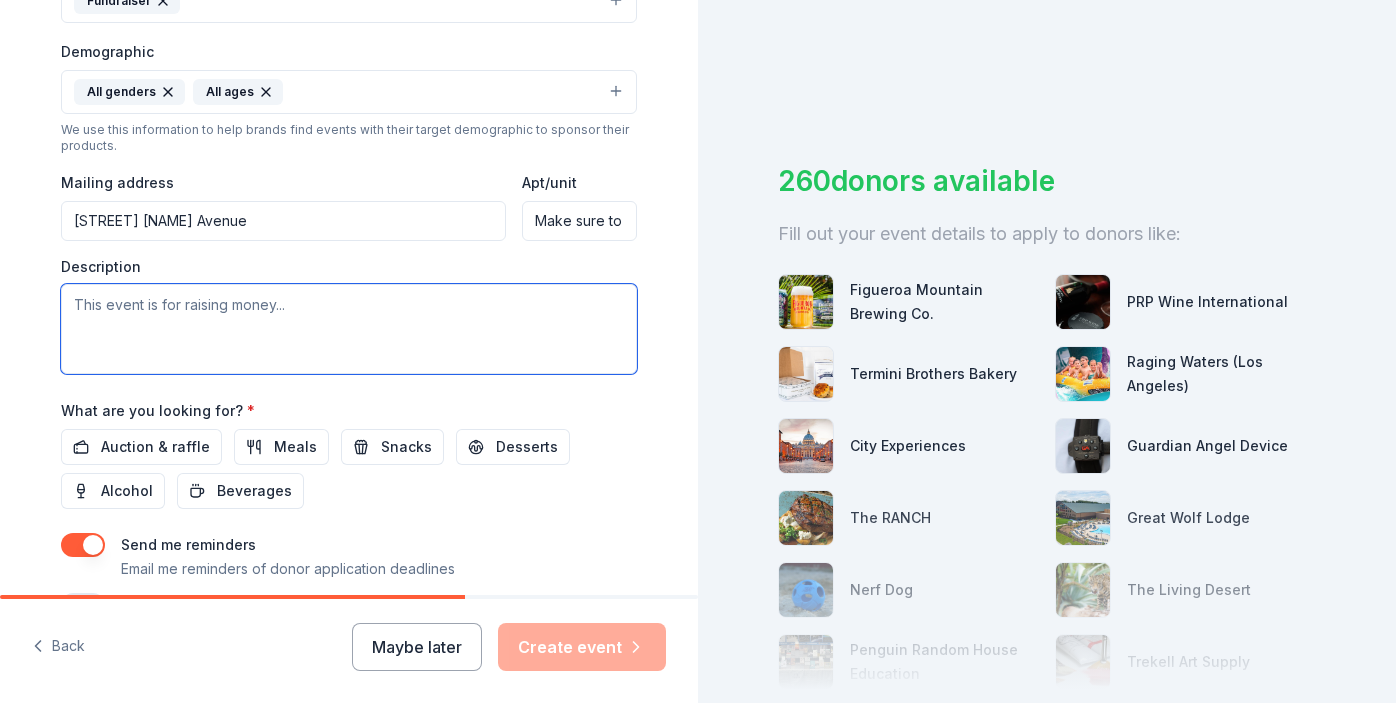 click at bounding box center (349, 329) 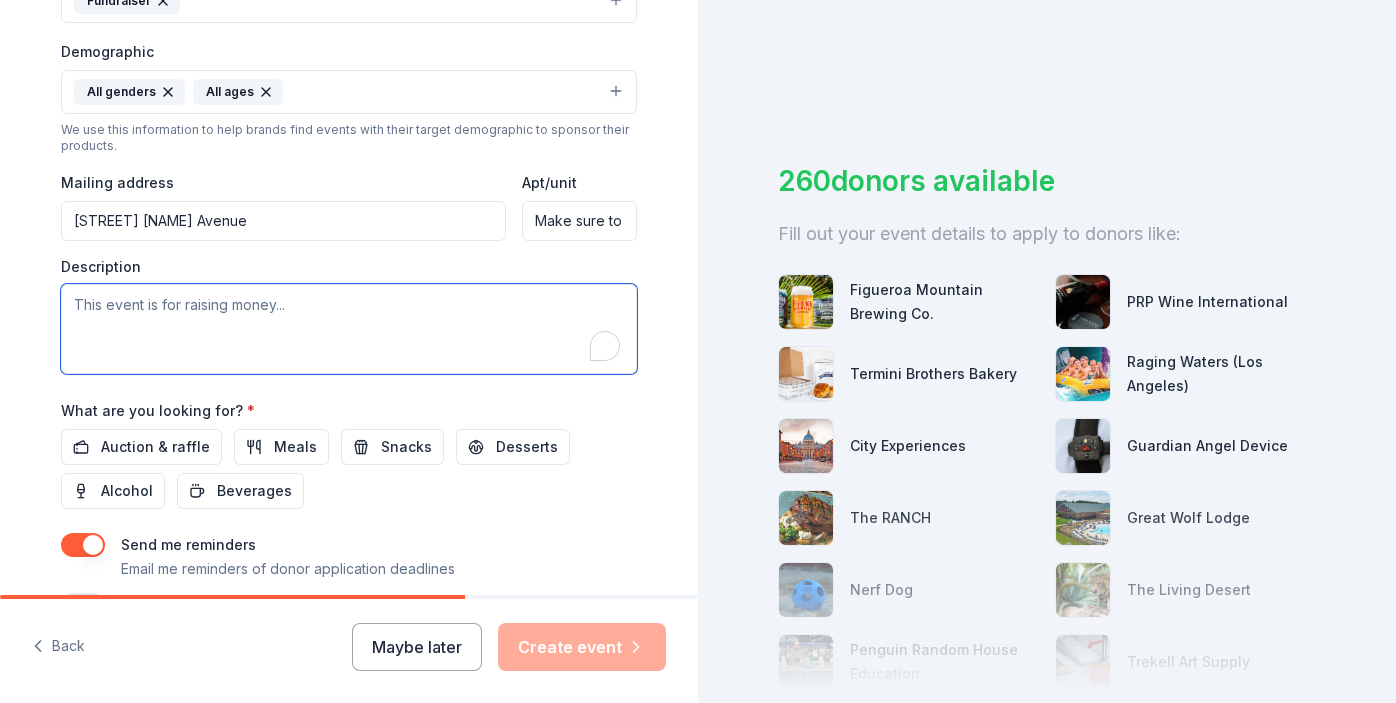 scroll, scrollTop: 622, scrollLeft: 0, axis: vertical 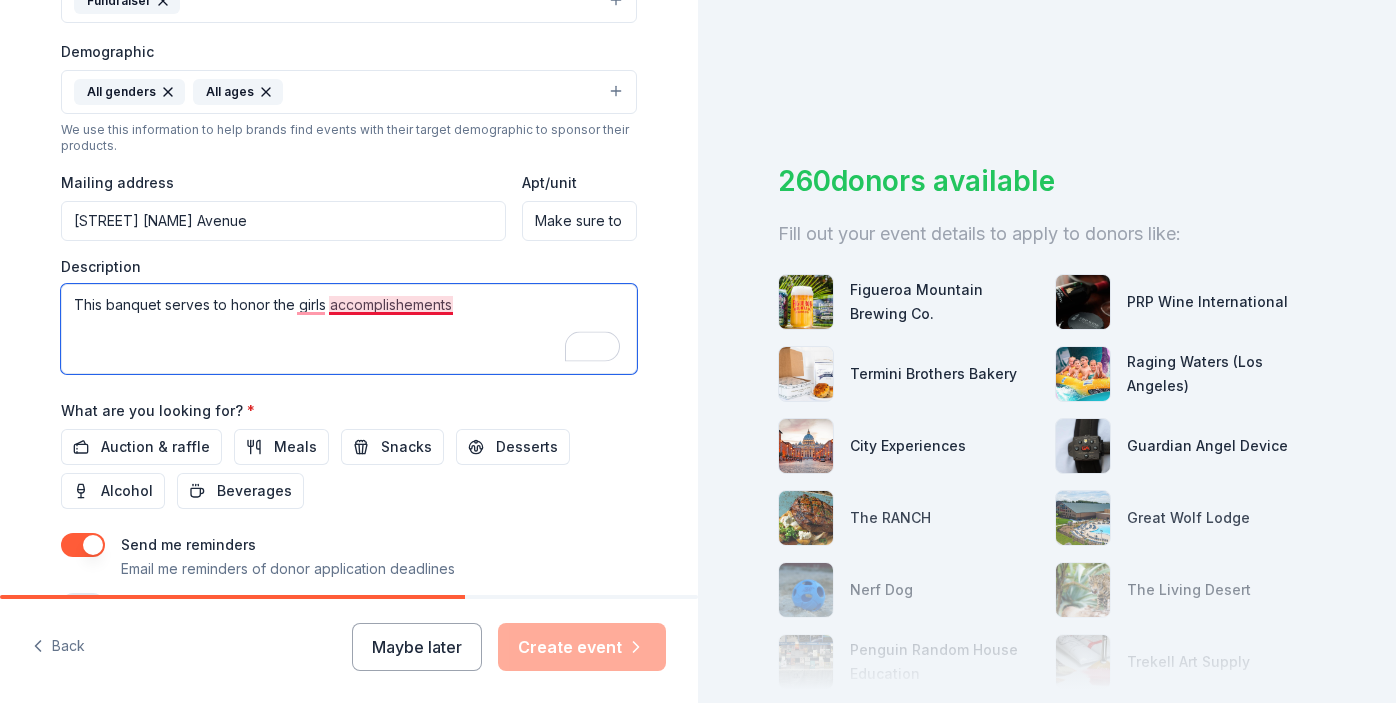 click on "This banquet serves to honor the girls accomplishements" at bounding box center [349, 329] 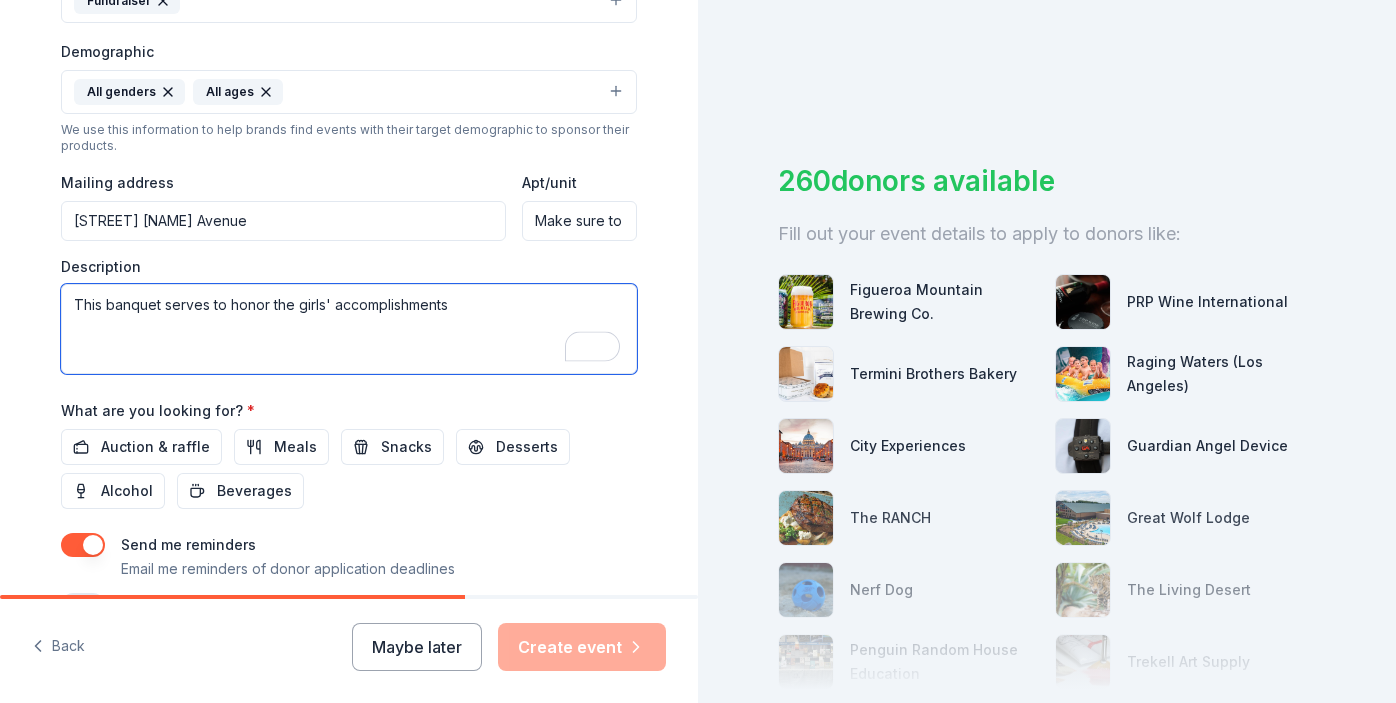 click on "This banquet serves to honor the girls' accomplishments" at bounding box center (349, 329) 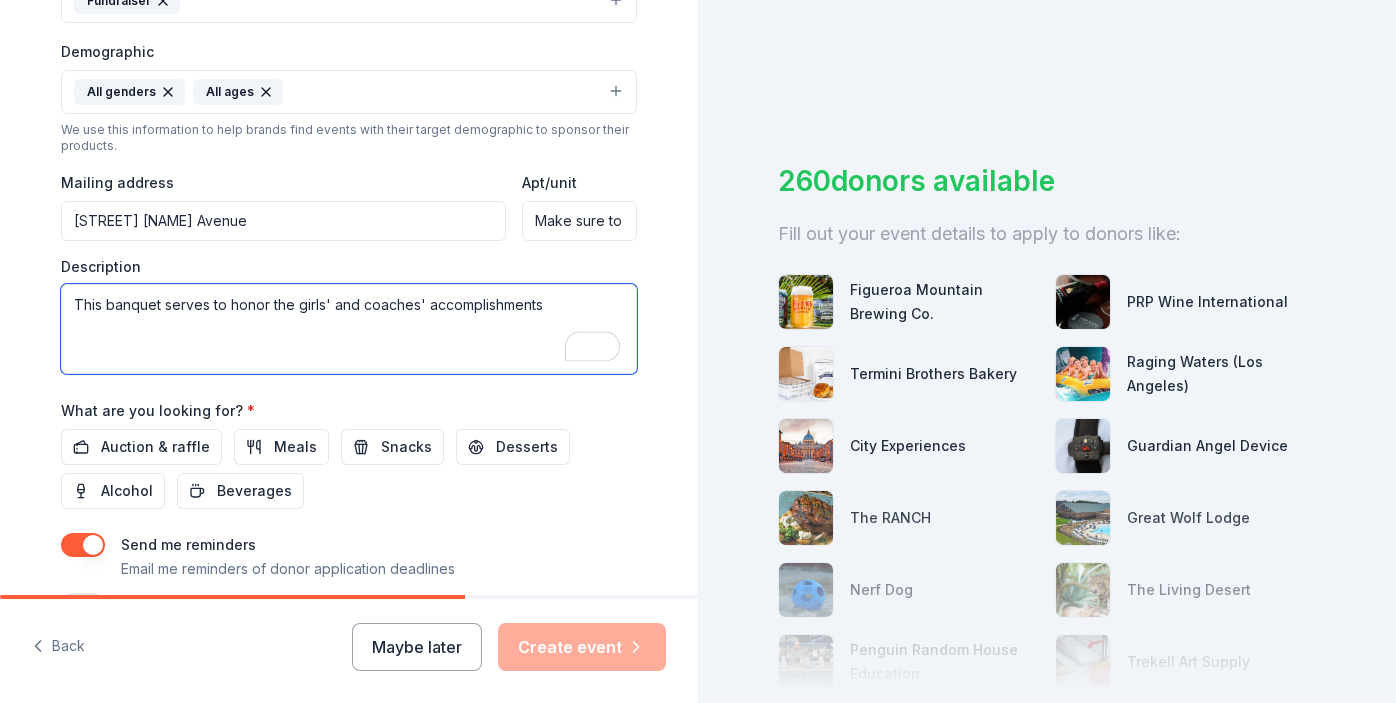 click on "This banquet serves to honor the girls' and coaches' accomplishments" at bounding box center (349, 329) 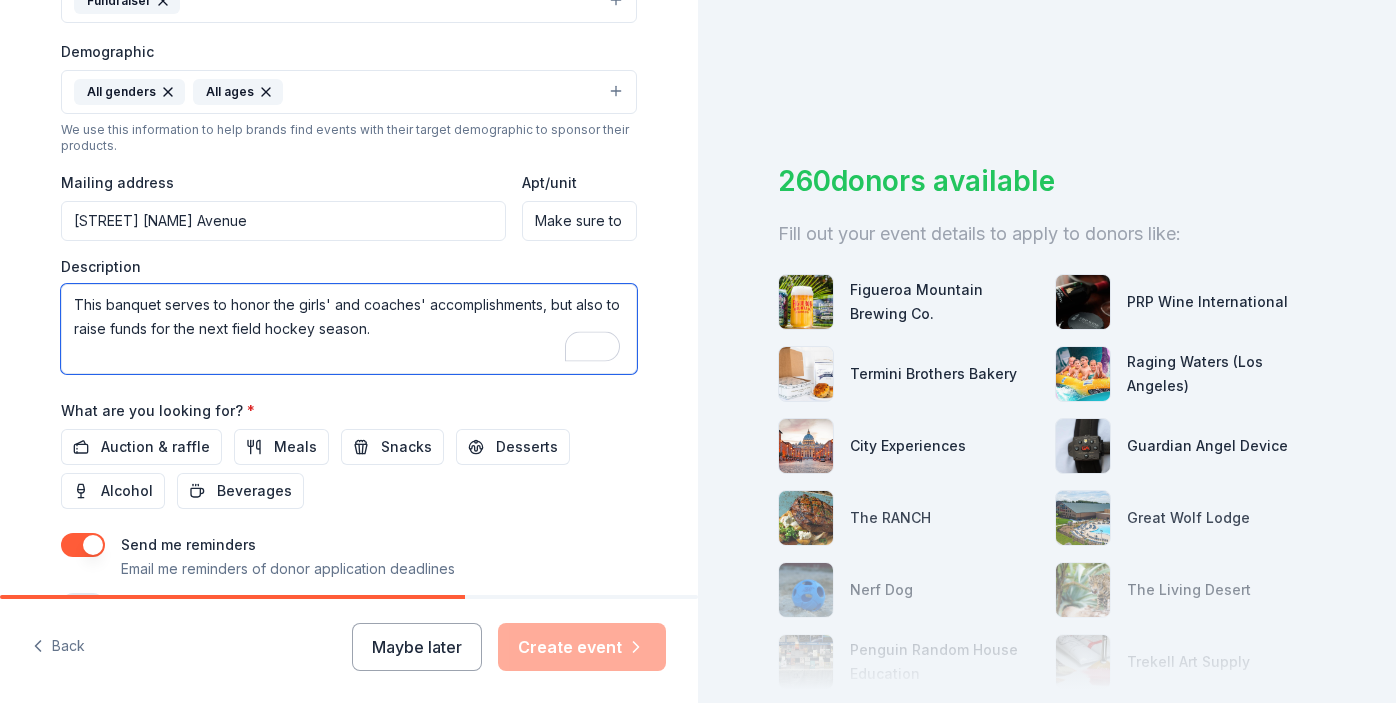 scroll, scrollTop: 640, scrollLeft: 0, axis: vertical 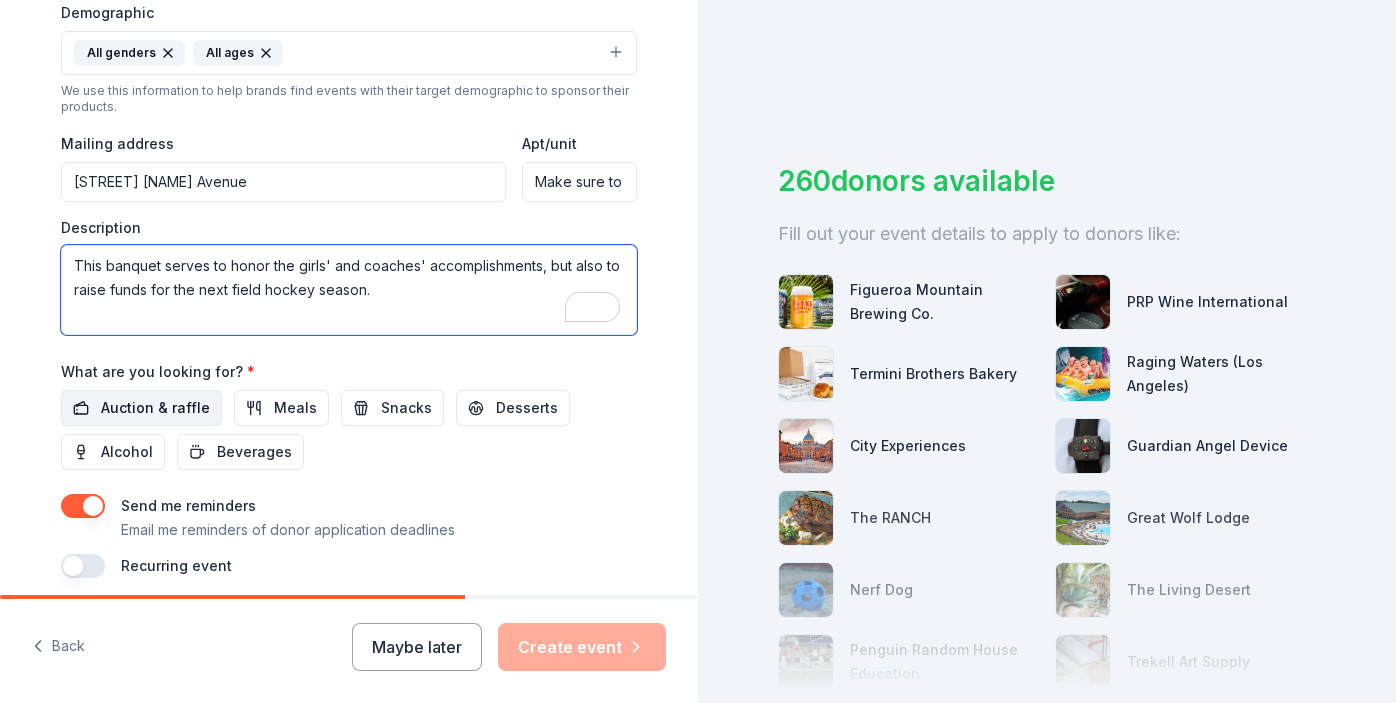 type on "This banquet serves to honor the girls' and coaches' accomplishments, but also to raise funds for the next field hockey season." 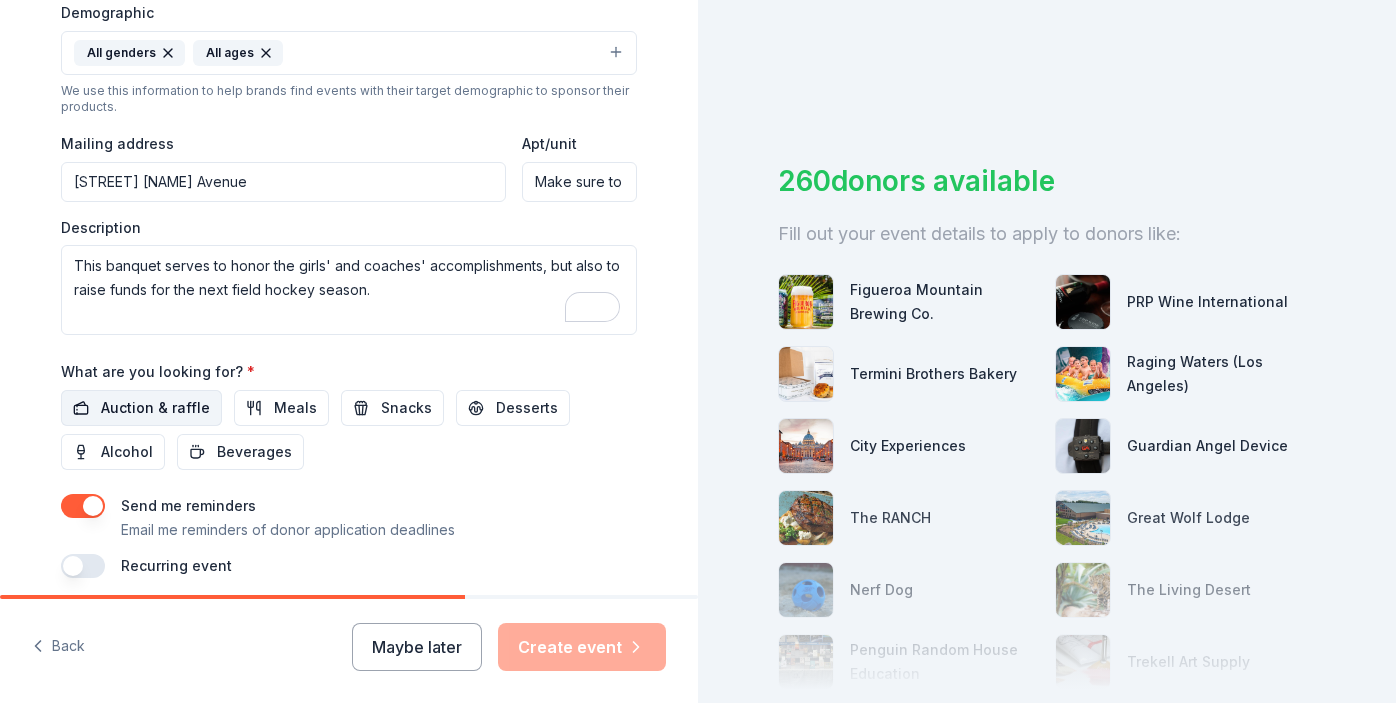 click on "Auction & raffle" at bounding box center [155, 408] 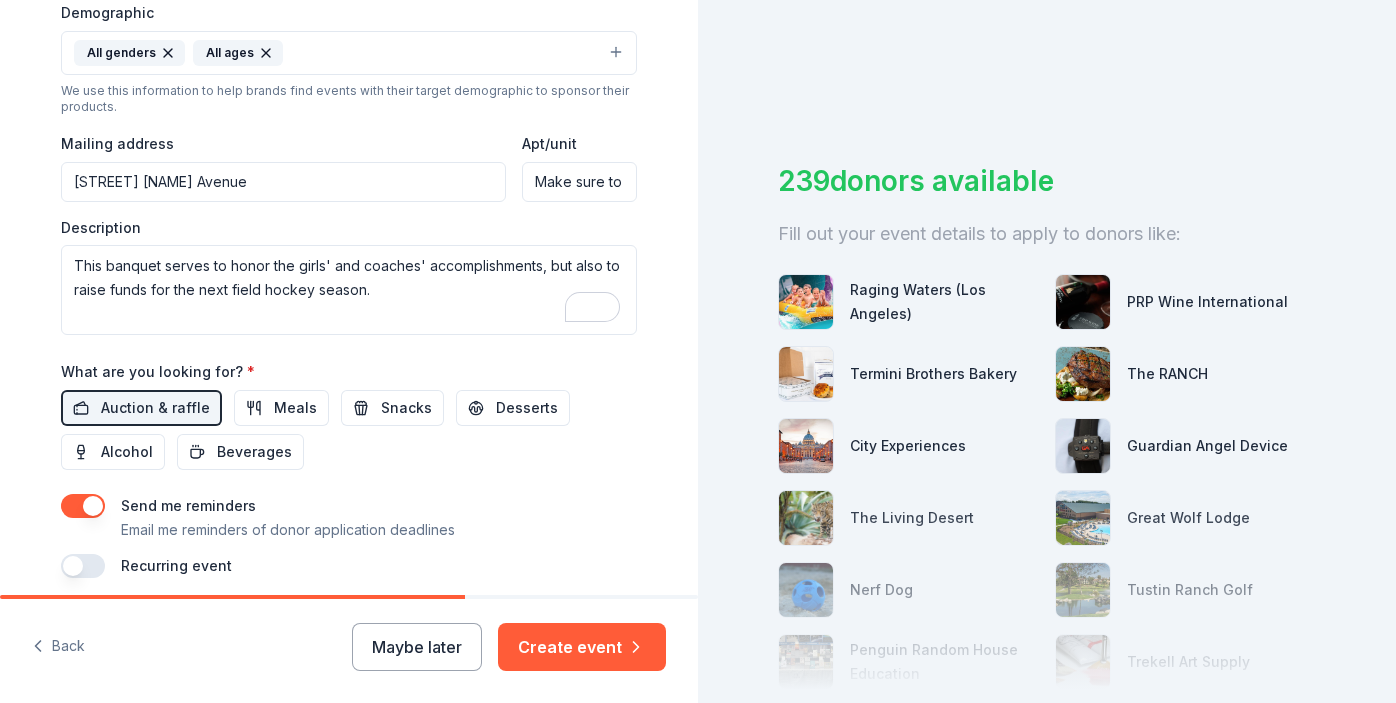 scroll, scrollTop: 693, scrollLeft: 0, axis: vertical 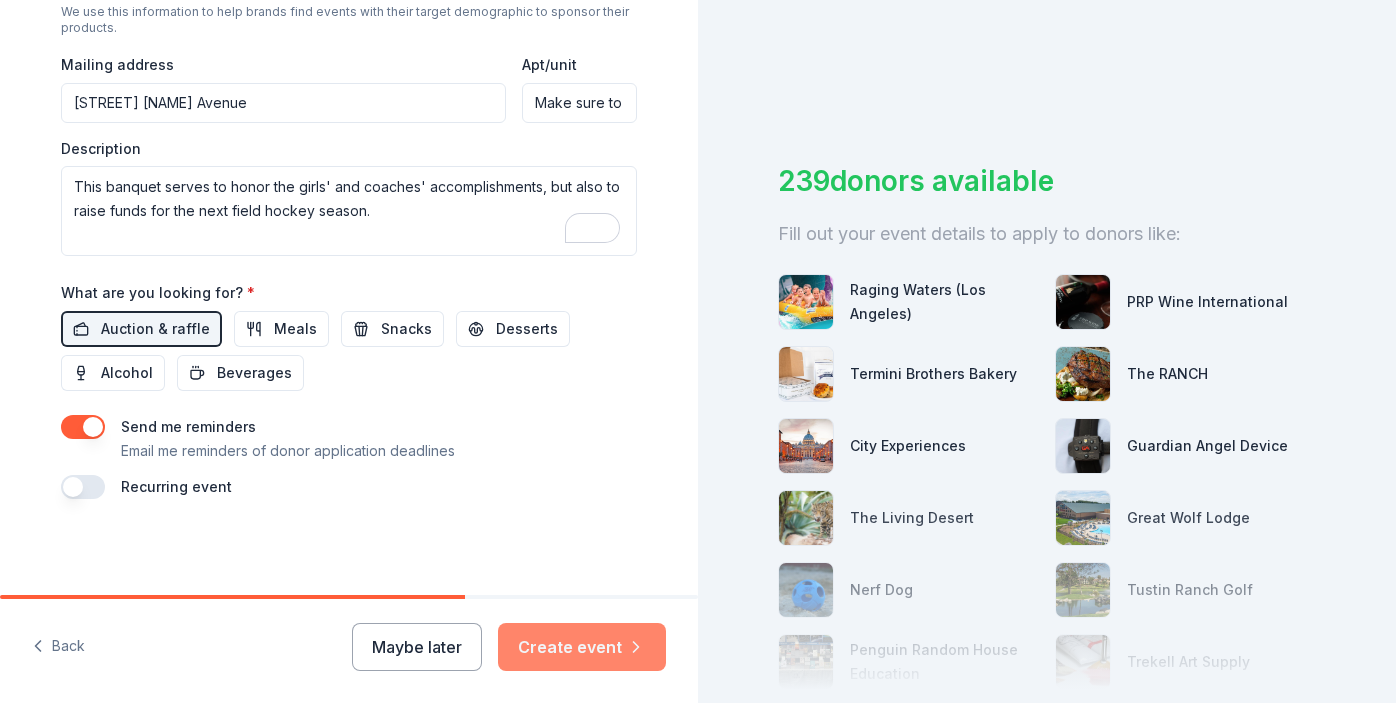 click on "Create event" at bounding box center [582, 647] 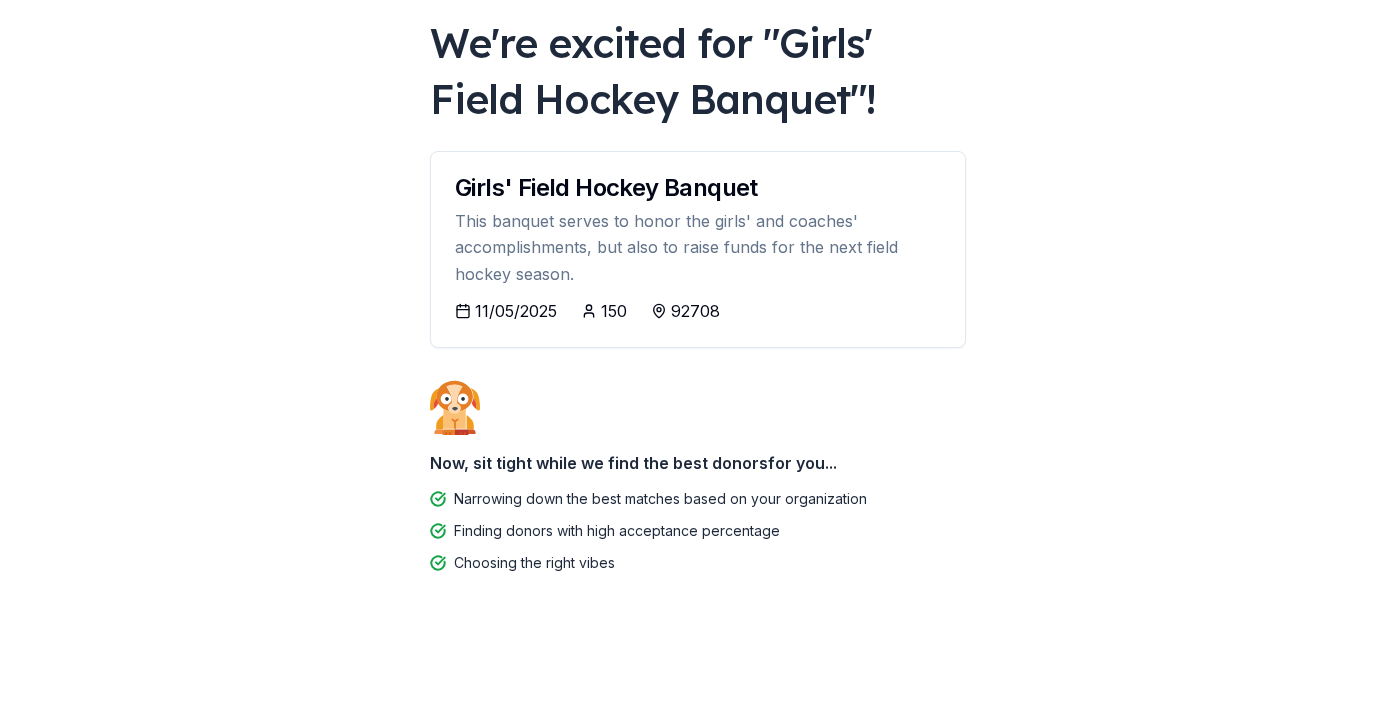 scroll, scrollTop: 116, scrollLeft: 0, axis: vertical 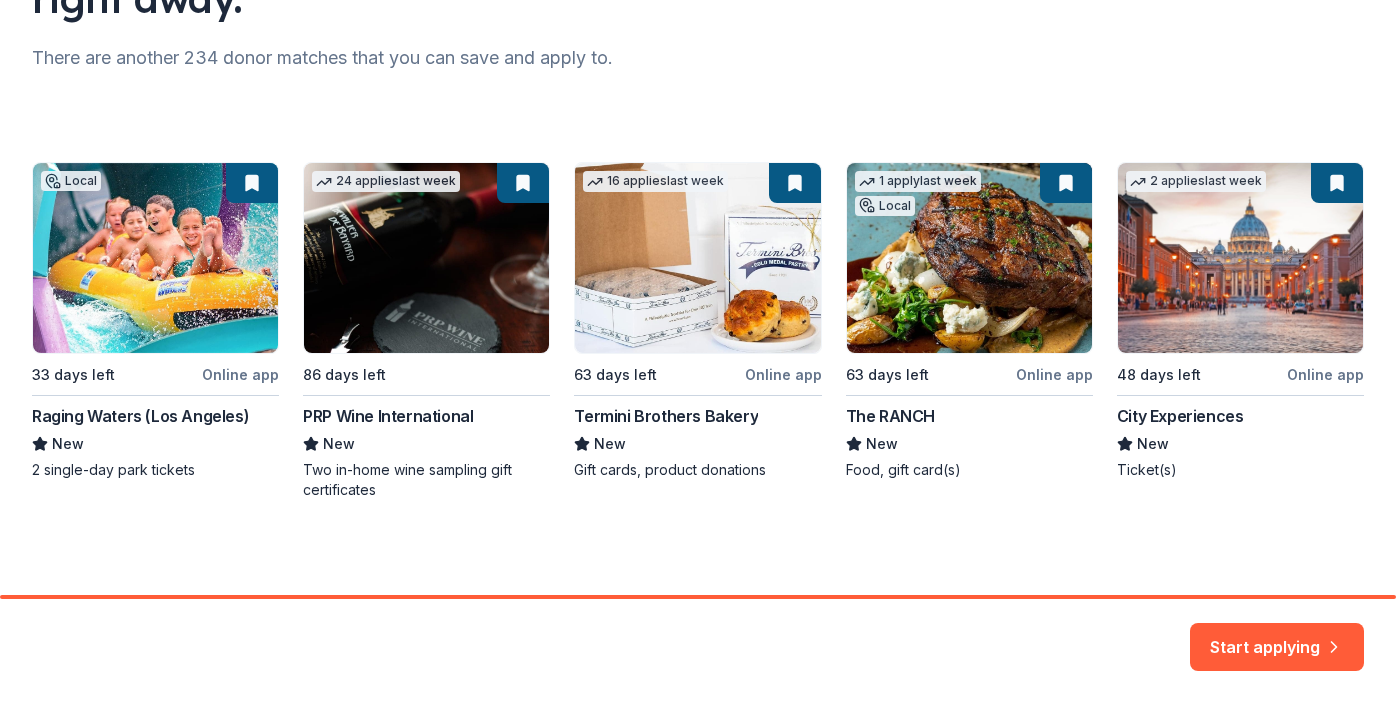 click on "Local 33 days left Online app Raging Waters (Los Angeles) New 2 single-day park tickets 24 applies last week 86 days left PRP Wine International New Two in-home wine sampling gift certificates 16 applies last week 63 days left Online app Termini Brothers Bakery New Gift cards, product donations 1 apply last week Local 63 days left Online app The RANCH New Food, gift card(s) 2 applies last week 48 days left Online app City Experiences New Ticket(s)" at bounding box center (698, 331) 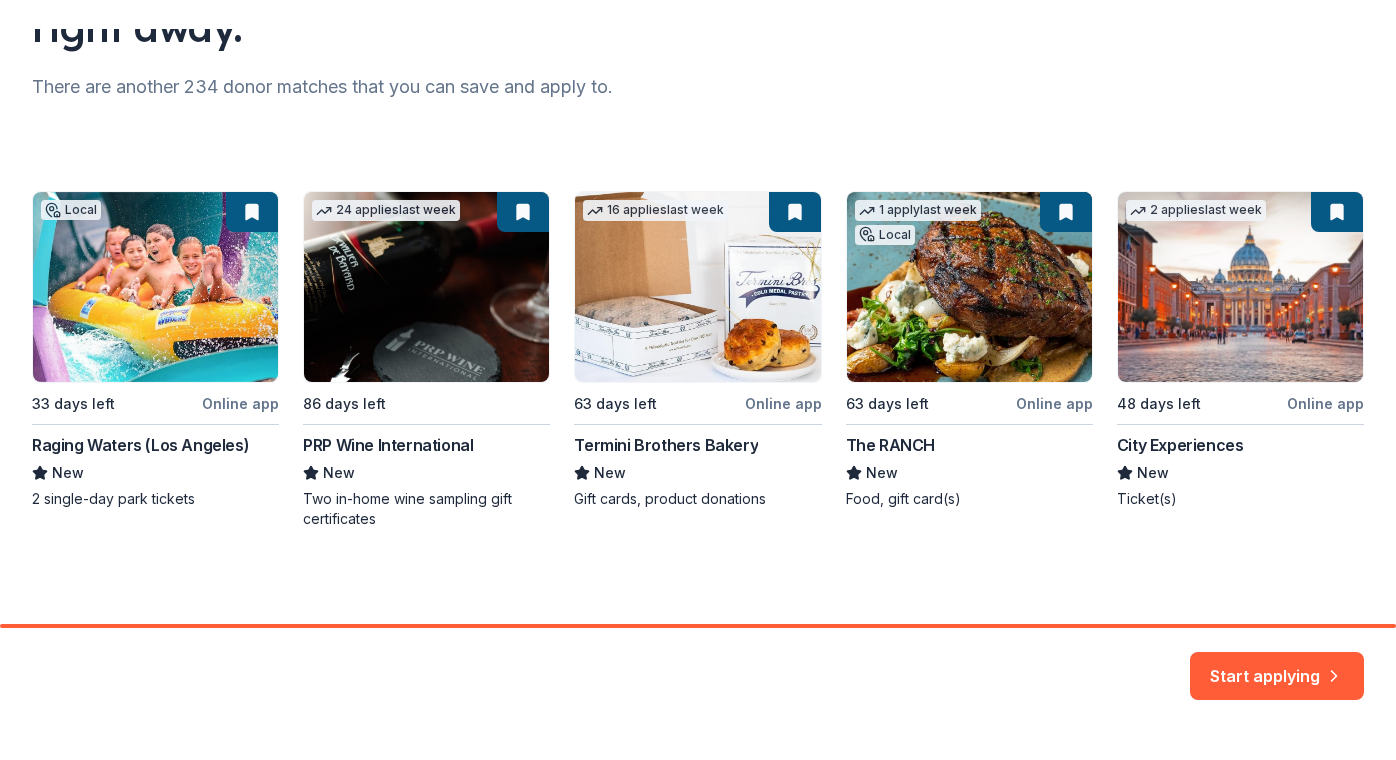 scroll, scrollTop: 246, scrollLeft: 0, axis: vertical 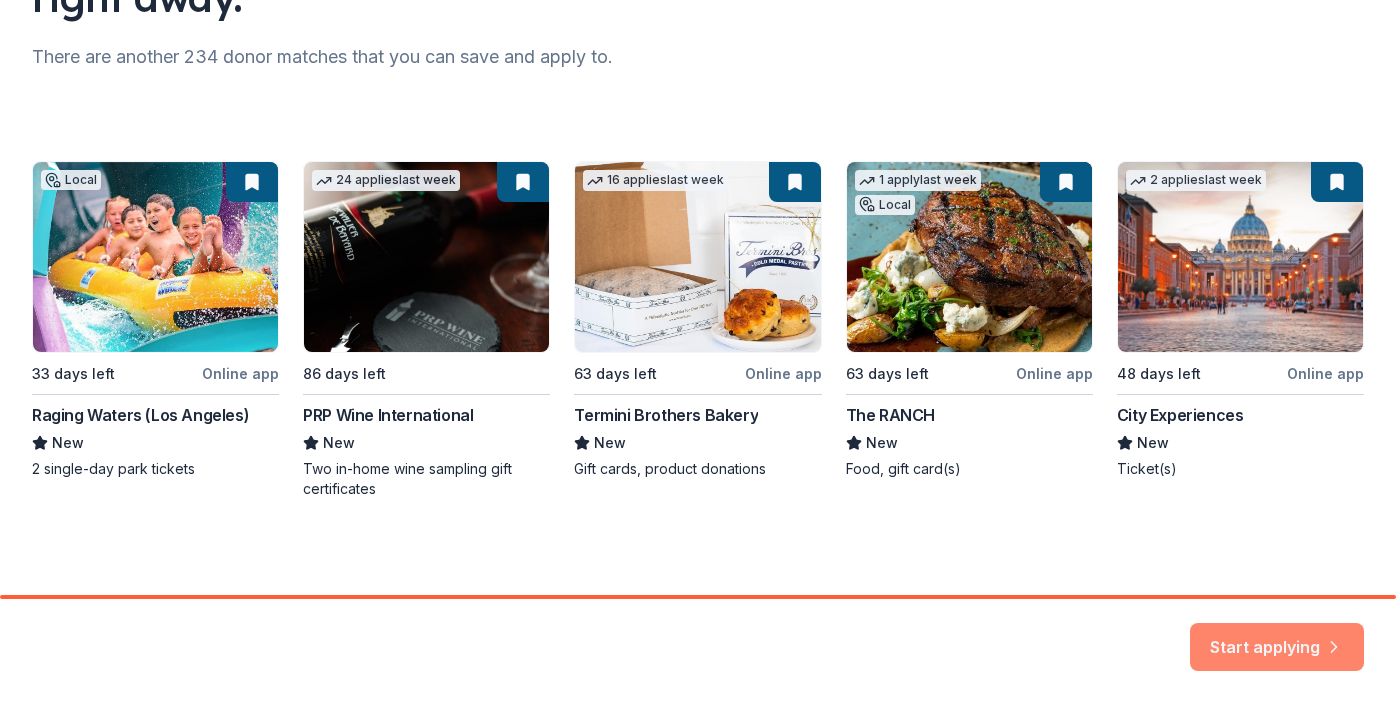 click on "Start applying" at bounding box center (1277, 642) 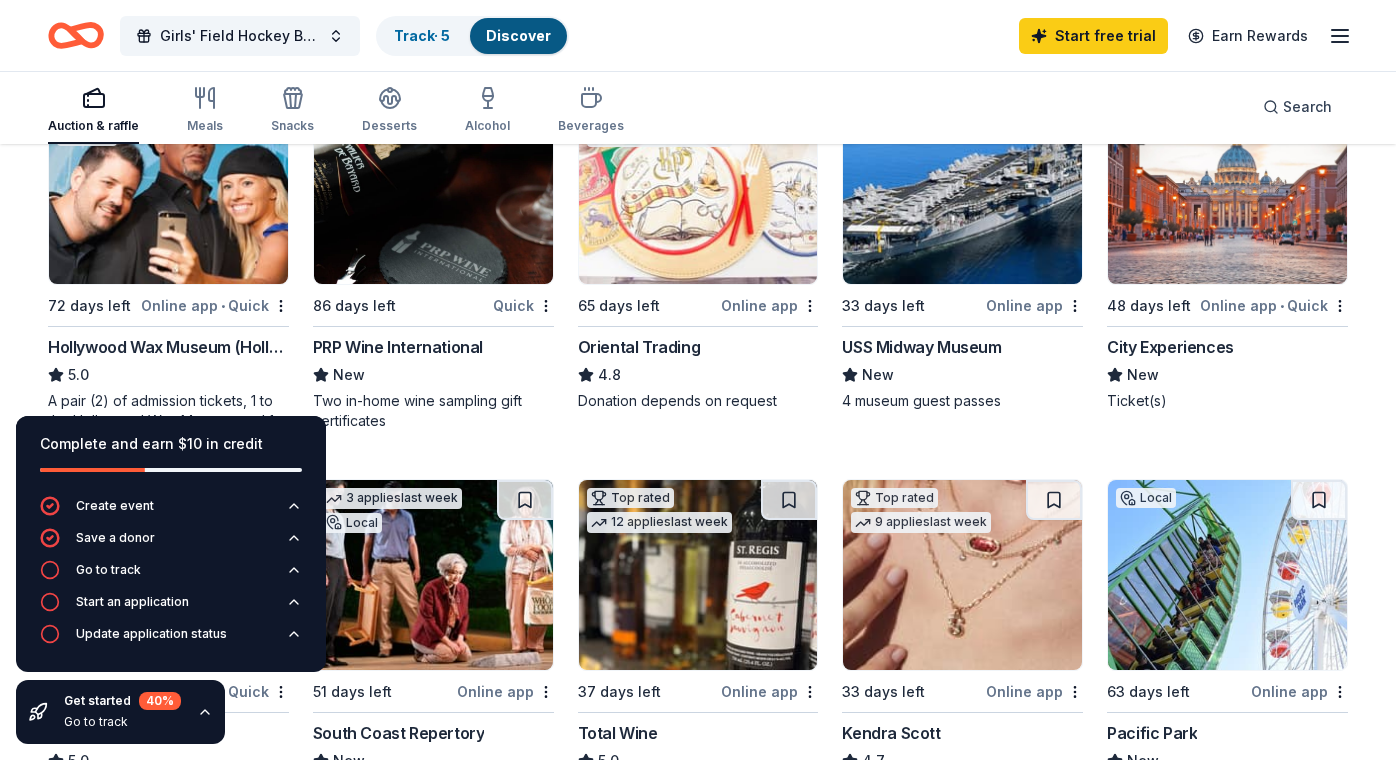 scroll, scrollTop: 276, scrollLeft: 0, axis: vertical 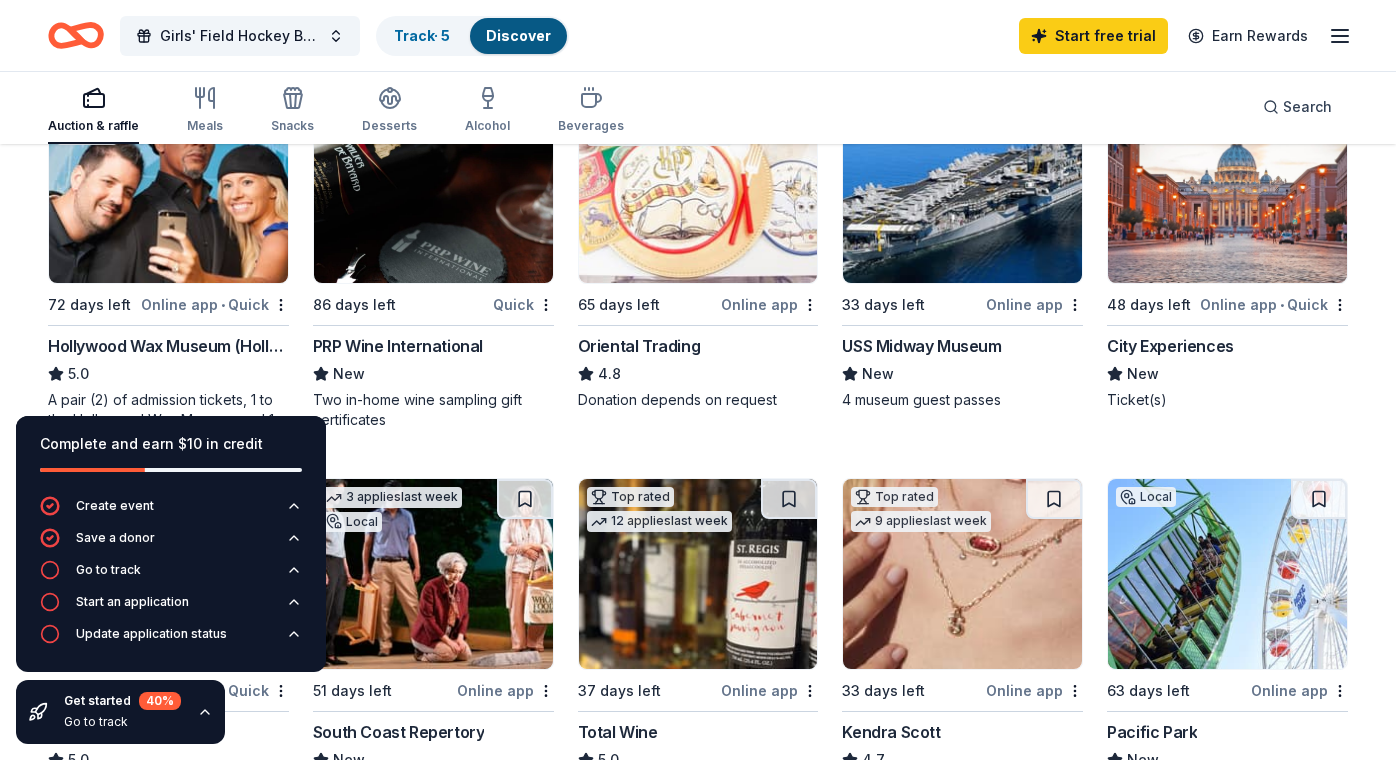 click at bounding box center (433, 188) 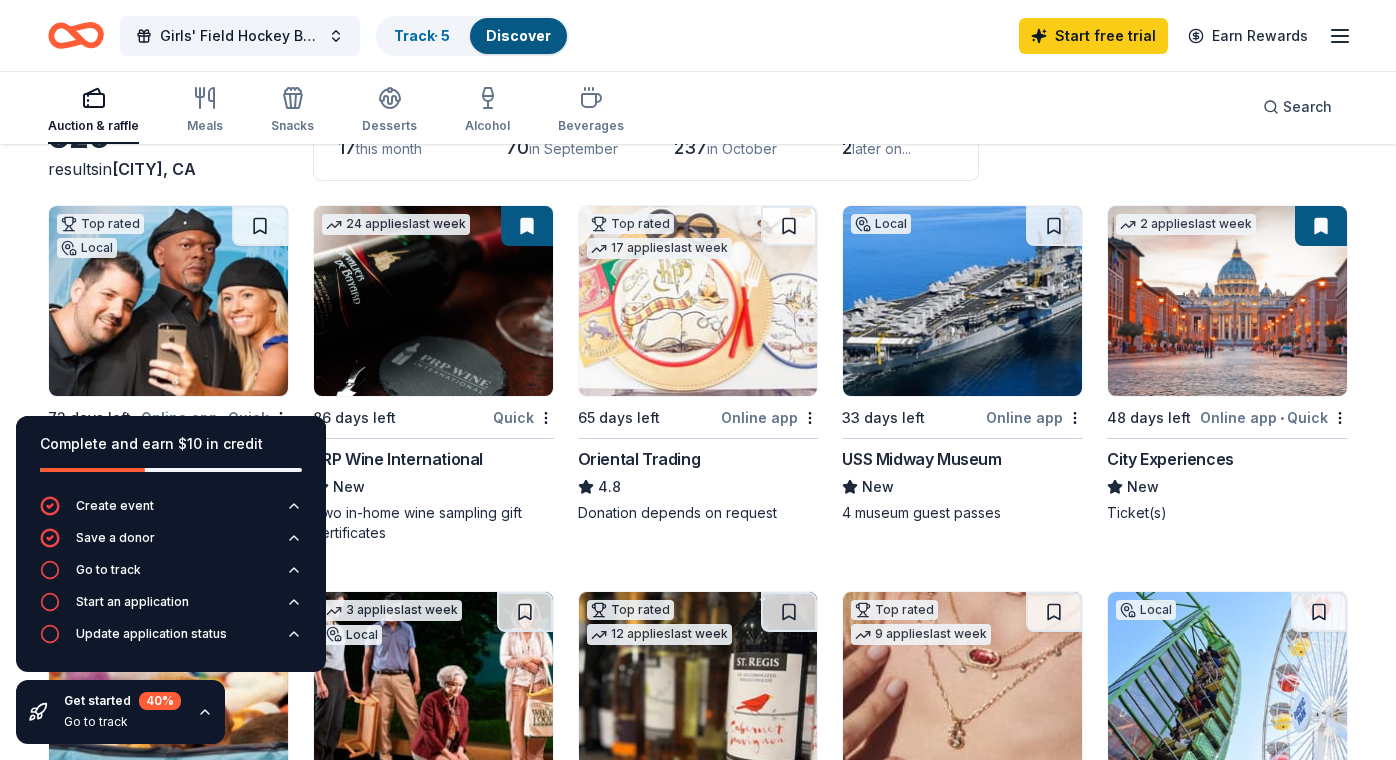 scroll, scrollTop: 176, scrollLeft: 0, axis: vertical 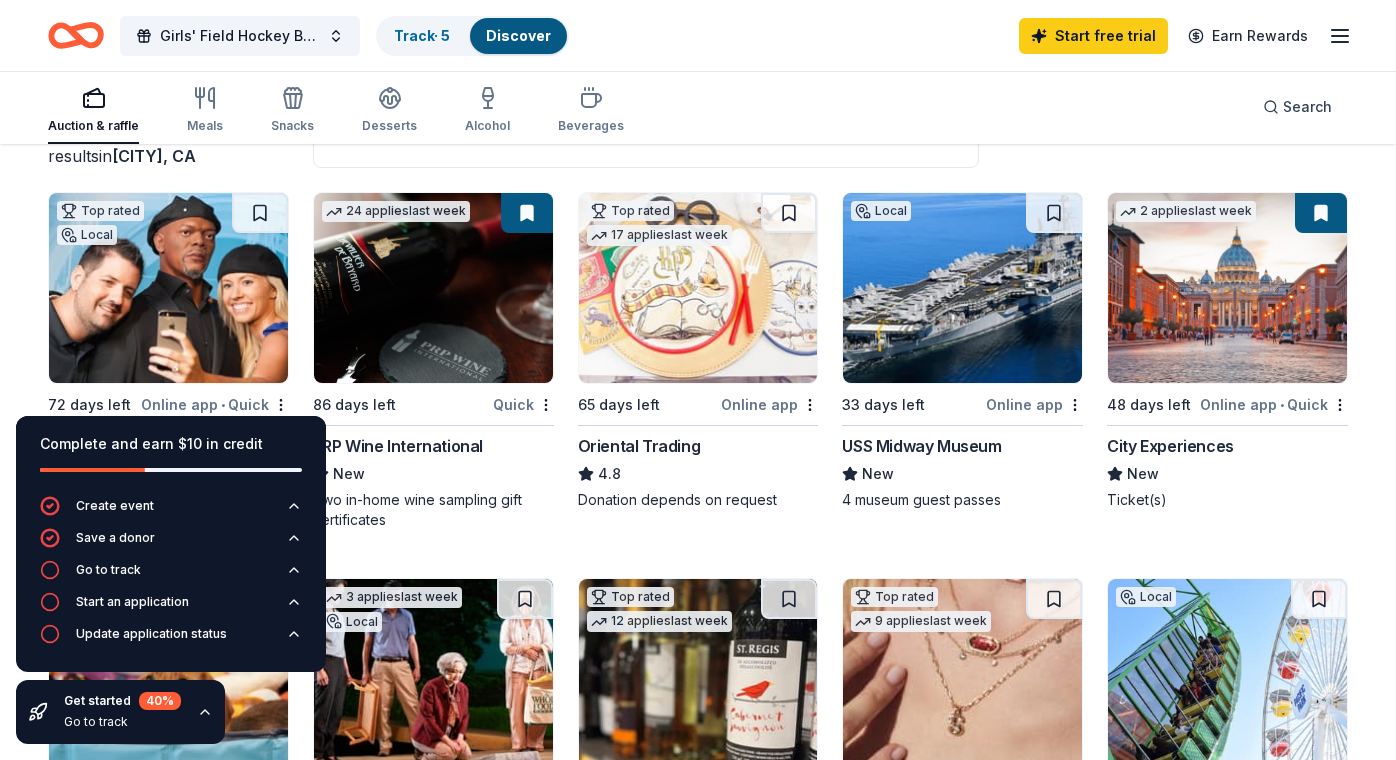 click at bounding box center [433, 288] 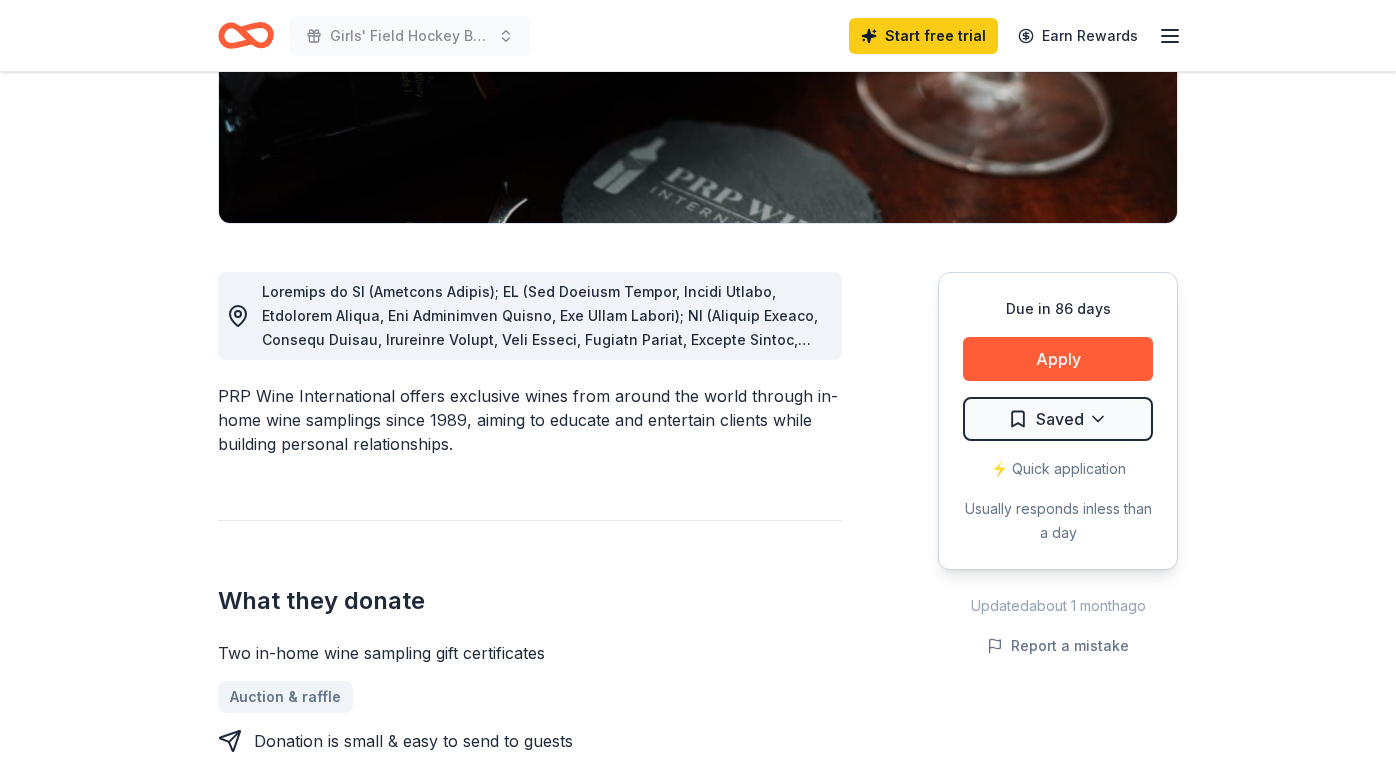 scroll, scrollTop: 328, scrollLeft: 0, axis: vertical 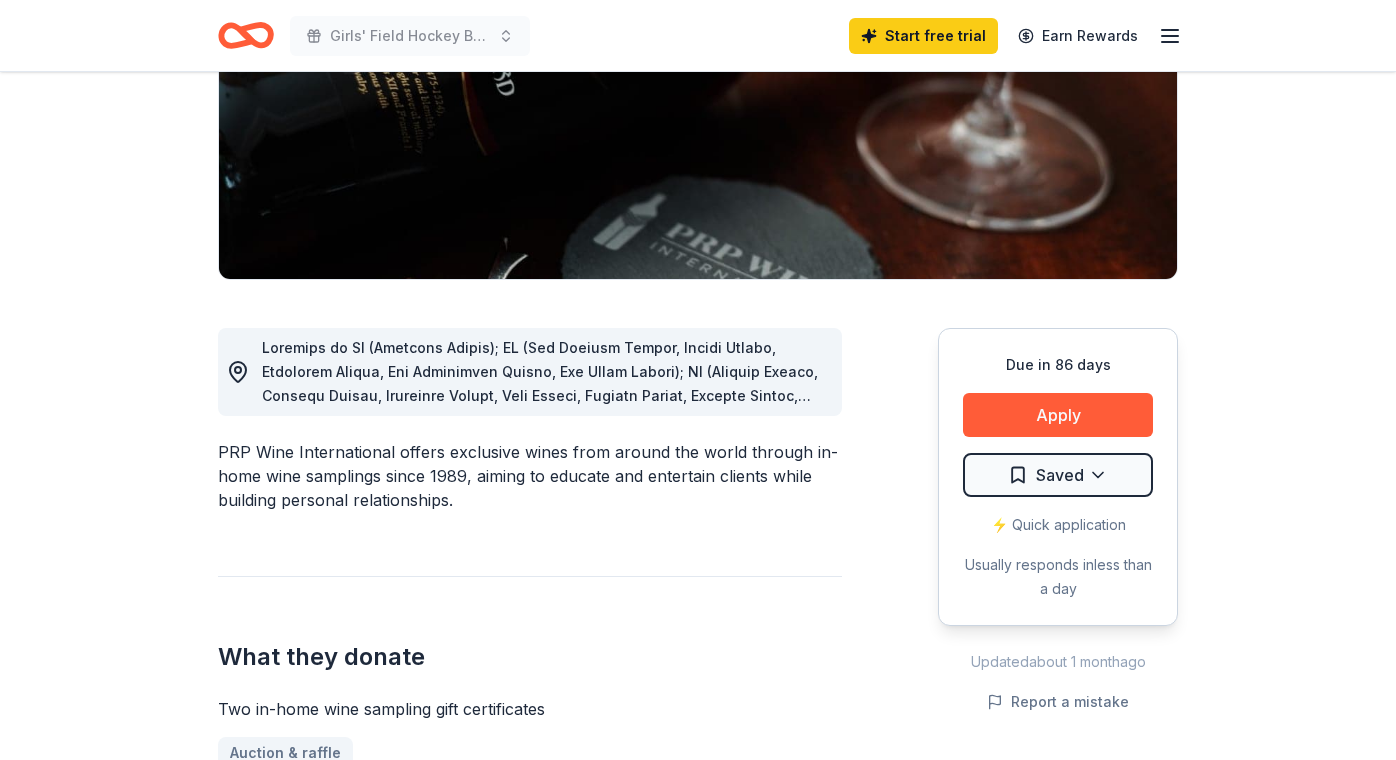 click on "Apply" at bounding box center [1058, 415] 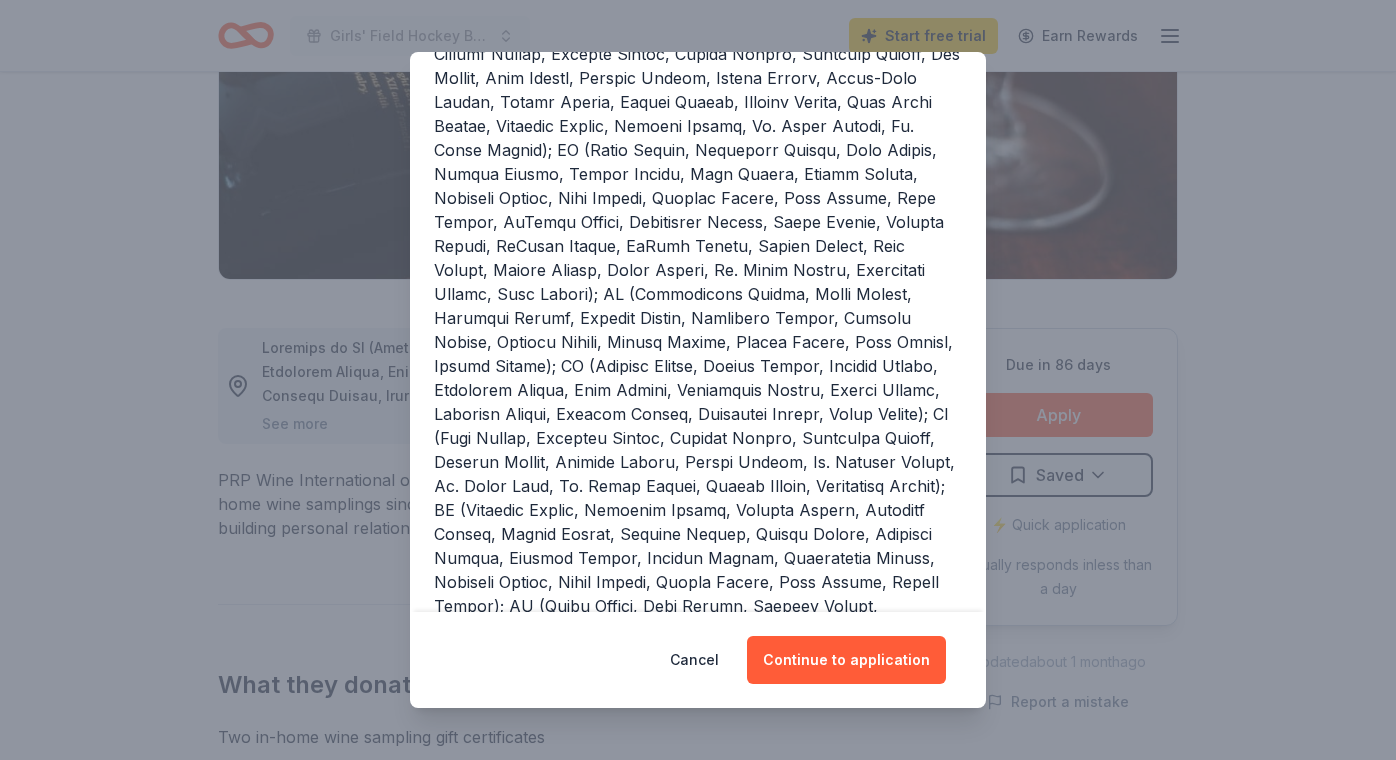scroll, scrollTop: 593, scrollLeft: 0, axis: vertical 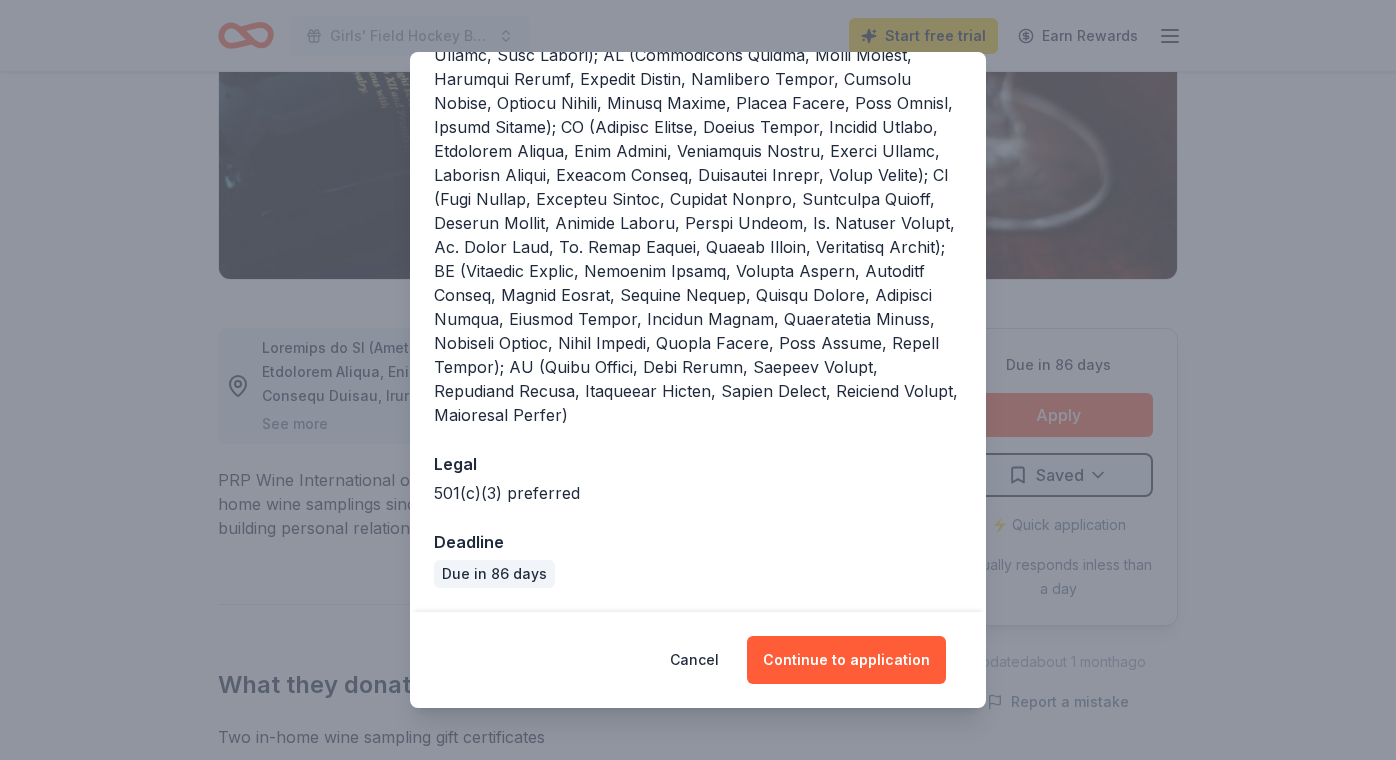 click on "Cancel" at bounding box center (694, 660) 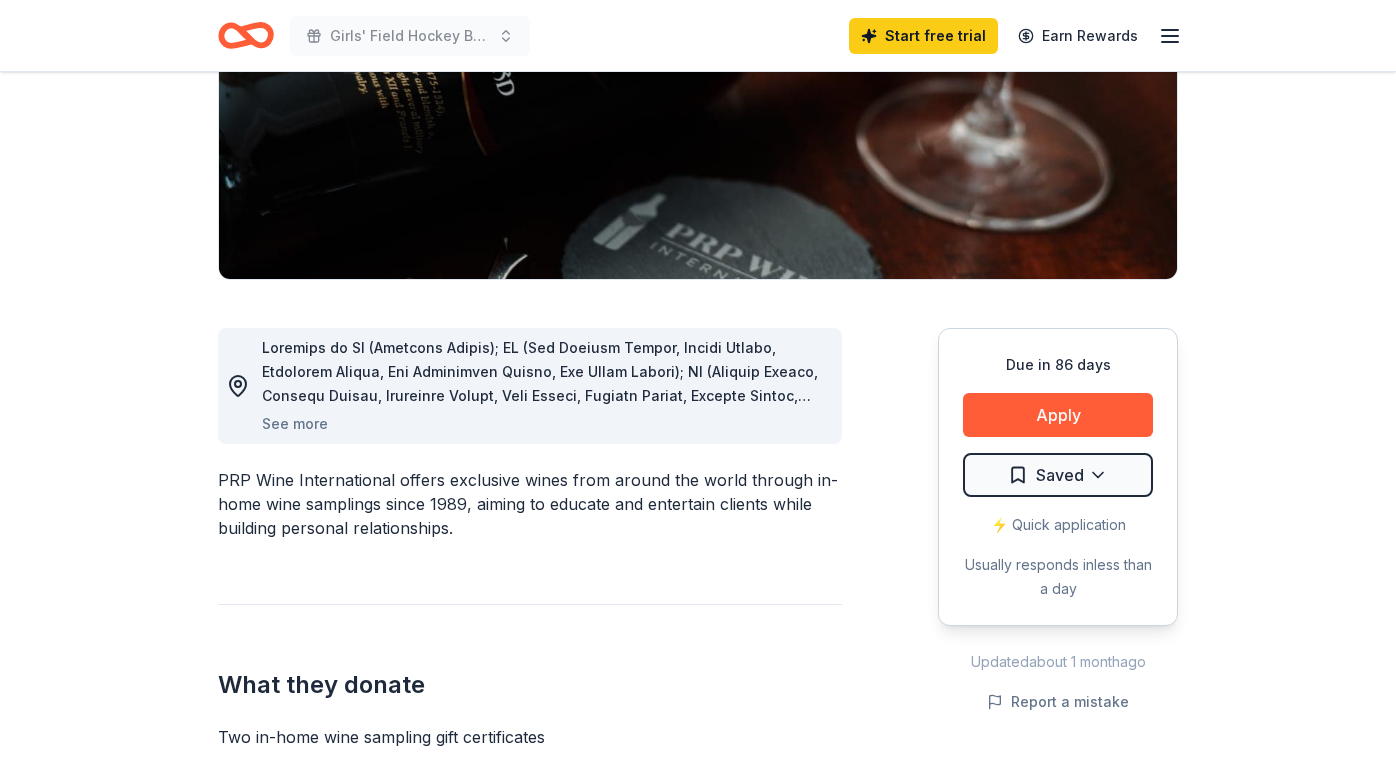 scroll, scrollTop: 0, scrollLeft: 0, axis: both 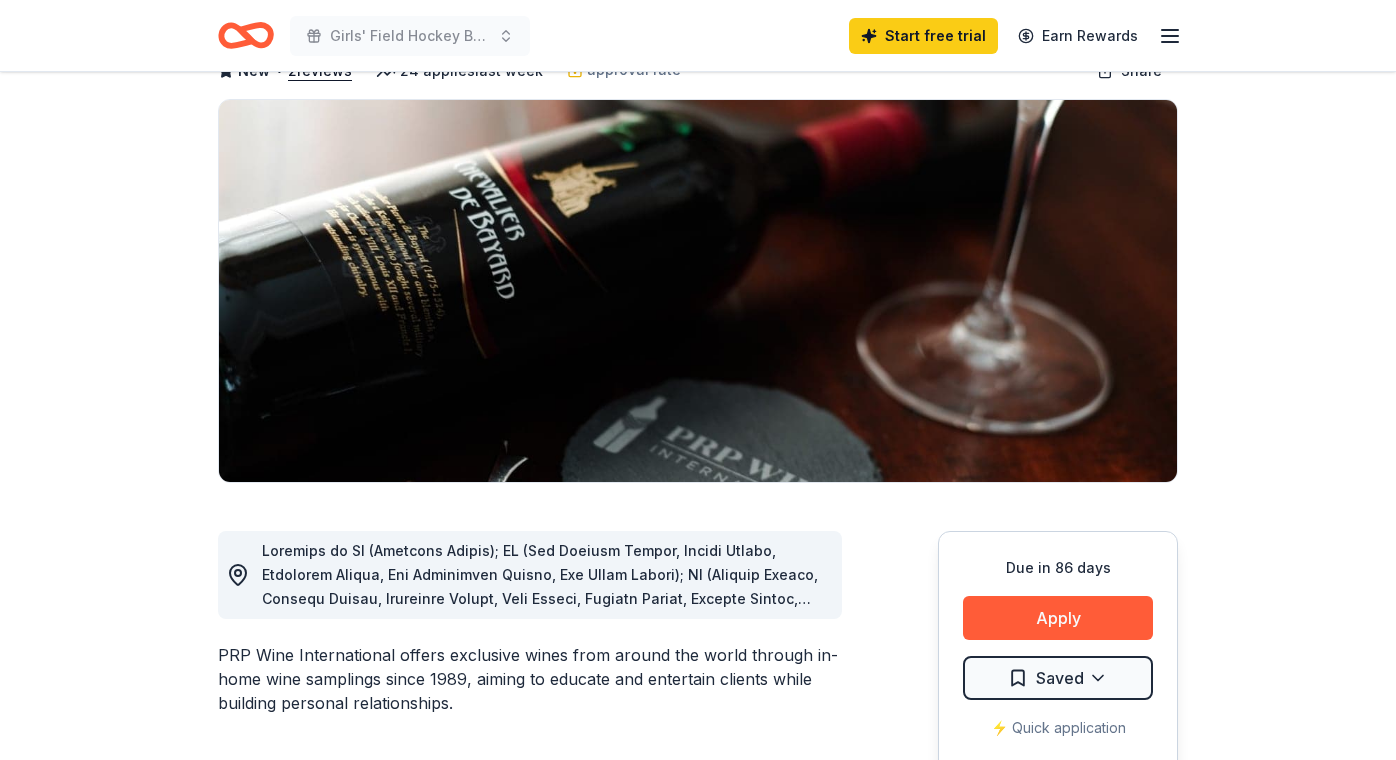 click on "Apply" at bounding box center (1058, 618) 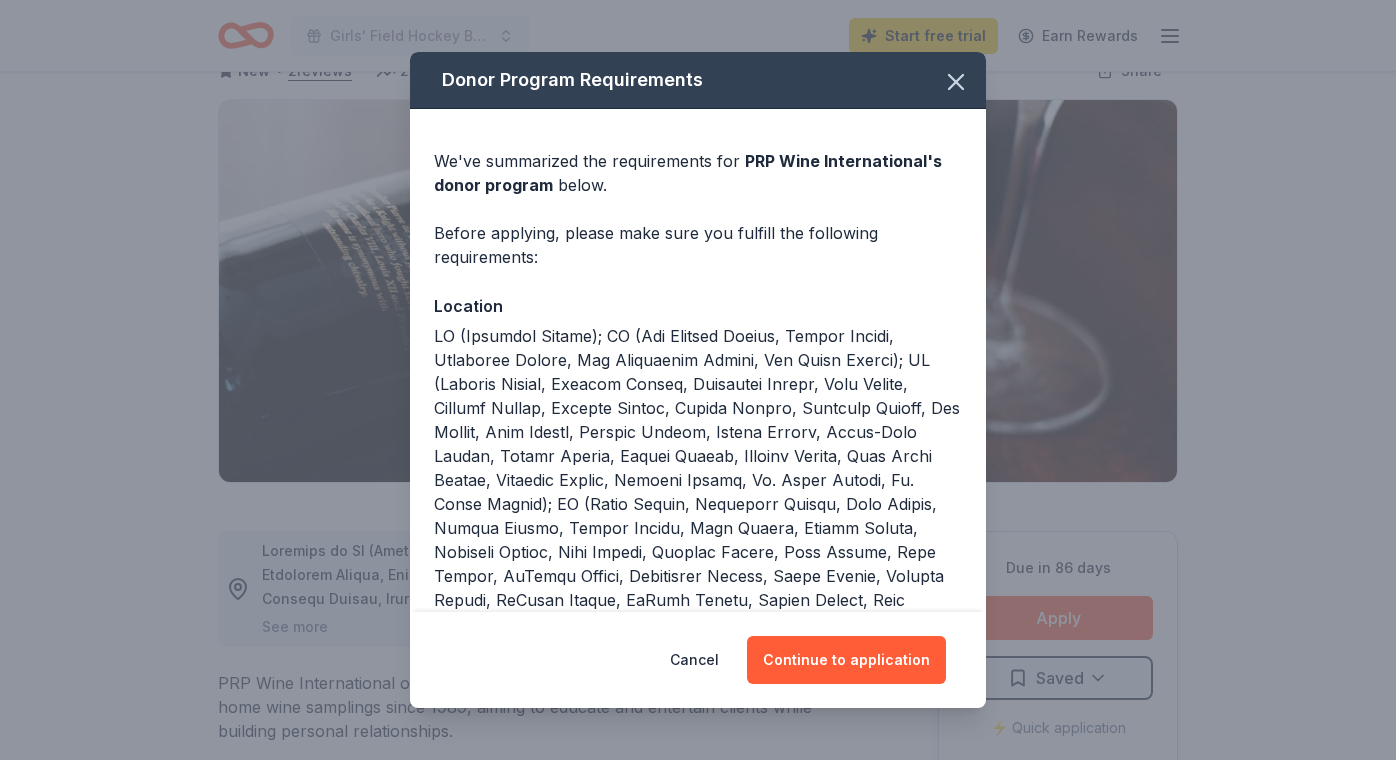 click on "Continue to application" at bounding box center [846, 660] 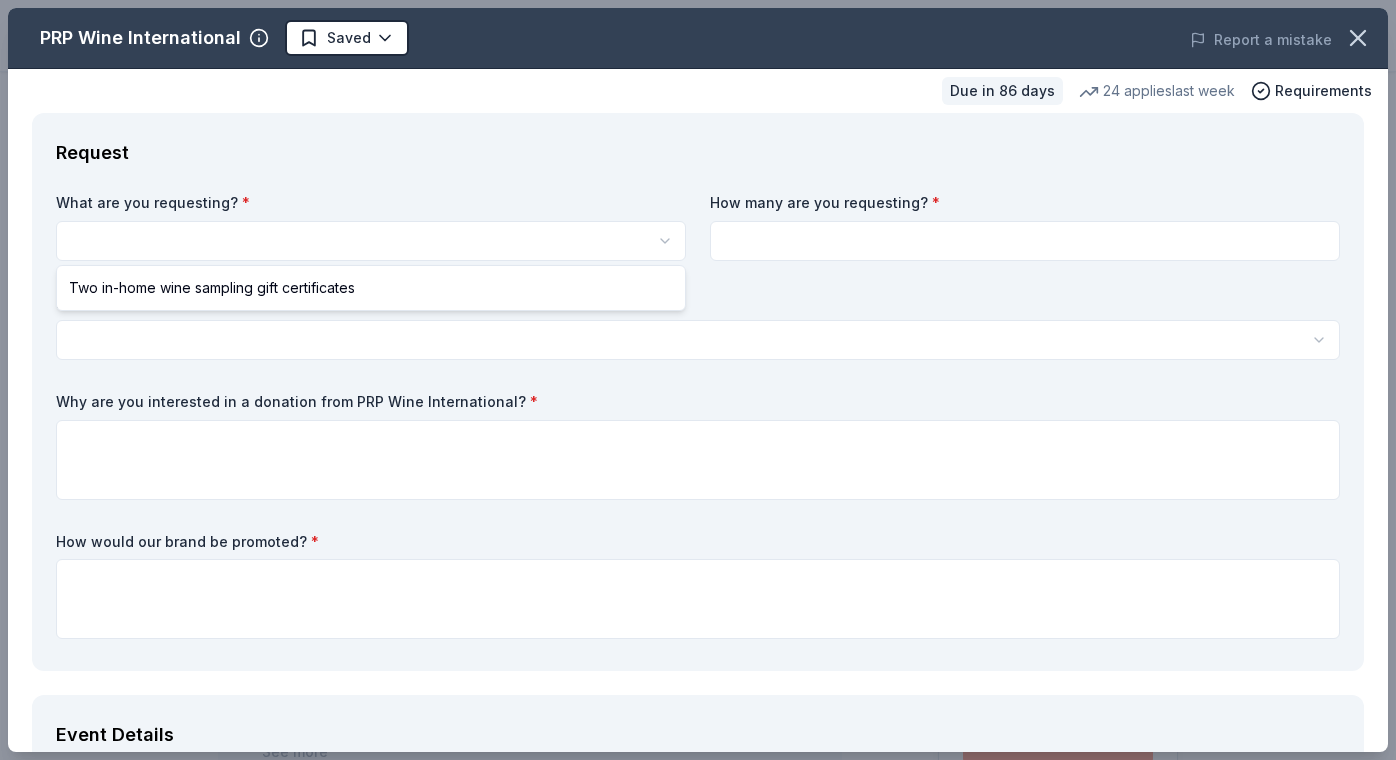click on "Girls' Field Hockey Banquet Saved Apply Due in 86 days Share PRP Wine International New • 2 reviews 24 applies last week approval rate Share See more PRP Wine International offers exclusive wines from around the world through in-home wine samplings since 1989, aiming to educate and entertain clients while building personal relationships. What they donate Two in-home wine sampling gift certificates Auction & raffle Donation is small & easy to send to guests Who they donate to Preferred 501(c)(3) preferred approval rate 20 % approved 30 % declined 50 % no response Start free Pro trial to view approval rates and average donation values Due in 86 days Apply Saved ⚡️ Quick application Usually responds in less than a day Updated about 1 month ago Report a mistake New • 2 reviews Whalen's Heroes February 2025 • Approved They sent 2 Gift certificates via email. Almost Home Chicago Inc. February 2024 • Approved They were wonderful. This is an amazing donation that will help so much at our event." at bounding box center [698, 380] 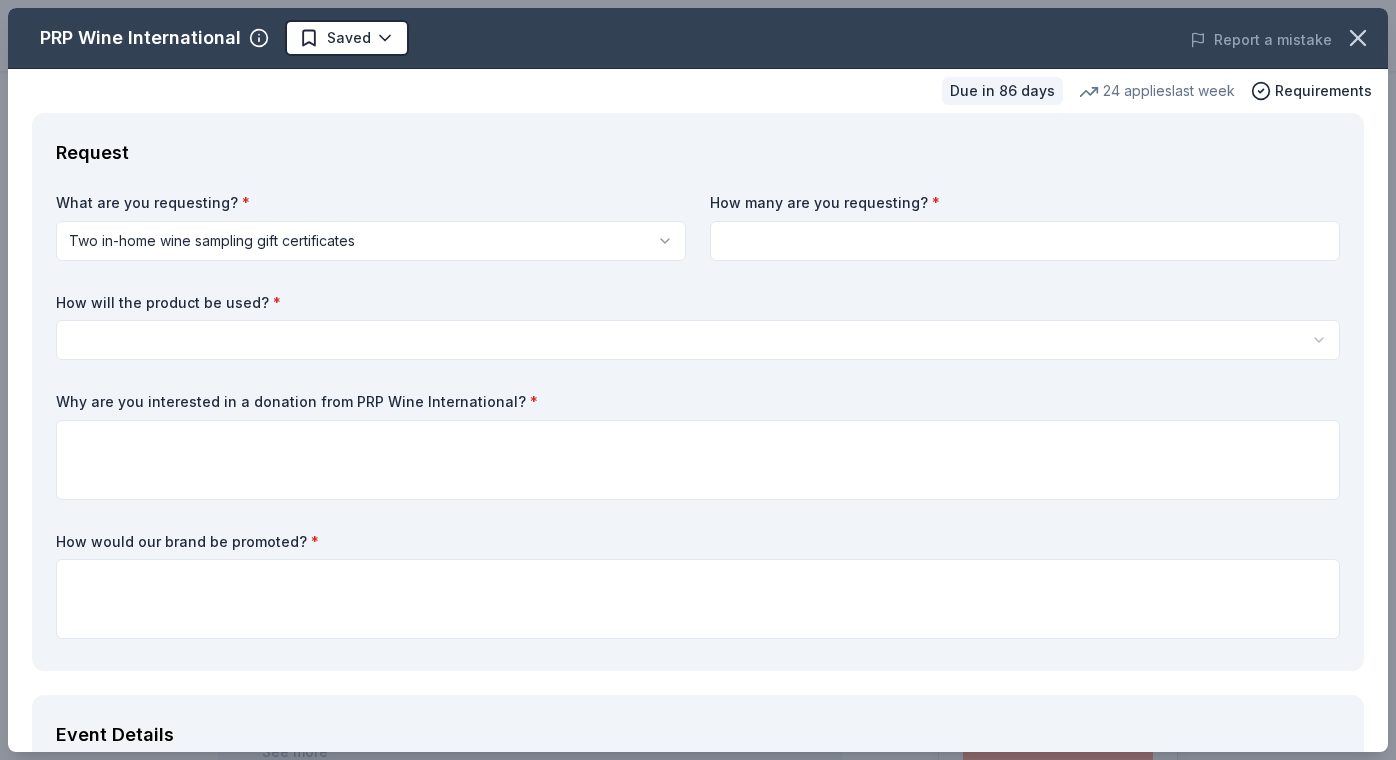 click at bounding box center [1025, 241] 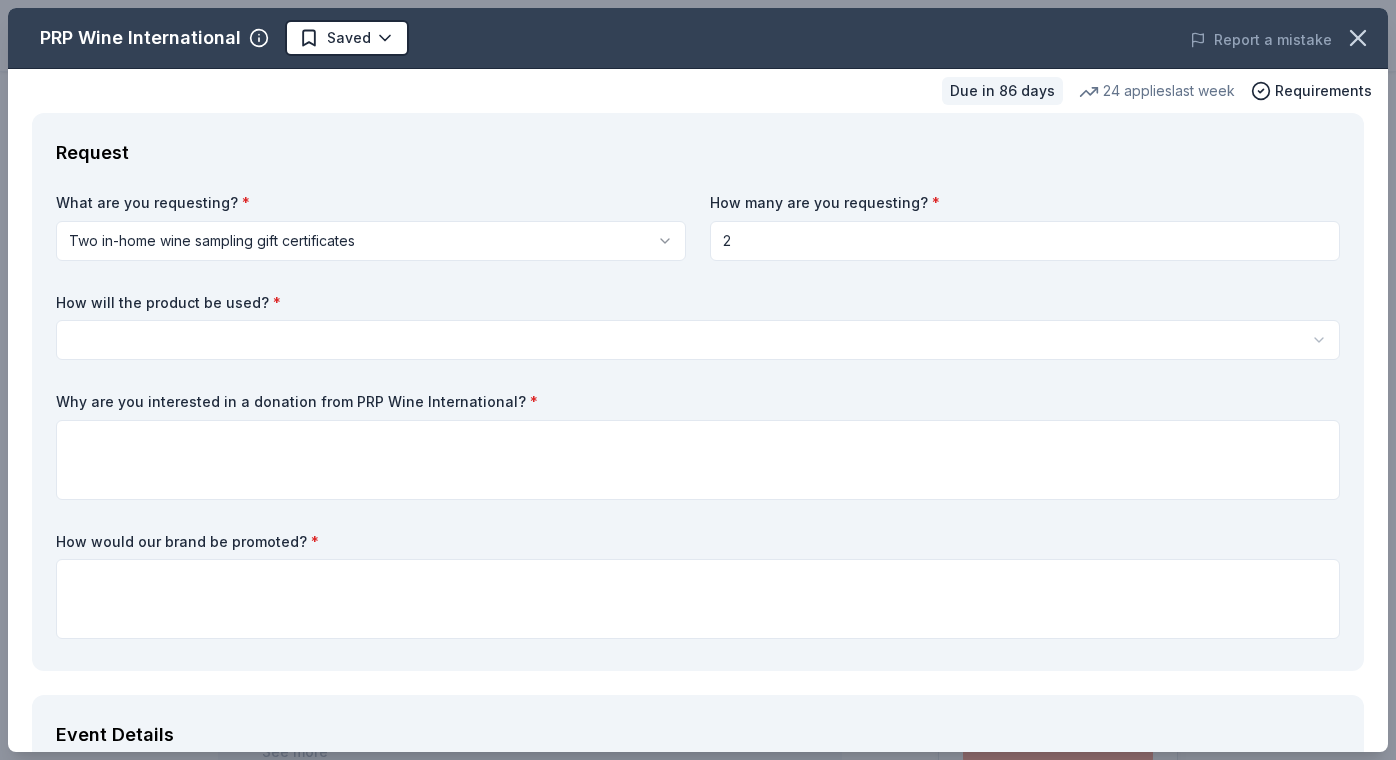 type on "2" 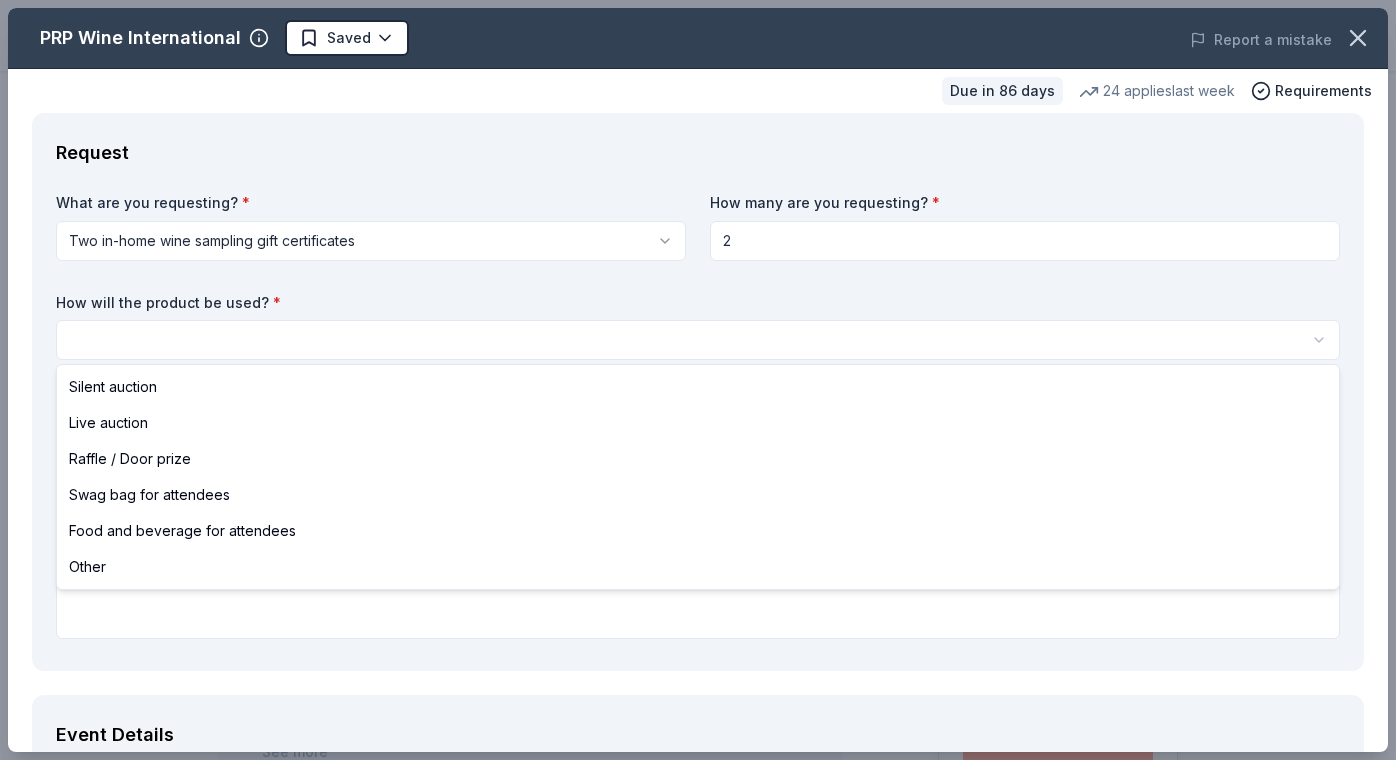 select on "raffleDoorPrize" 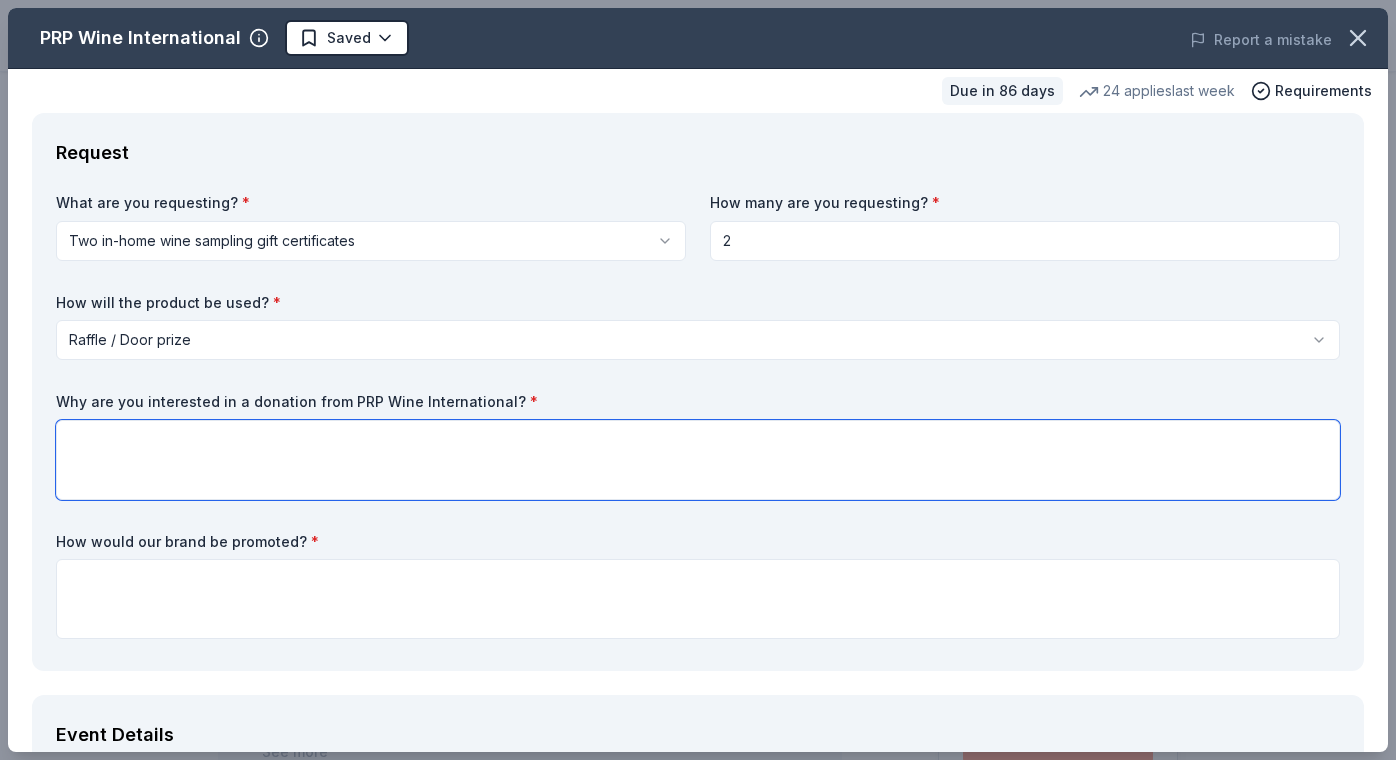 click at bounding box center [698, 460] 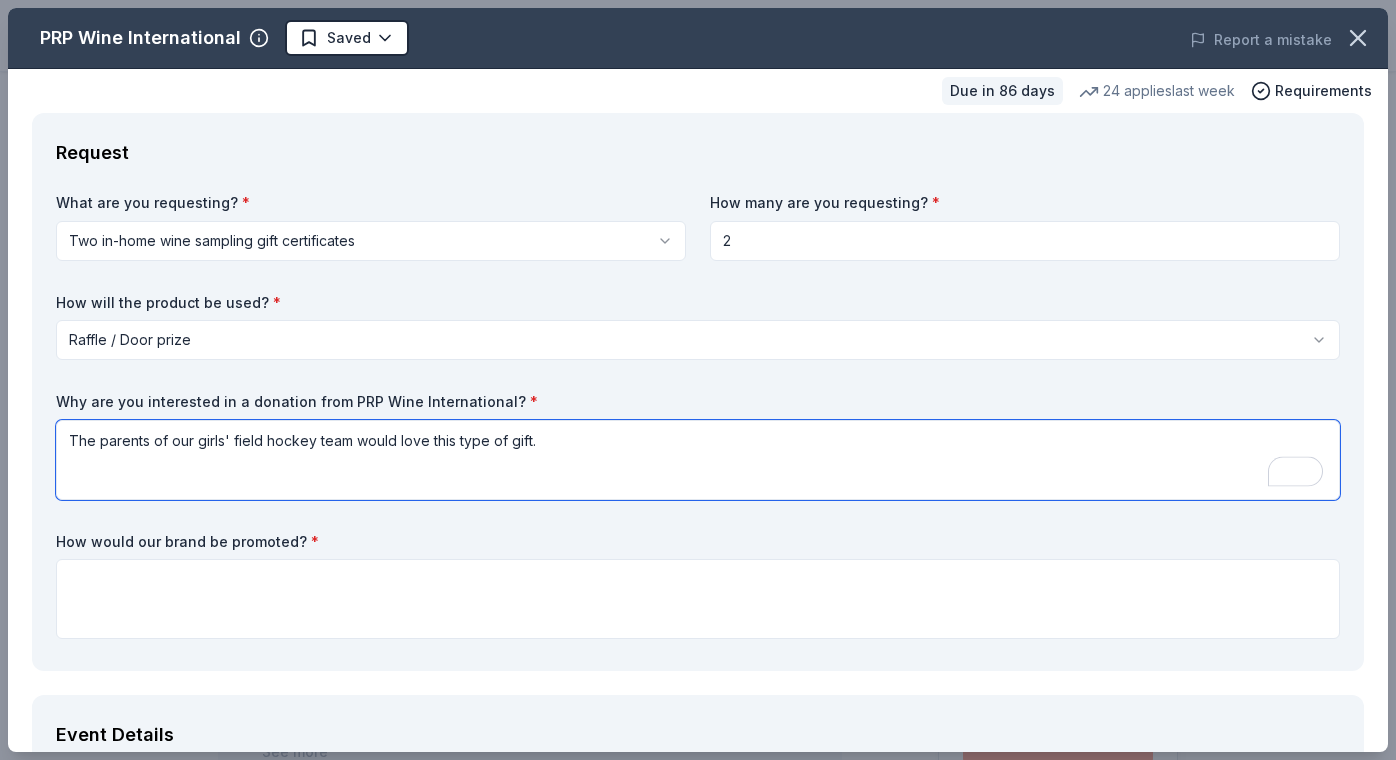 type on "The parents of our girls' field hockey team would love this type of gift." 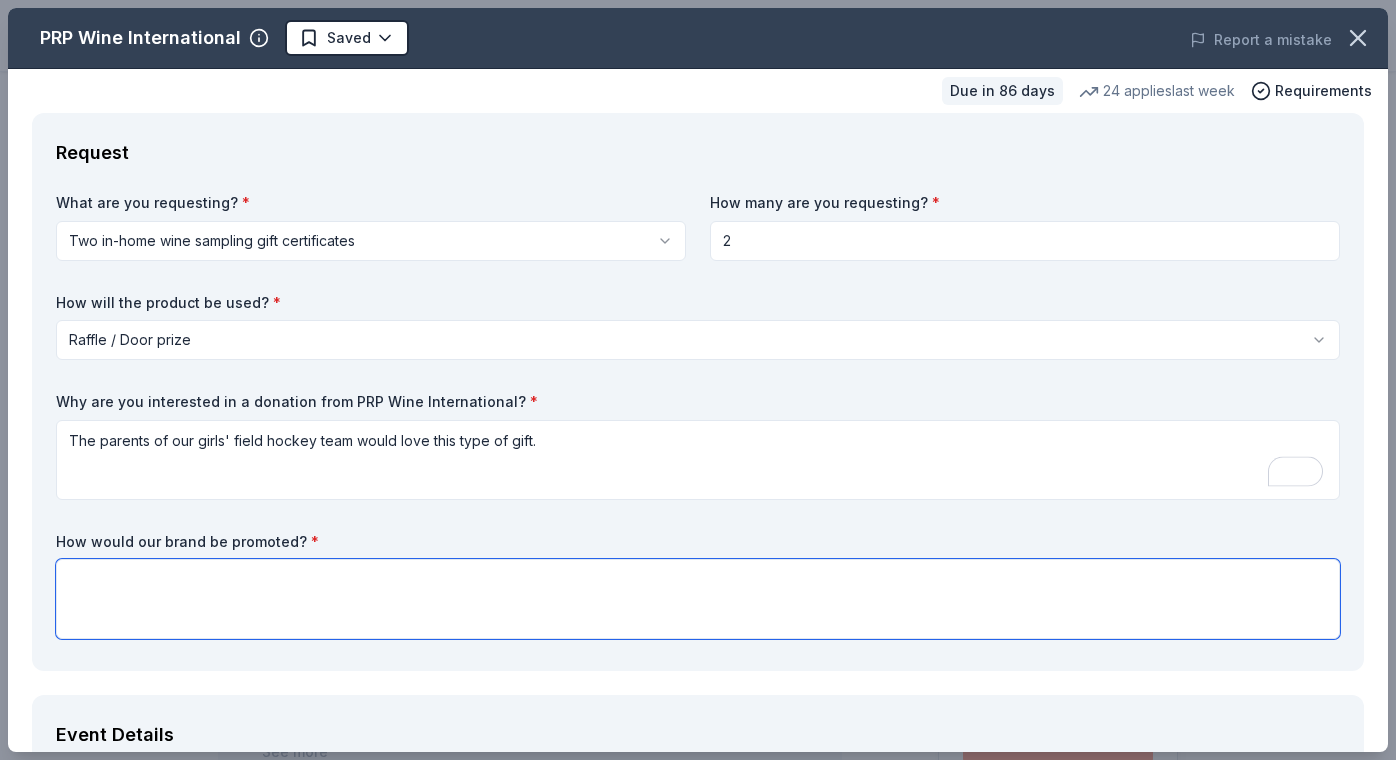click at bounding box center (698, 599) 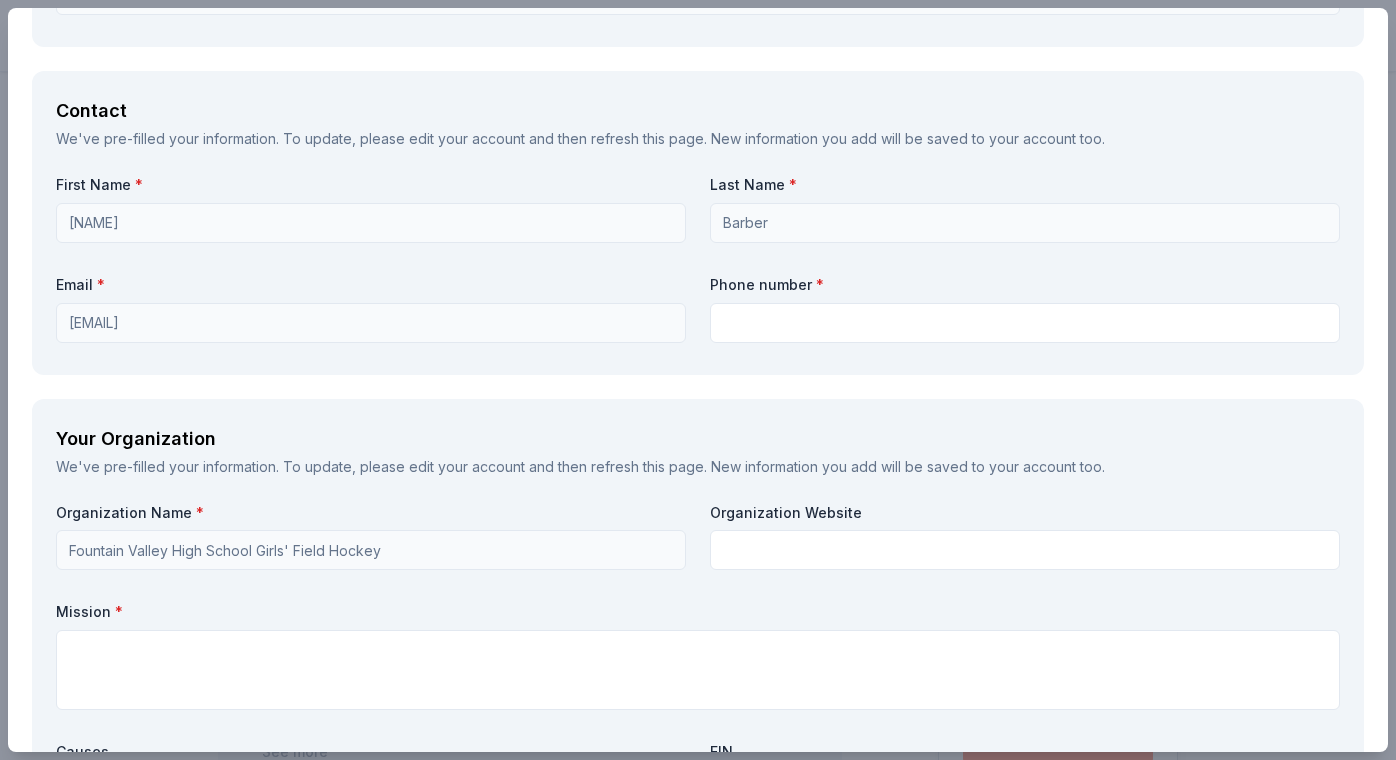 scroll, scrollTop: 1368, scrollLeft: 0, axis: vertical 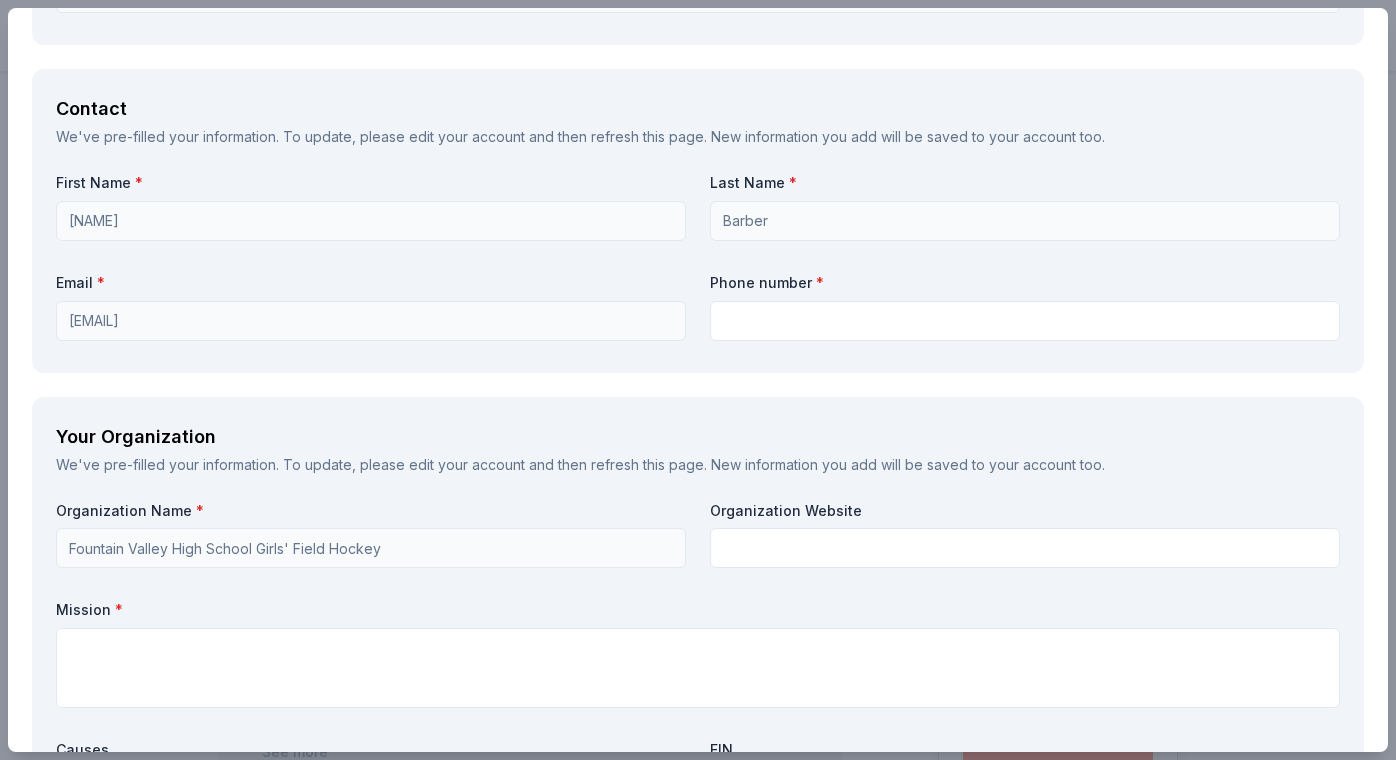 type on "In a decorative basket with wine glasses." 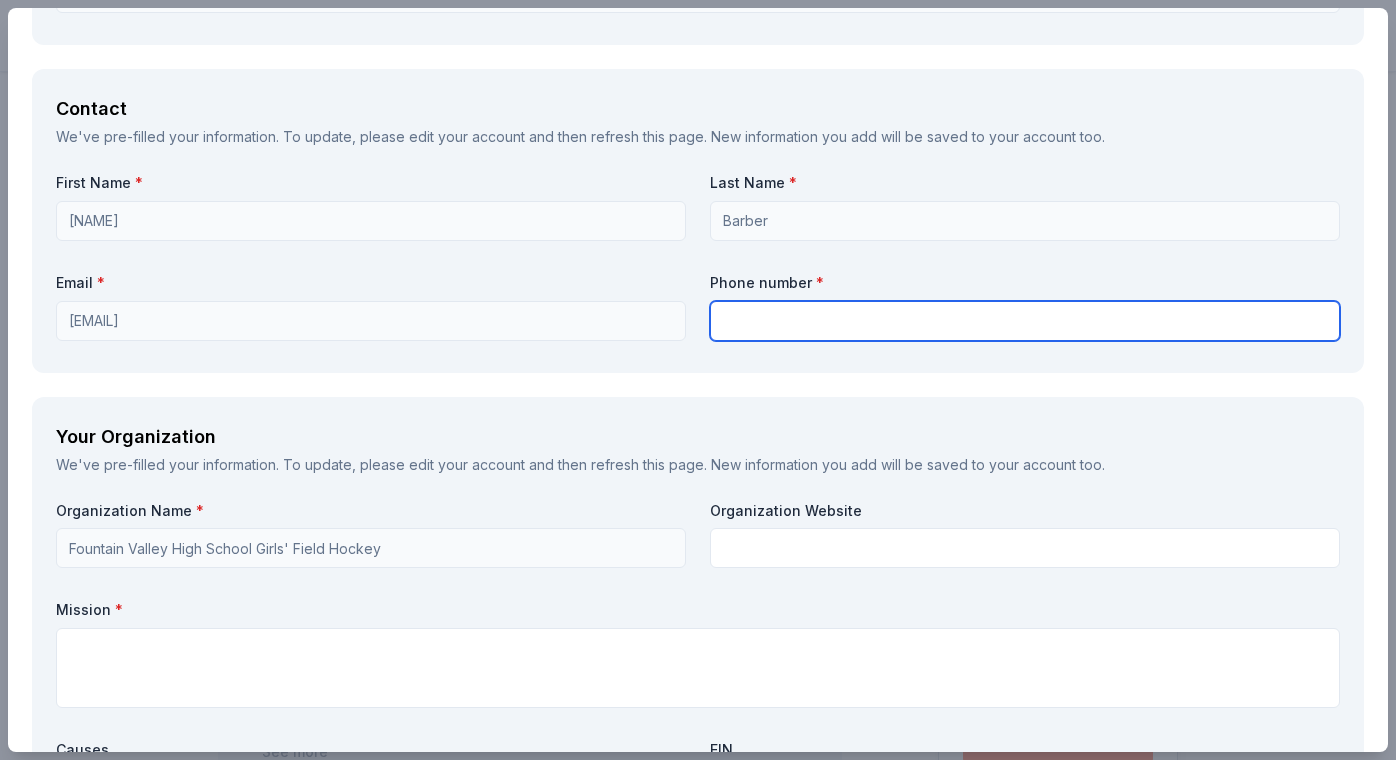 click at bounding box center [1025, 321] 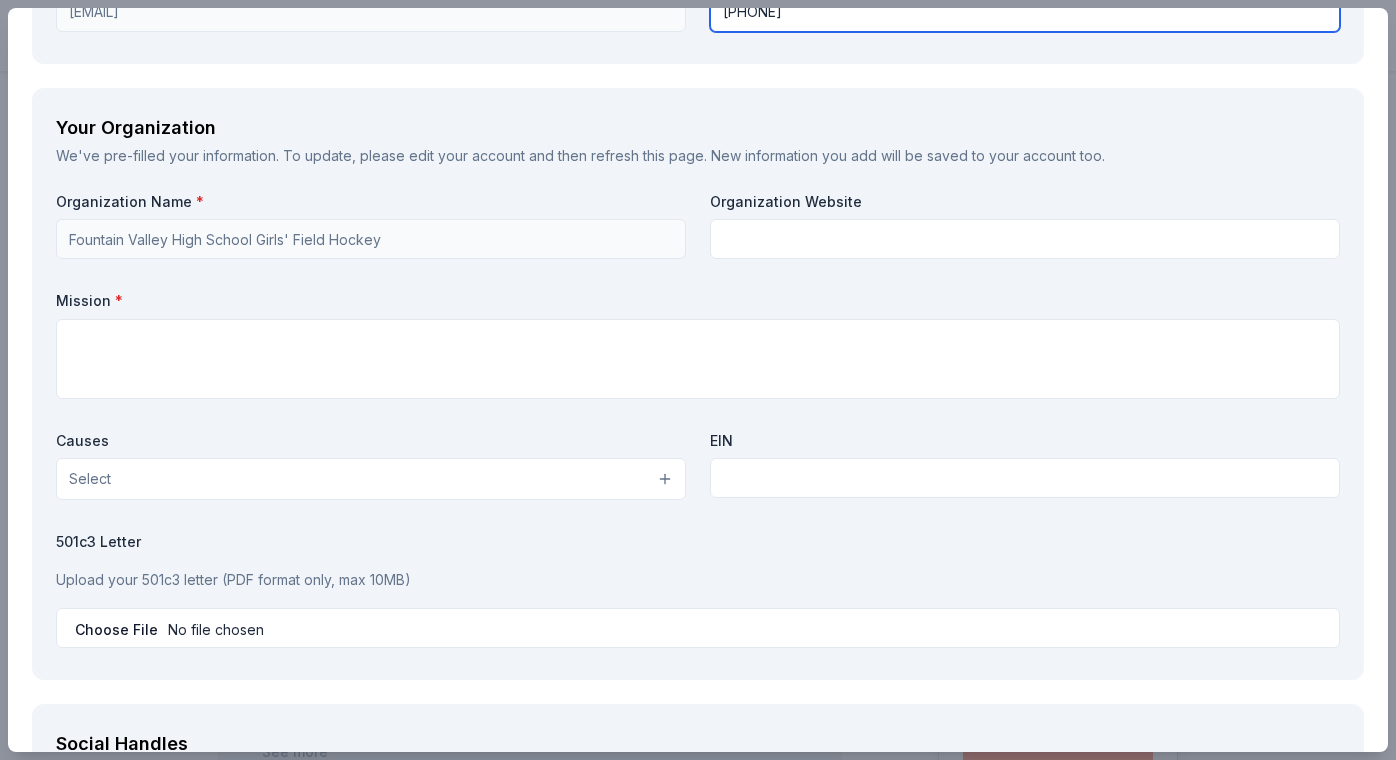 scroll, scrollTop: 1678, scrollLeft: 0, axis: vertical 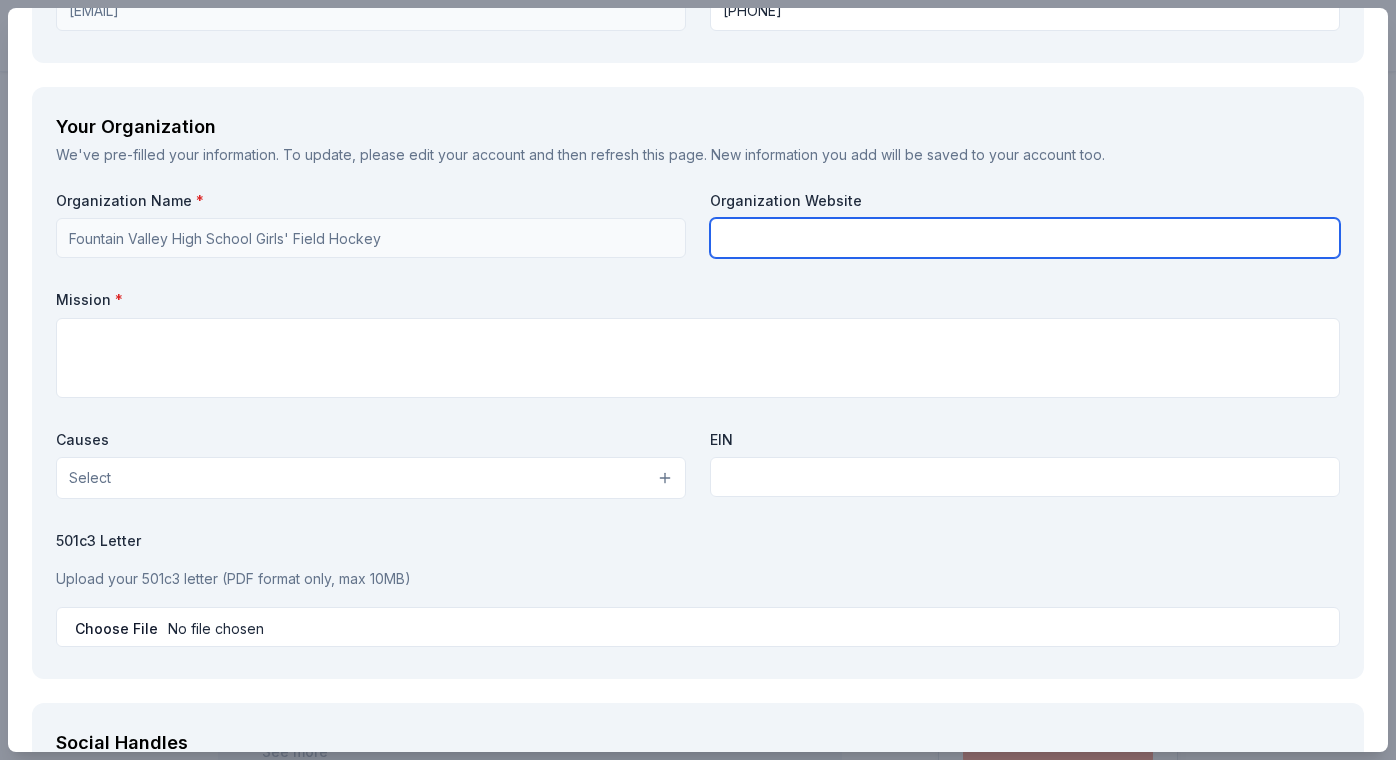 click at bounding box center (1025, 238) 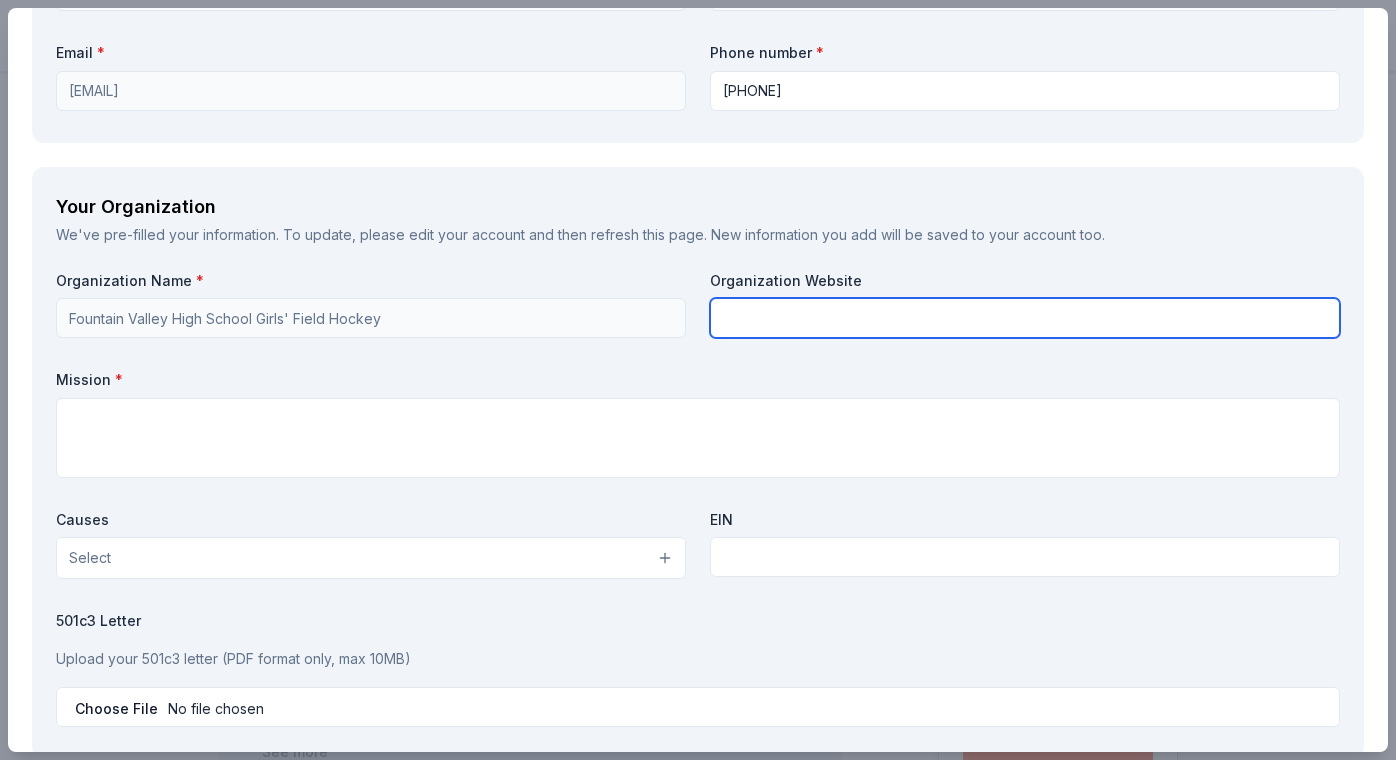 scroll, scrollTop: 1607, scrollLeft: 0, axis: vertical 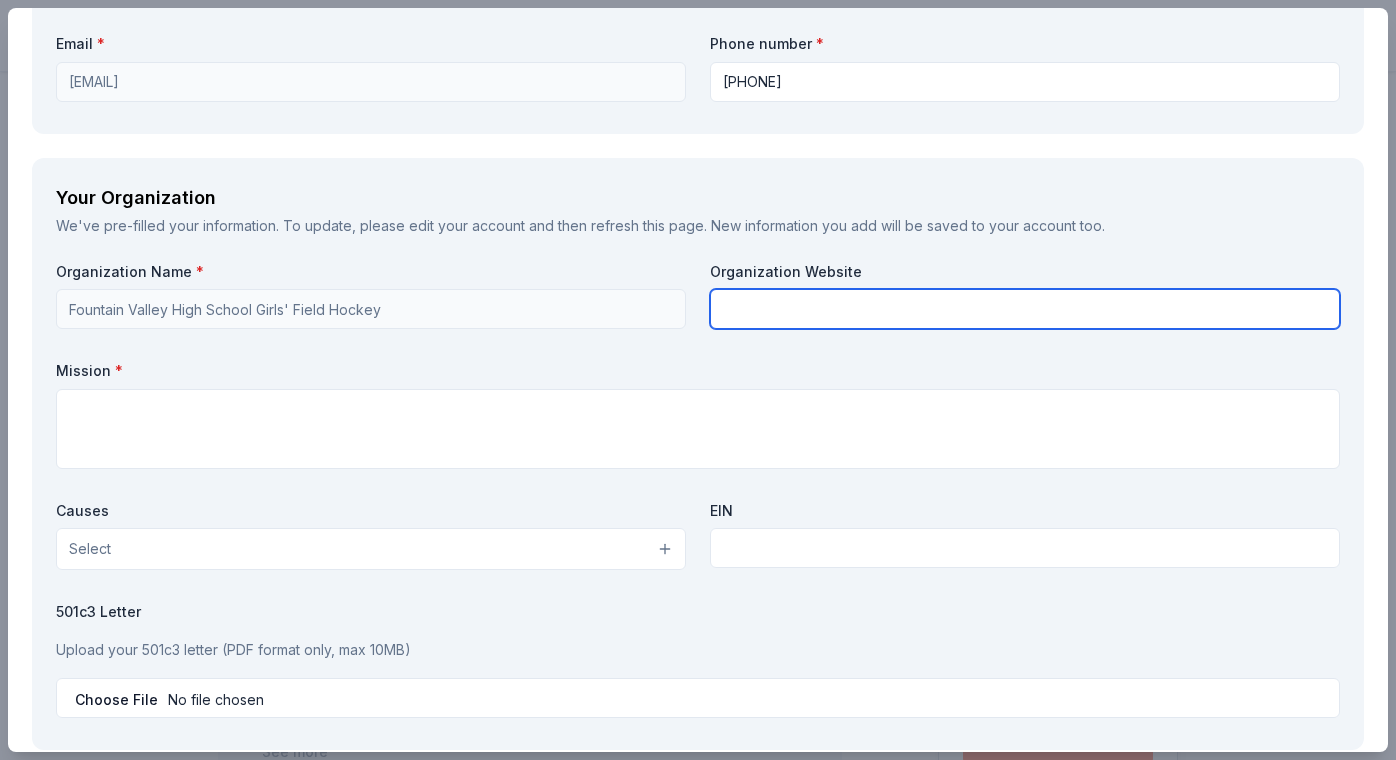 paste on "FVHS Field Hockey" 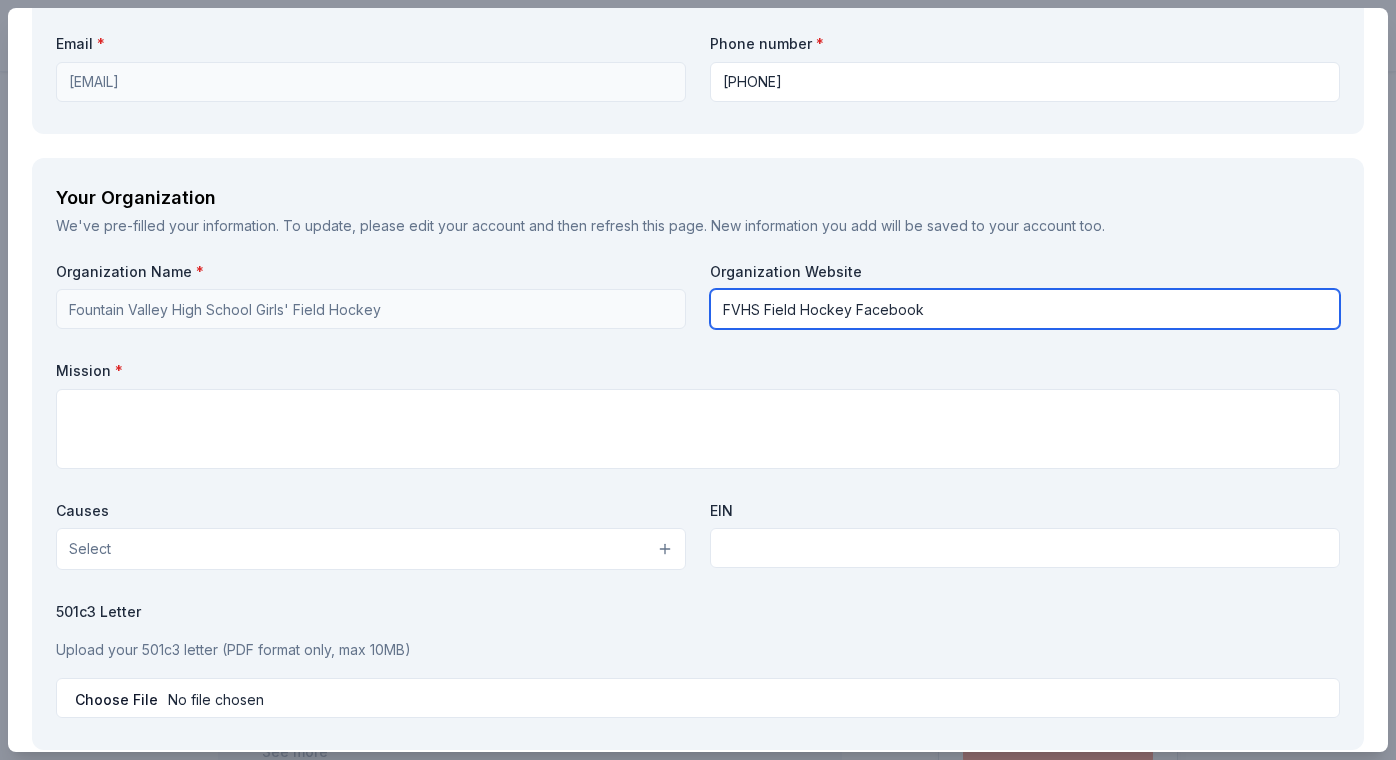 type on "FVHS Field Hockey Facebook" 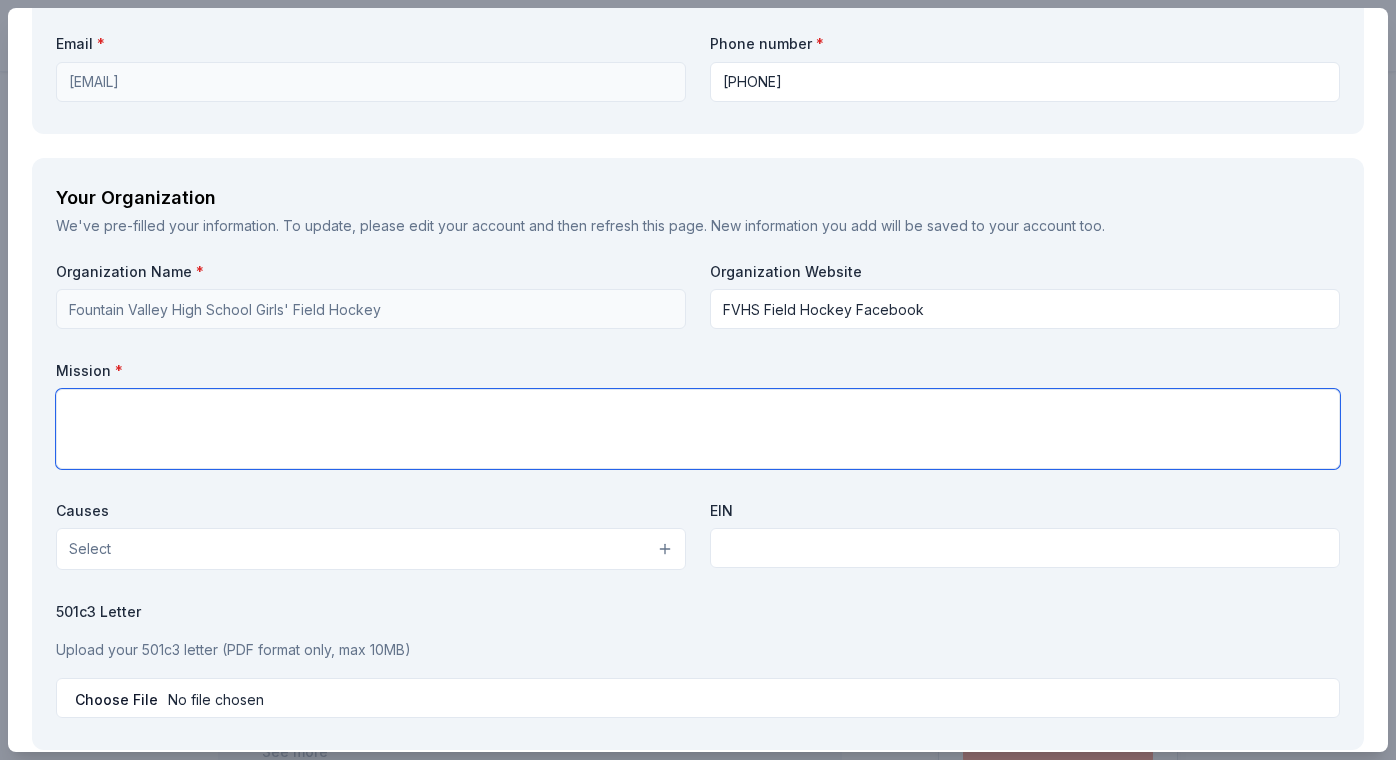 click at bounding box center [698, 429] 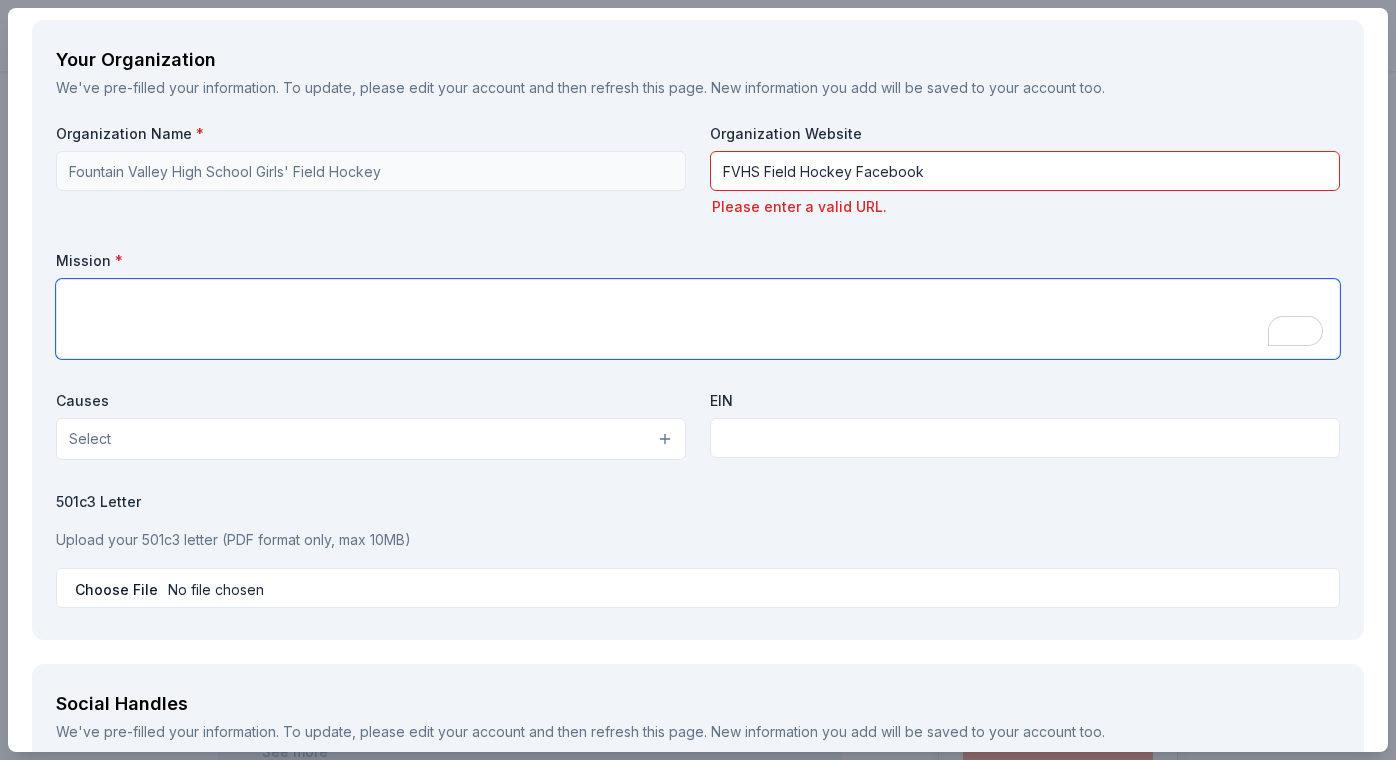 scroll, scrollTop: 1743, scrollLeft: 0, axis: vertical 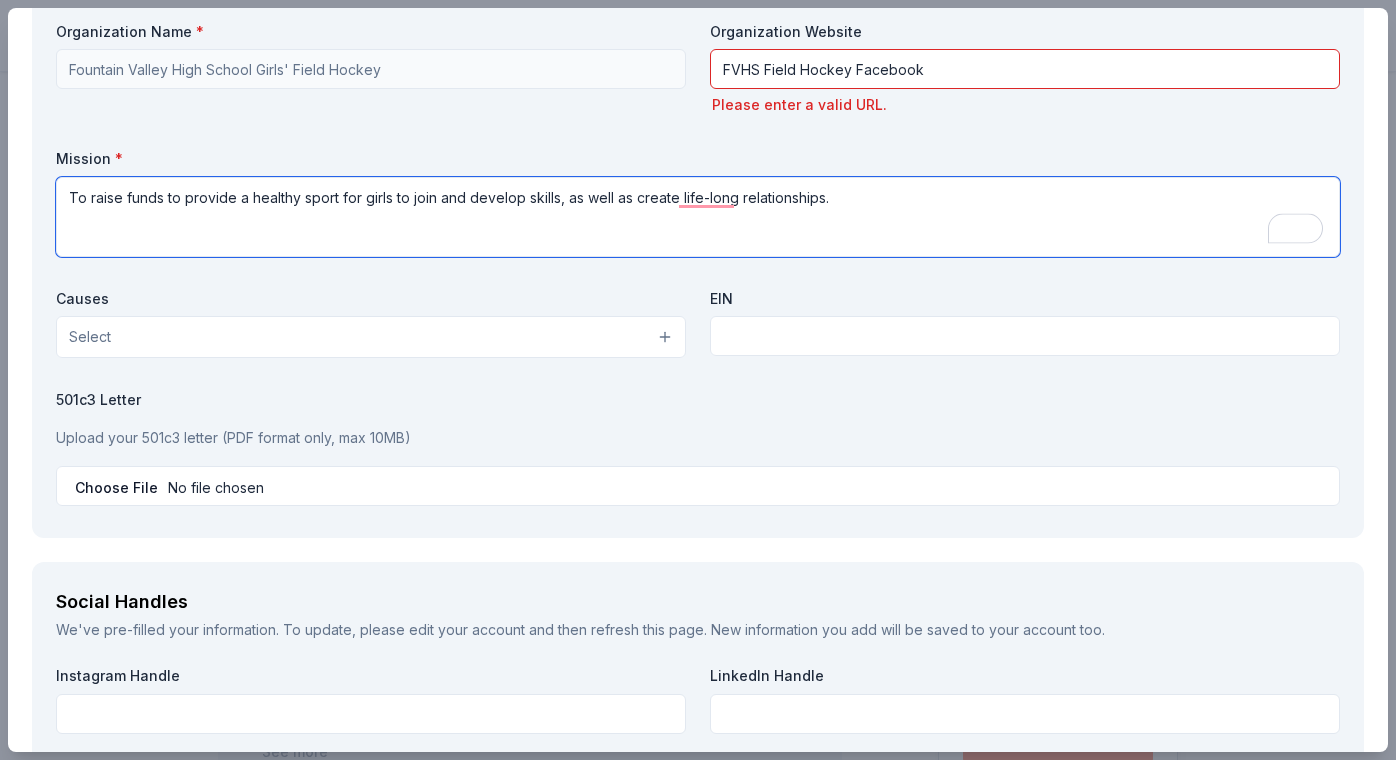 type on "To raise funds to provide a healthy sport for girls to join and develop skills, as well as create life-long relationships." 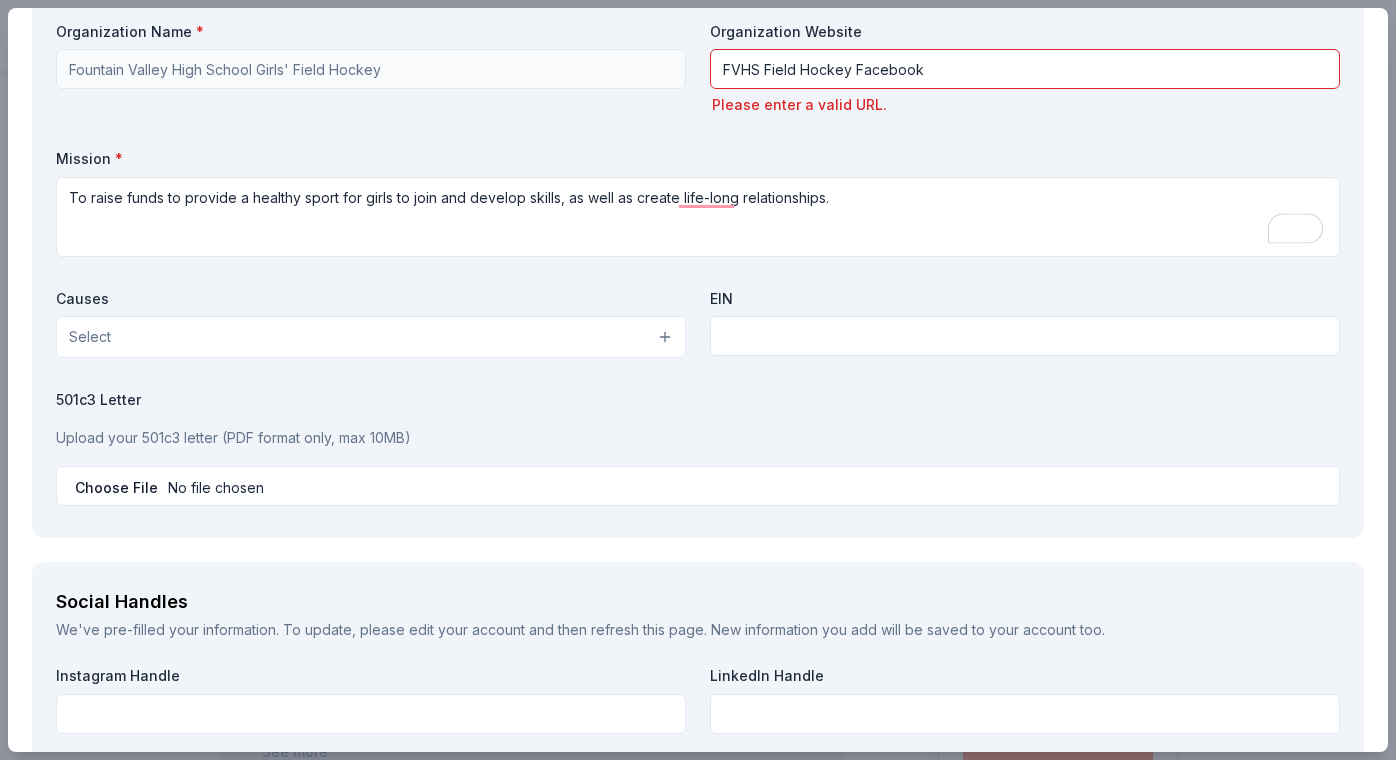 click on "Select" at bounding box center [371, 337] 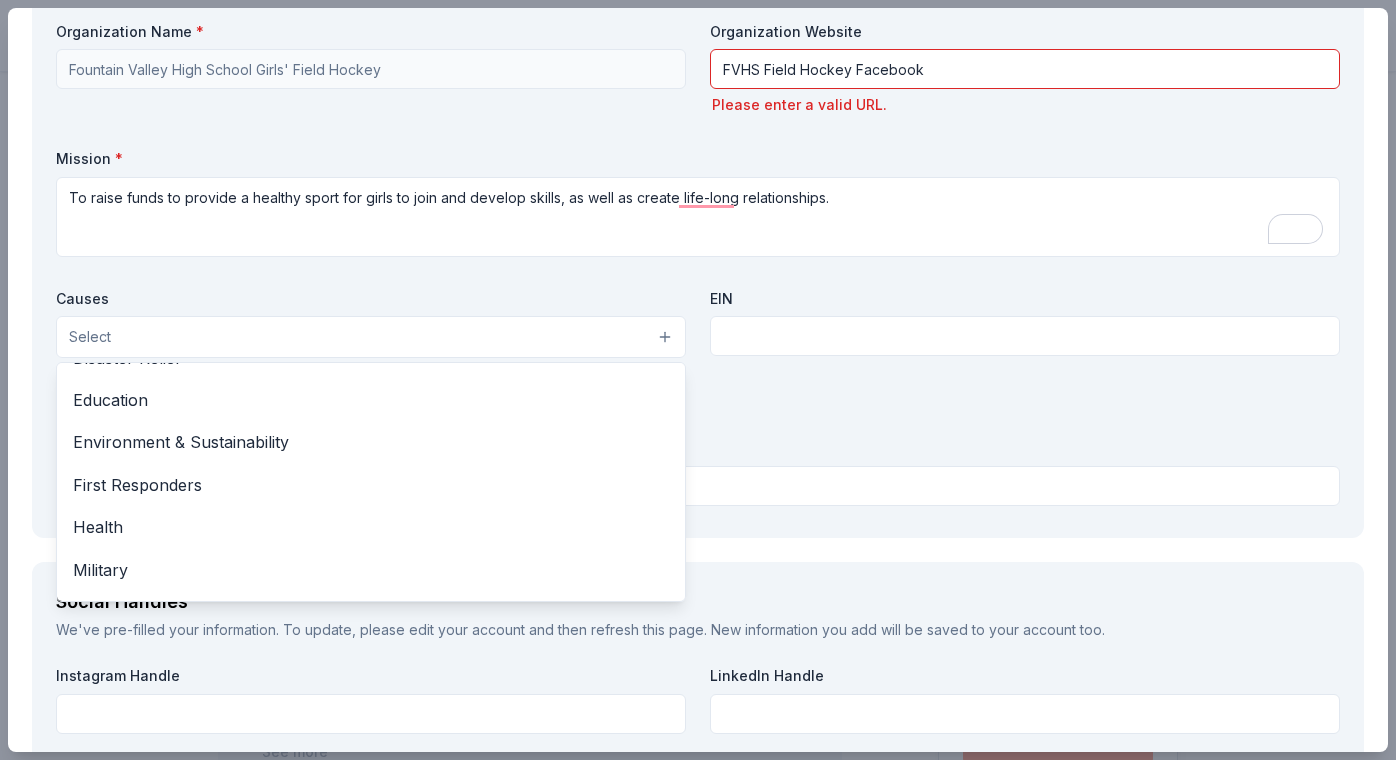 scroll, scrollTop: 279, scrollLeft: 0, axis: vertical 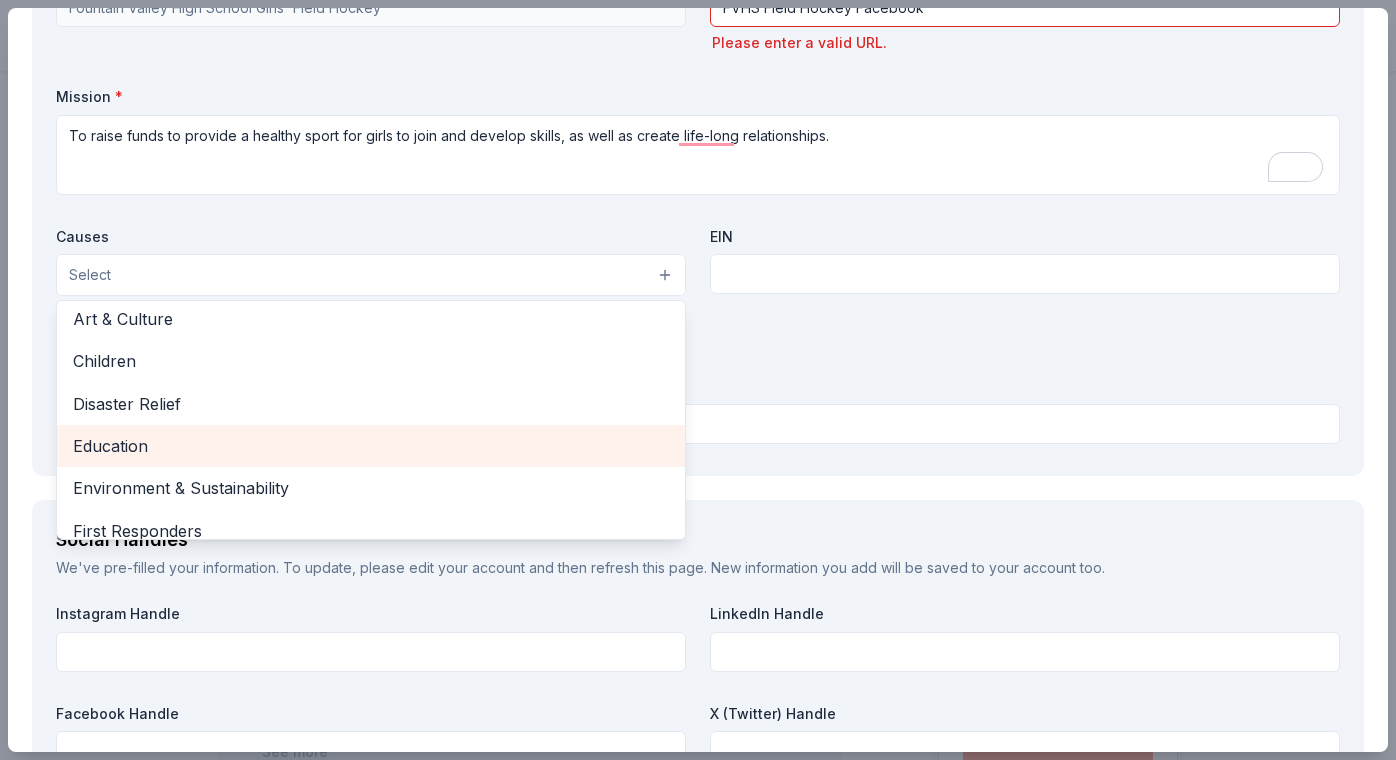 click on "Education" at bounding box center [371, 446] 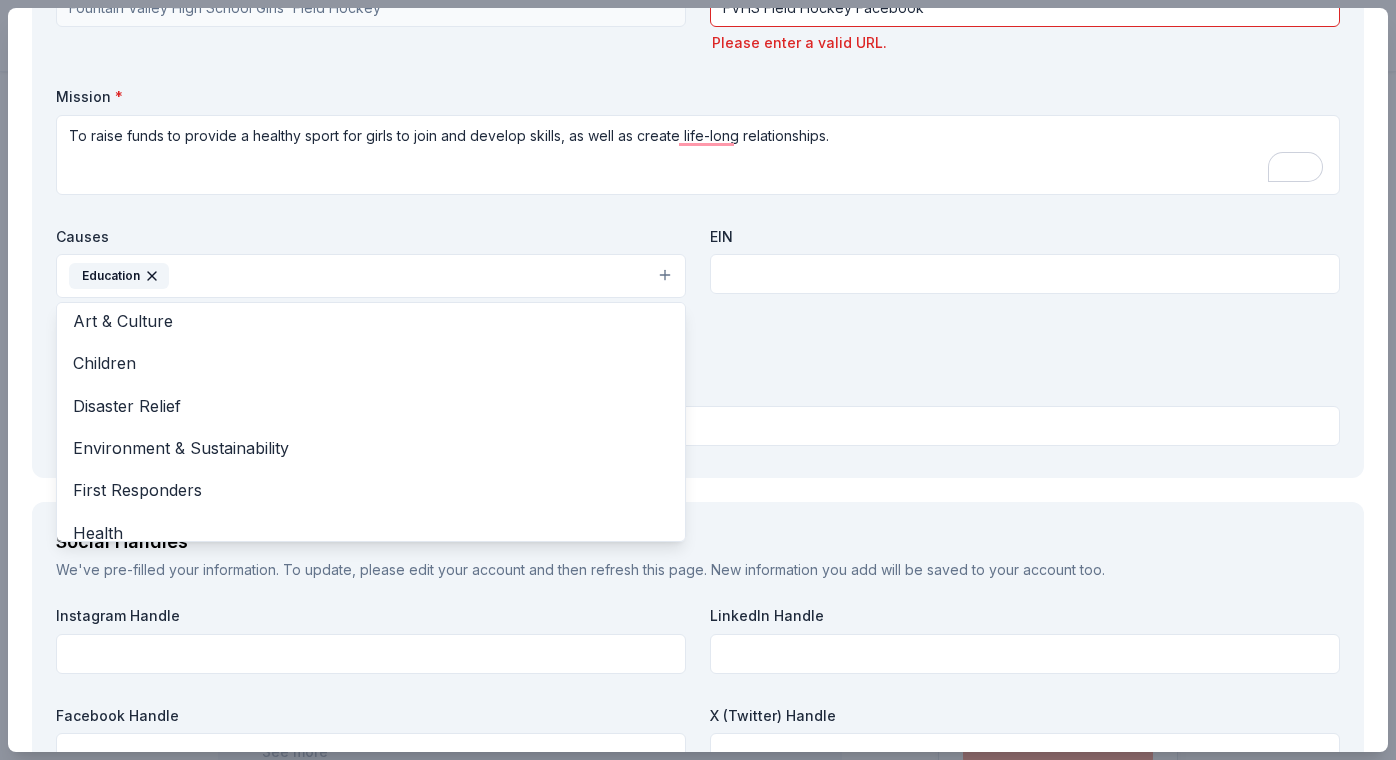 click on "Organization Name * Fountain Valley High School Girls' Field Hockey Organization Website FVHS Field Hockey Facebook Please enter a valid URL. Mission * To raise funds to provide a healthy sport for girls to join and develop skills, as well as create life-long relationships. Causes Education Animals Art & Culture Children Disaster Relief Environment & Sustainability First Responders Health Military Poverty & Hunger Social Justice Wellness & Fitness EIN 501c3 Letter Upload your 501c3 letter (PDF format only, max 10MB)" at bounding box center (698, 207) 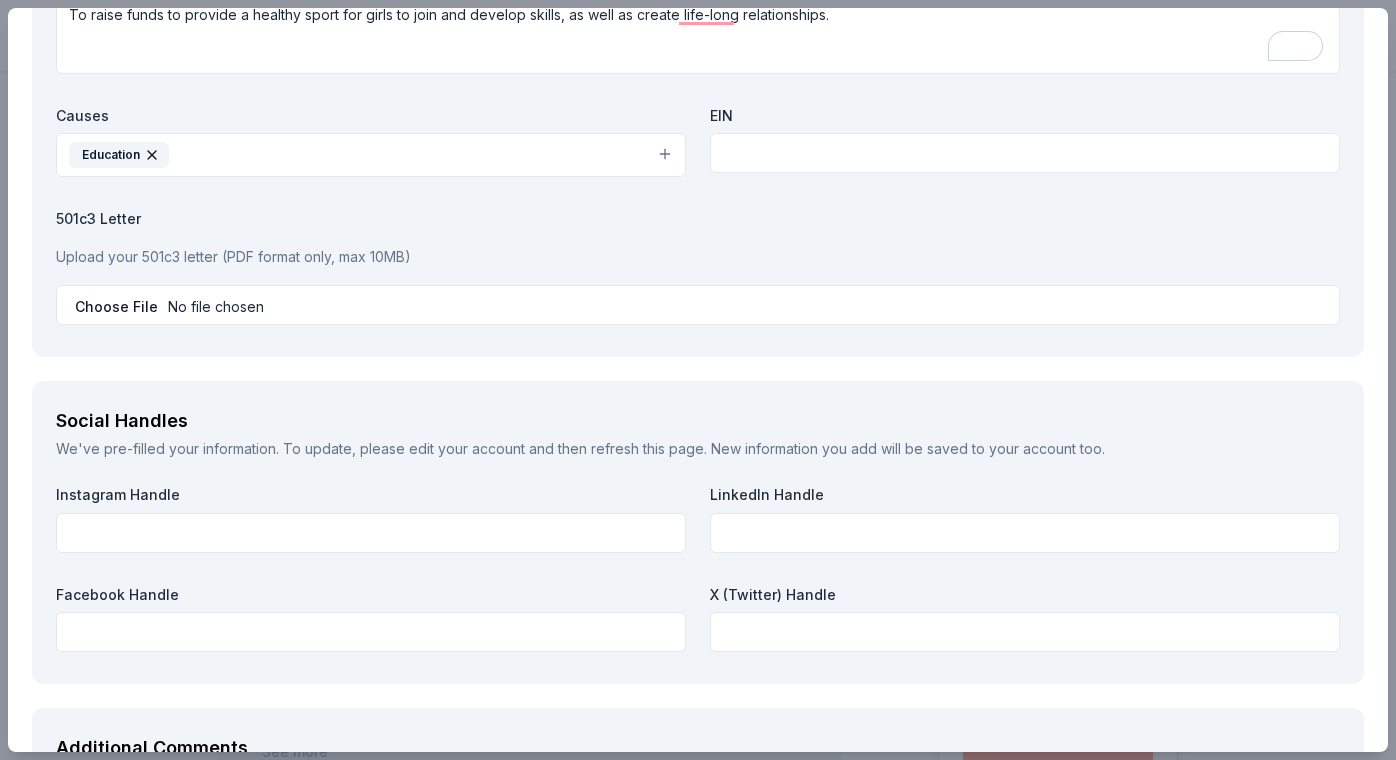 scroll, scrollTop: 2031, scrollLeft: 0, axis: vertical 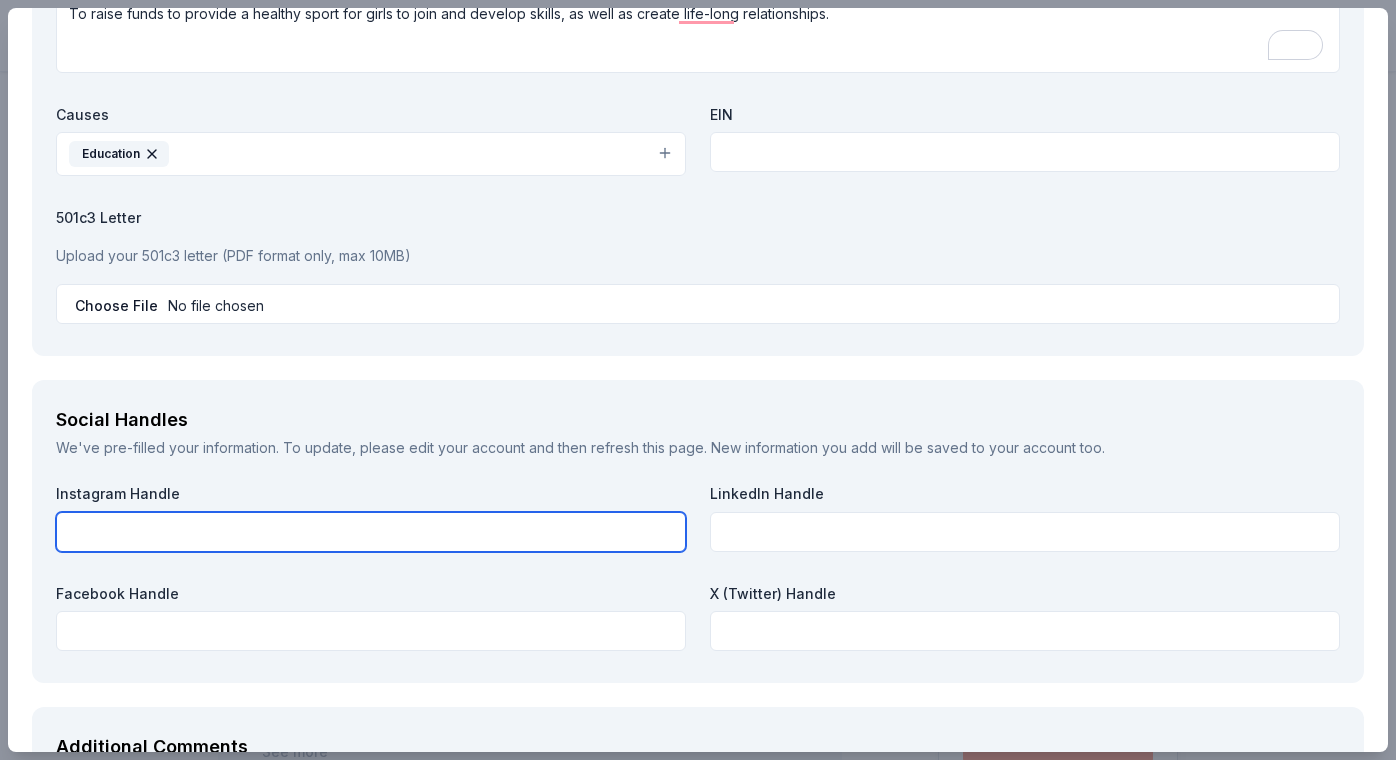 click at bounding box center [371, 532] 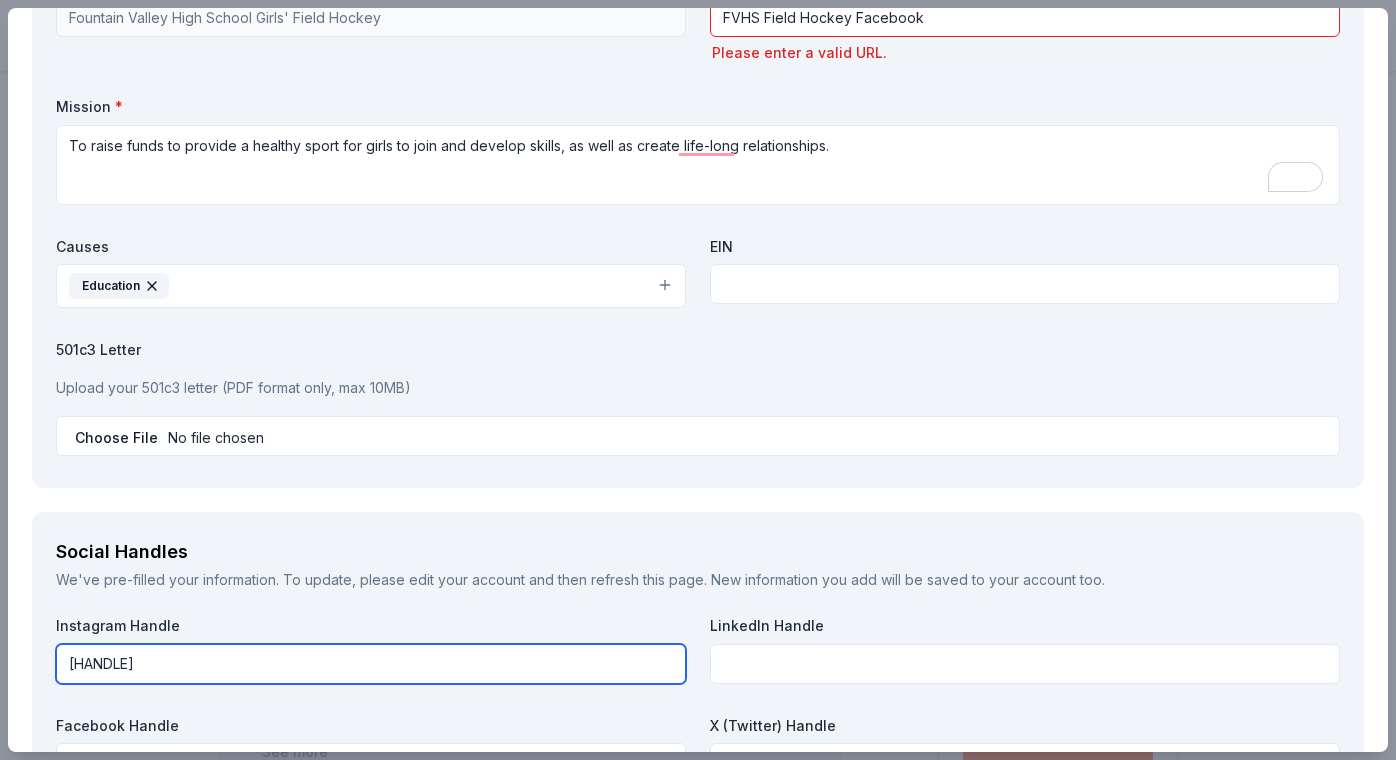 scroll, scrollTop: 1809, scrollLeft: 0, axis: vertical 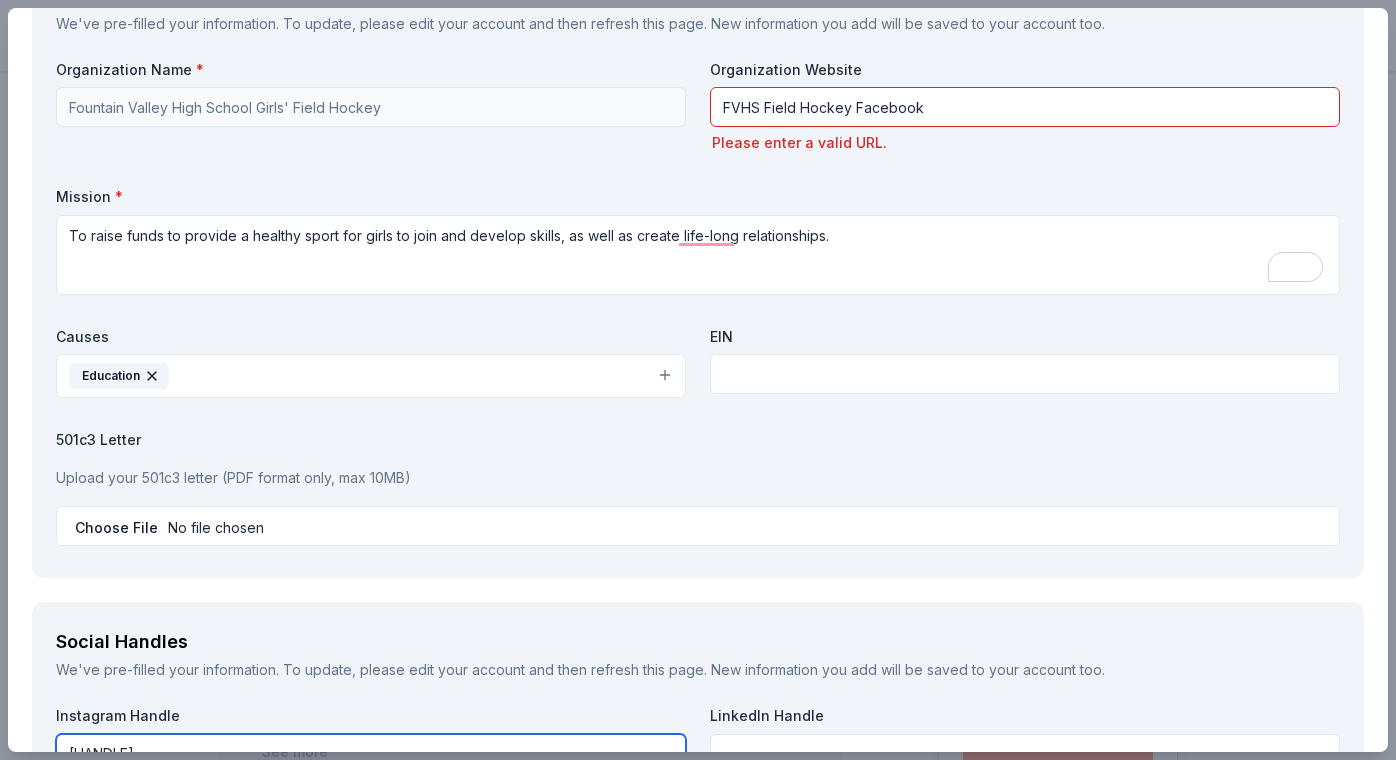 type on "@girlsfieldhockeyfvhs" 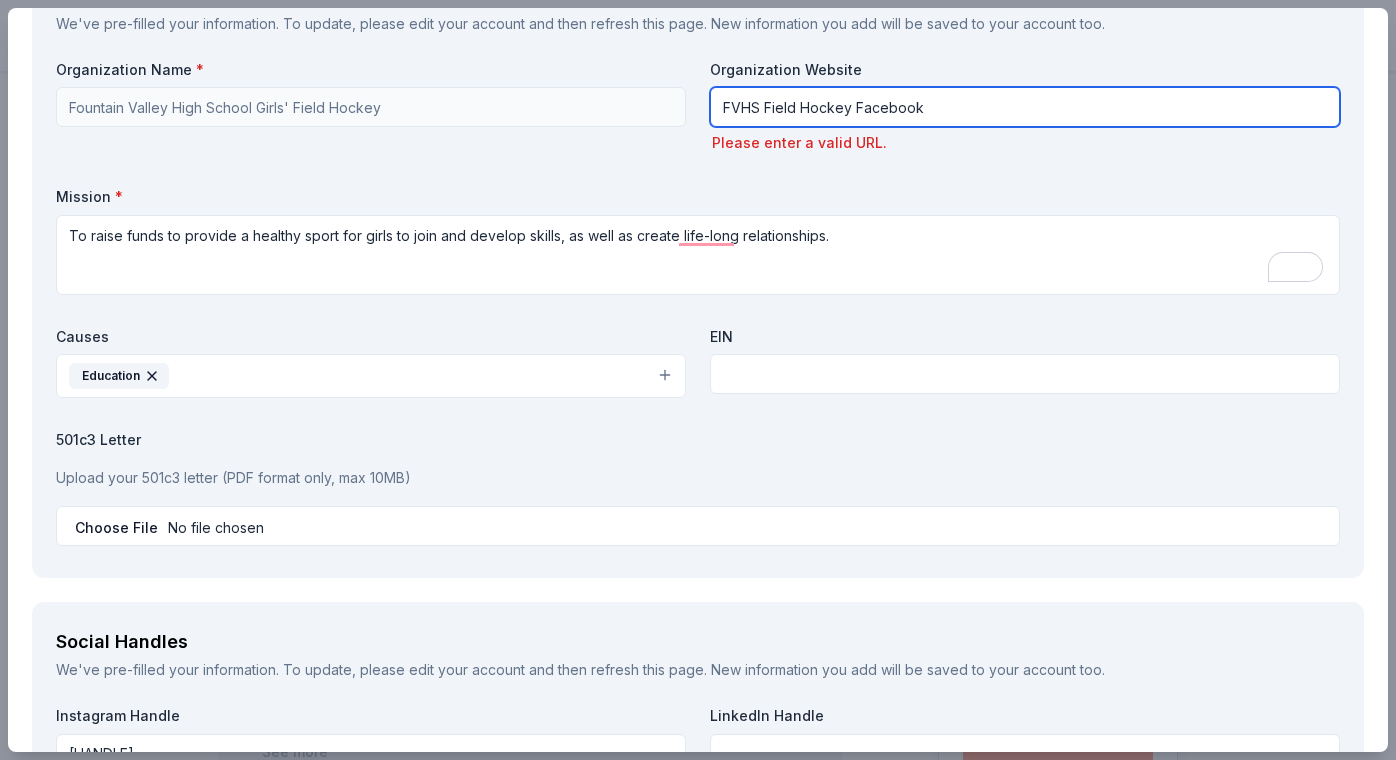 drag, startPoint x: 927, startPoint y: 101, endPoint x: 710, endPoint y: 102, distance: 217.0023 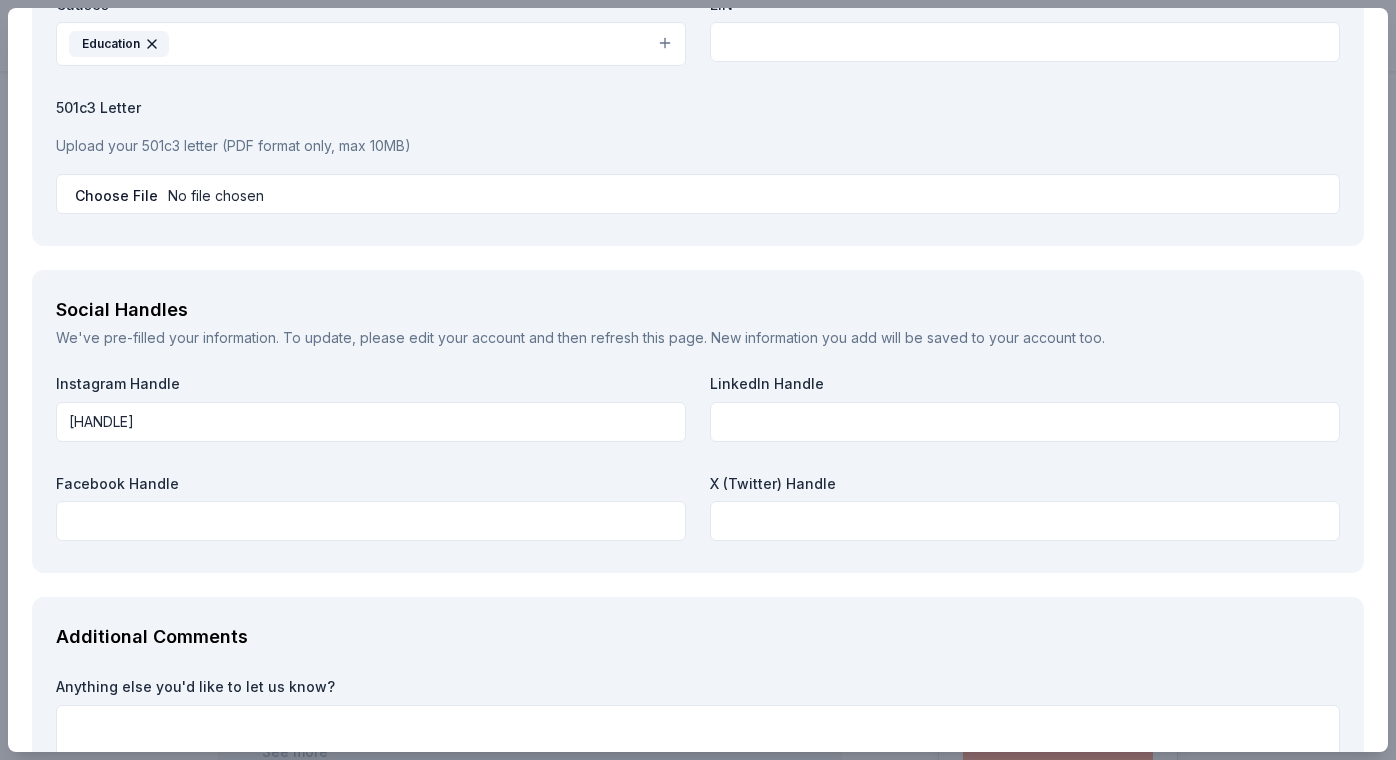 scroll, scrollTop: 2180, scrollLeft: 0, axis: vertical 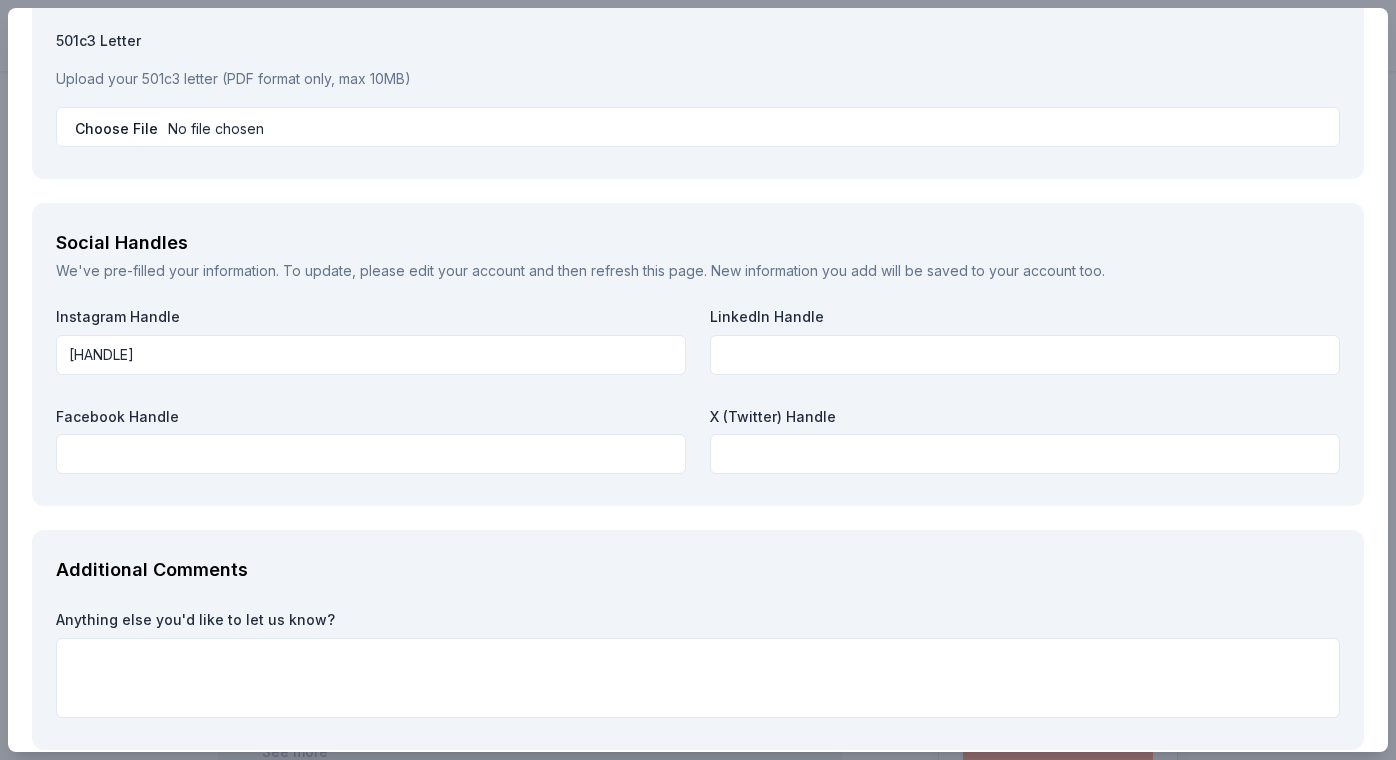 type 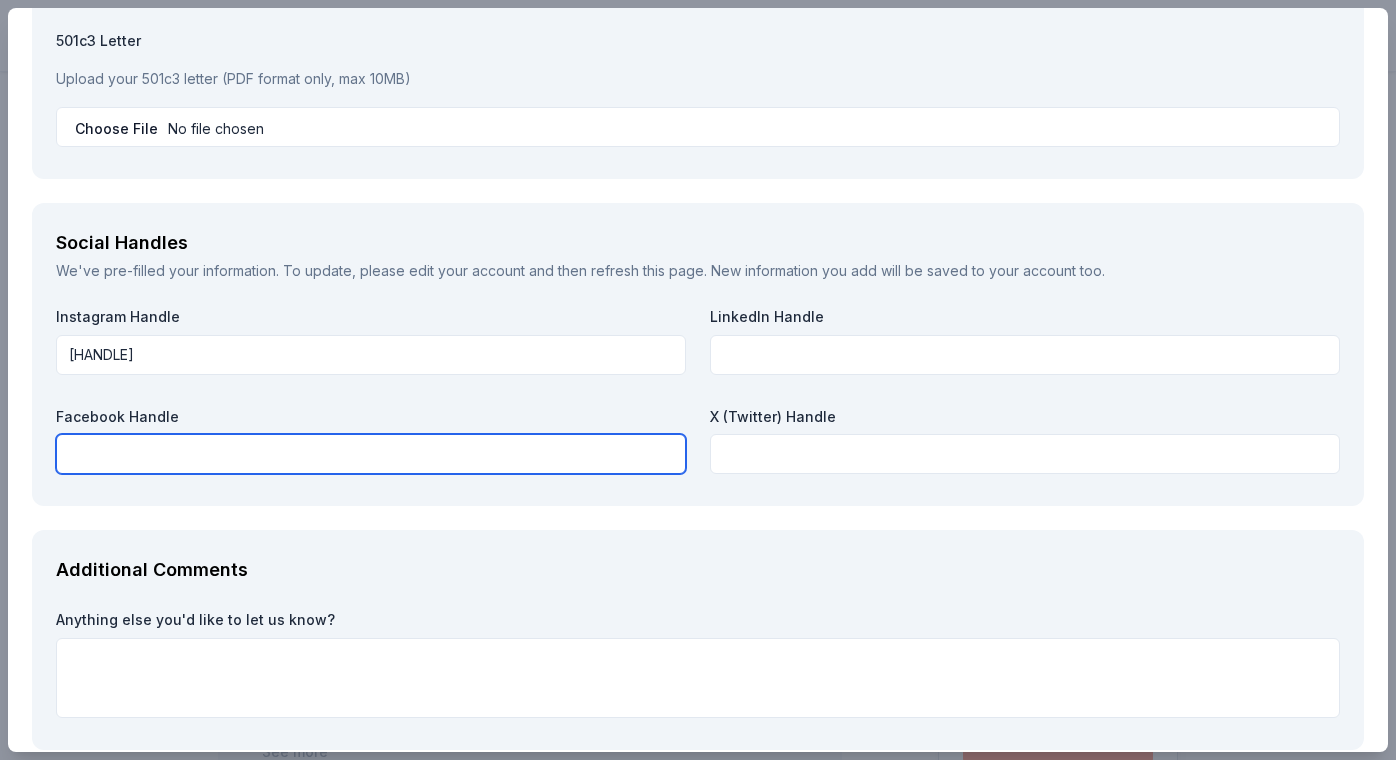 click at bounding box center [371, 454] 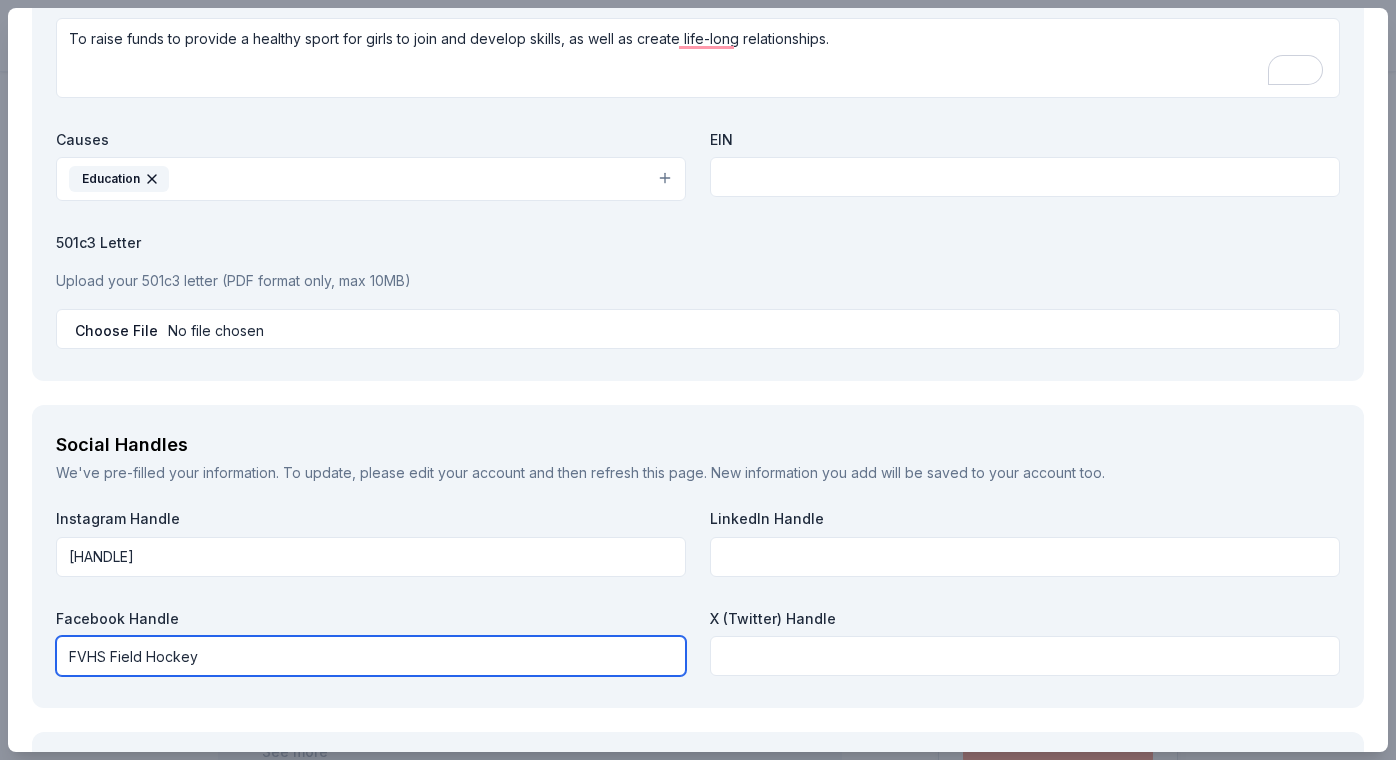 scroll, scrollTop: 1974, scrollLeft: 0, axis: vertical 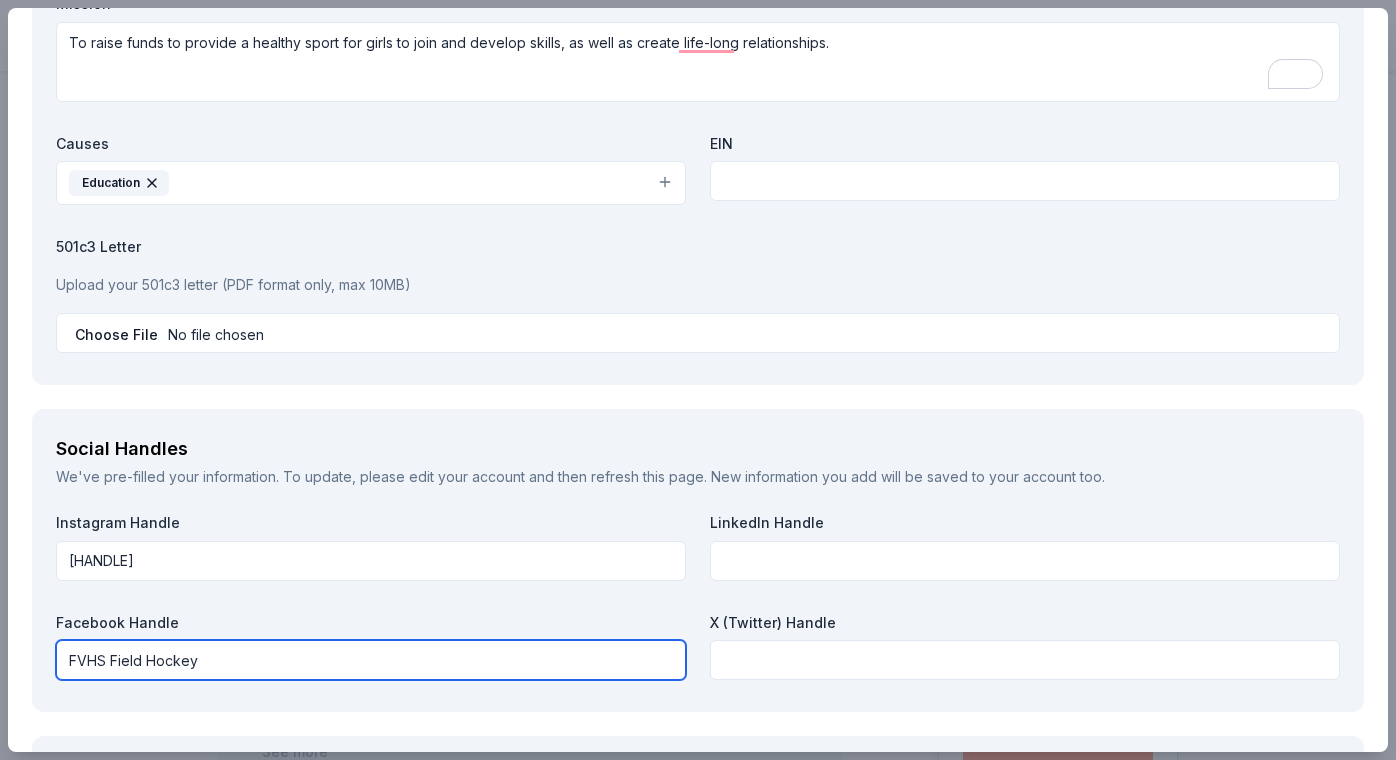 type on "FVHS Field Hockey" 